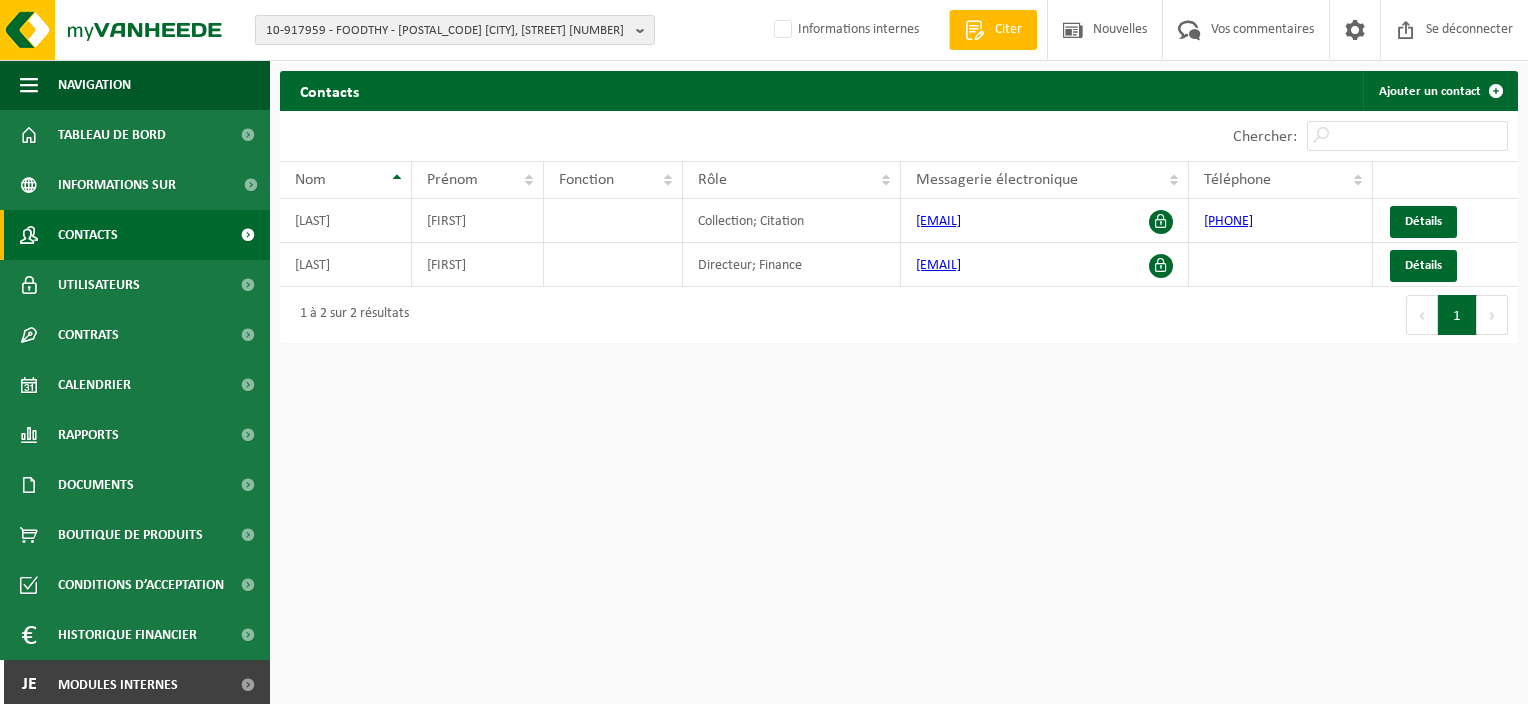 scroll, scrollTop: 0, scrollLeft: 0, axis: both 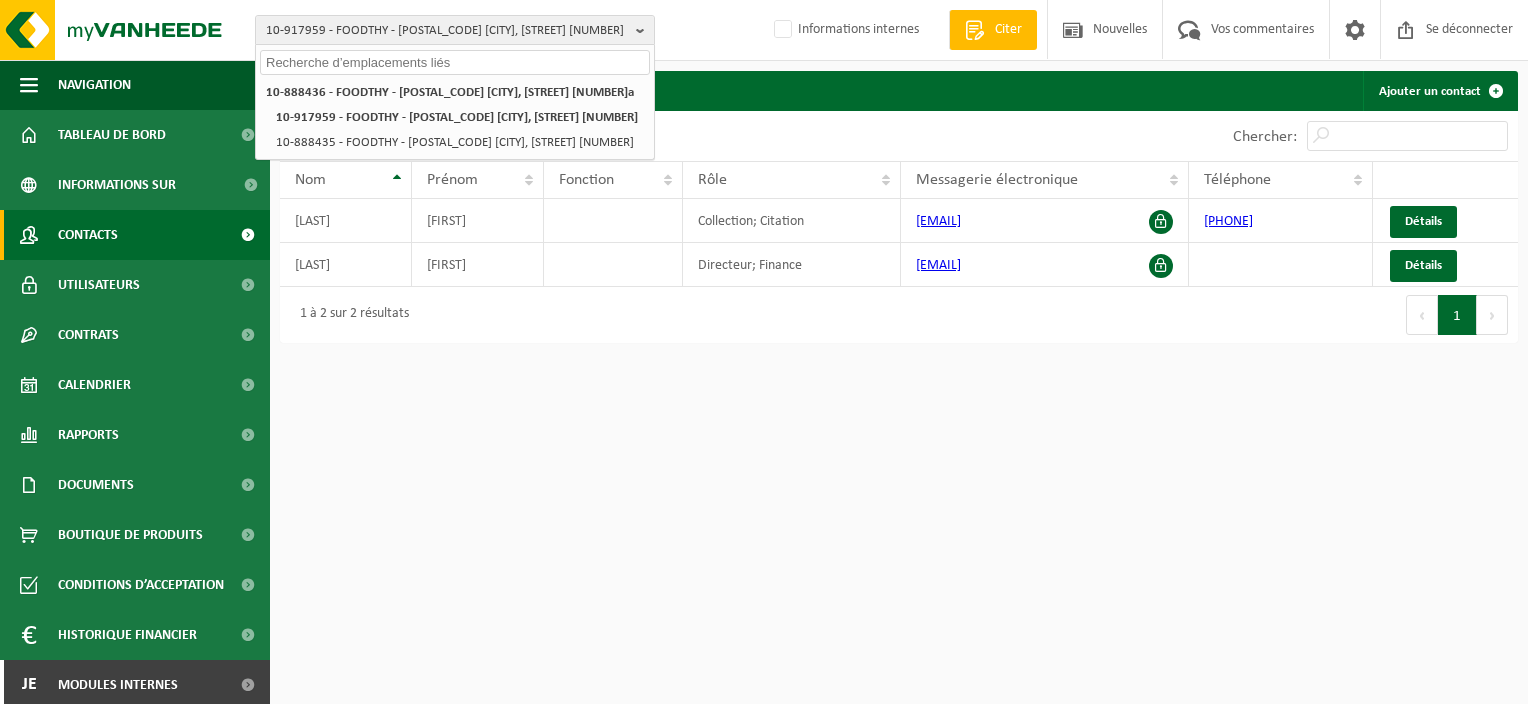 click at bounding box center [455, 62] 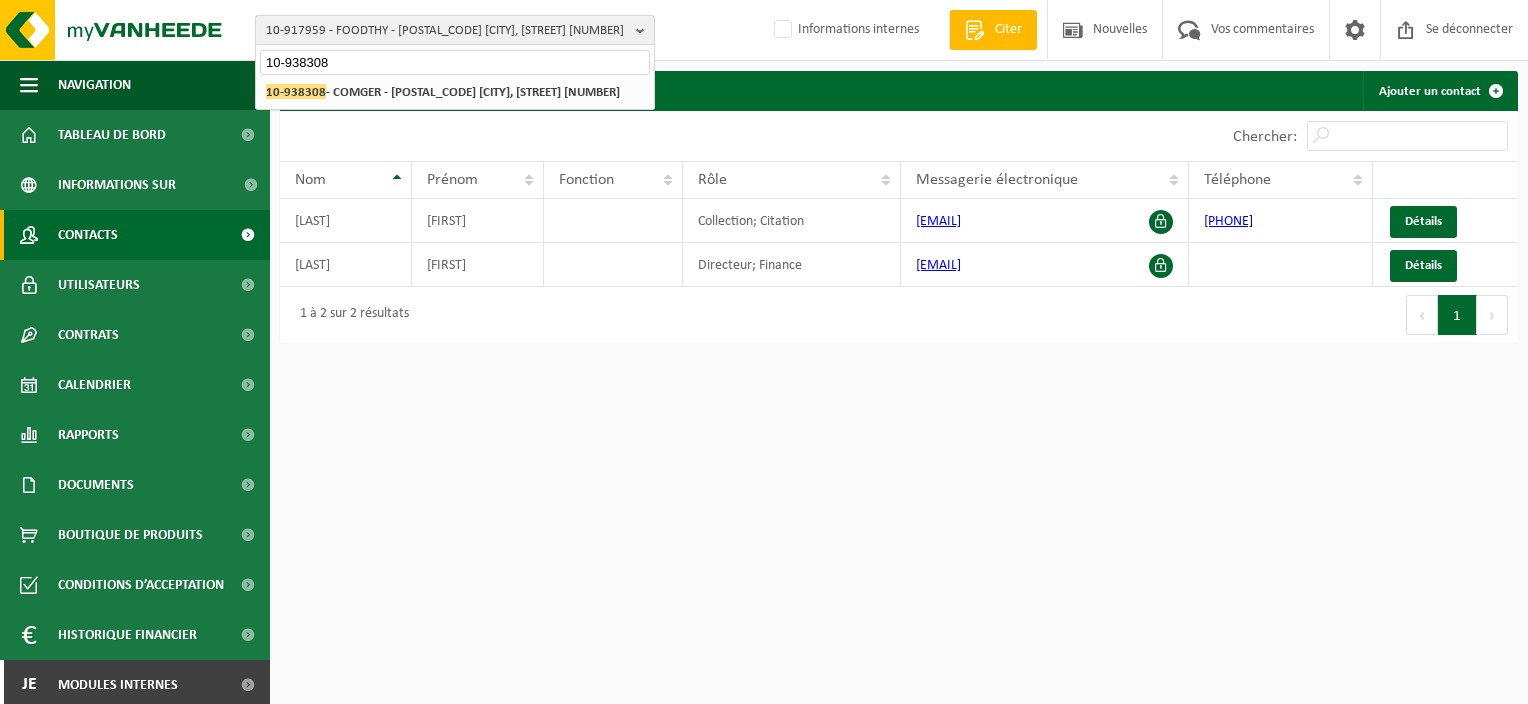 type on "10-938308" 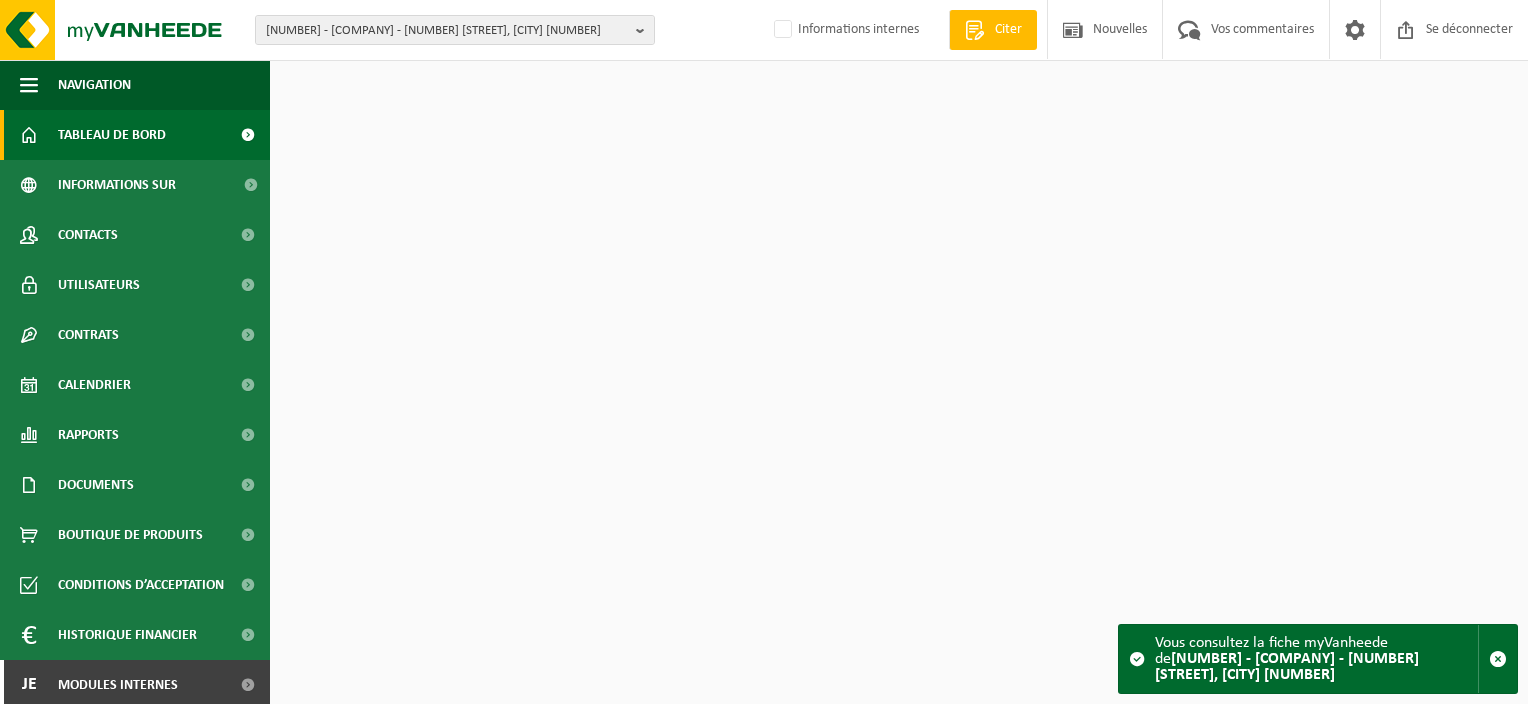 scroll, scrollTop: 0, scrollLeft: 0, axis: both 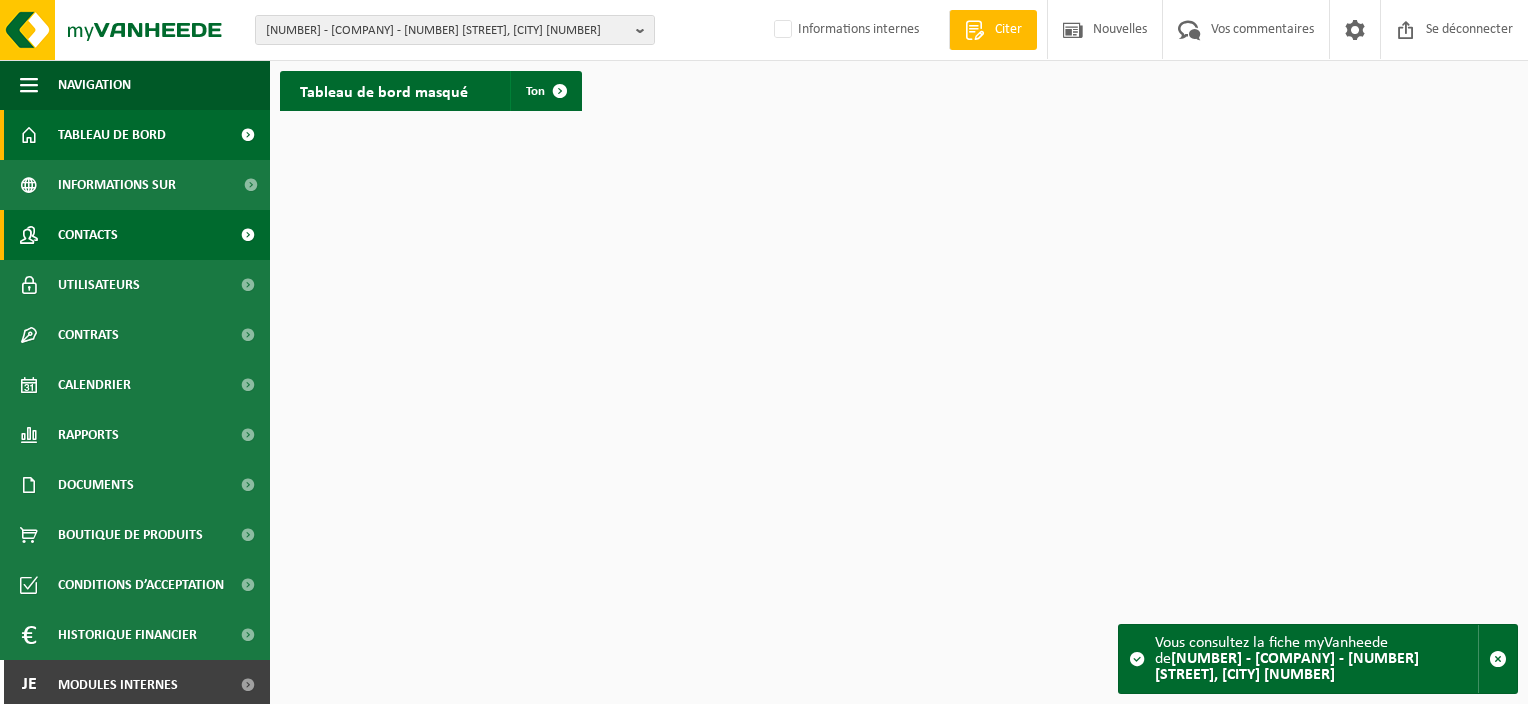 click on "Contacts" at bounding box center (88, 235) 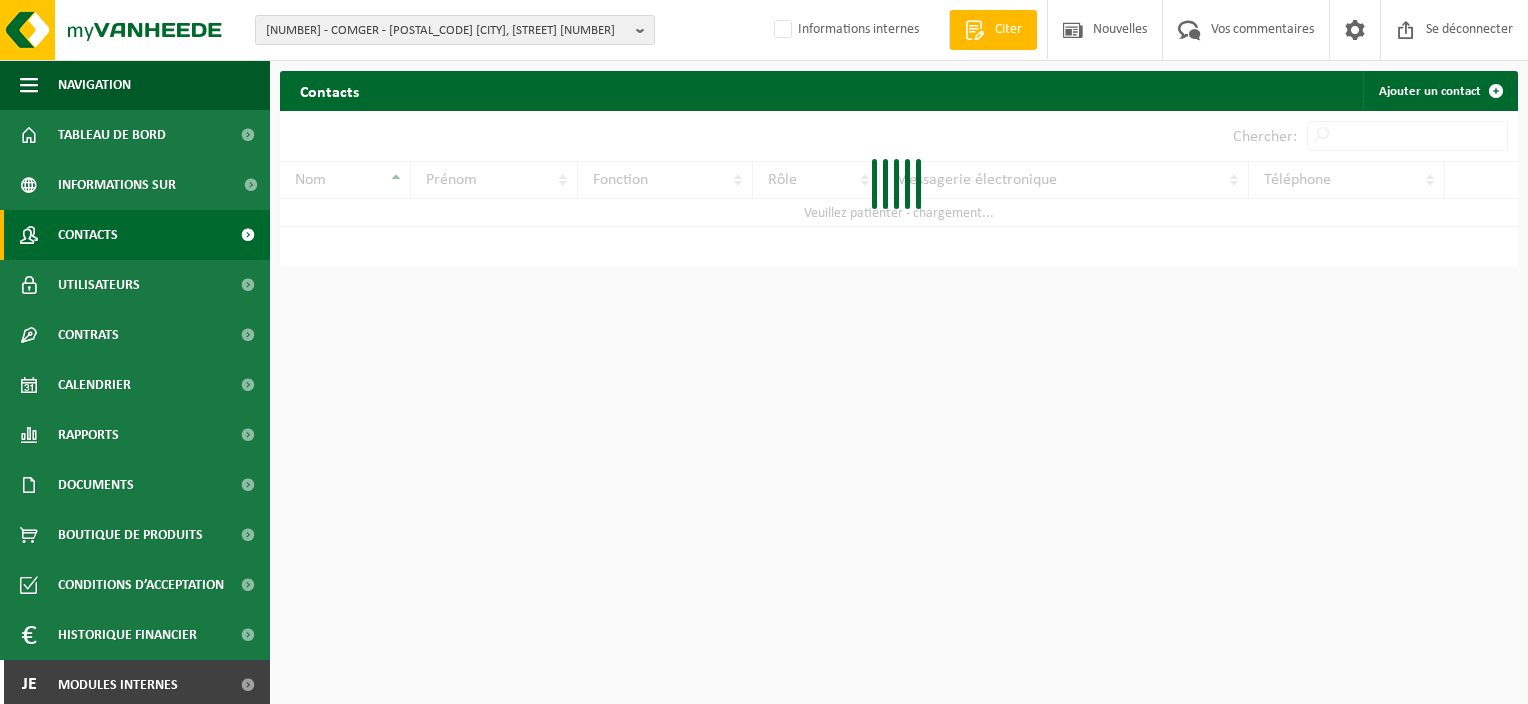 scroll, scrollTop: 0, scrollLeft: 0, axis: both 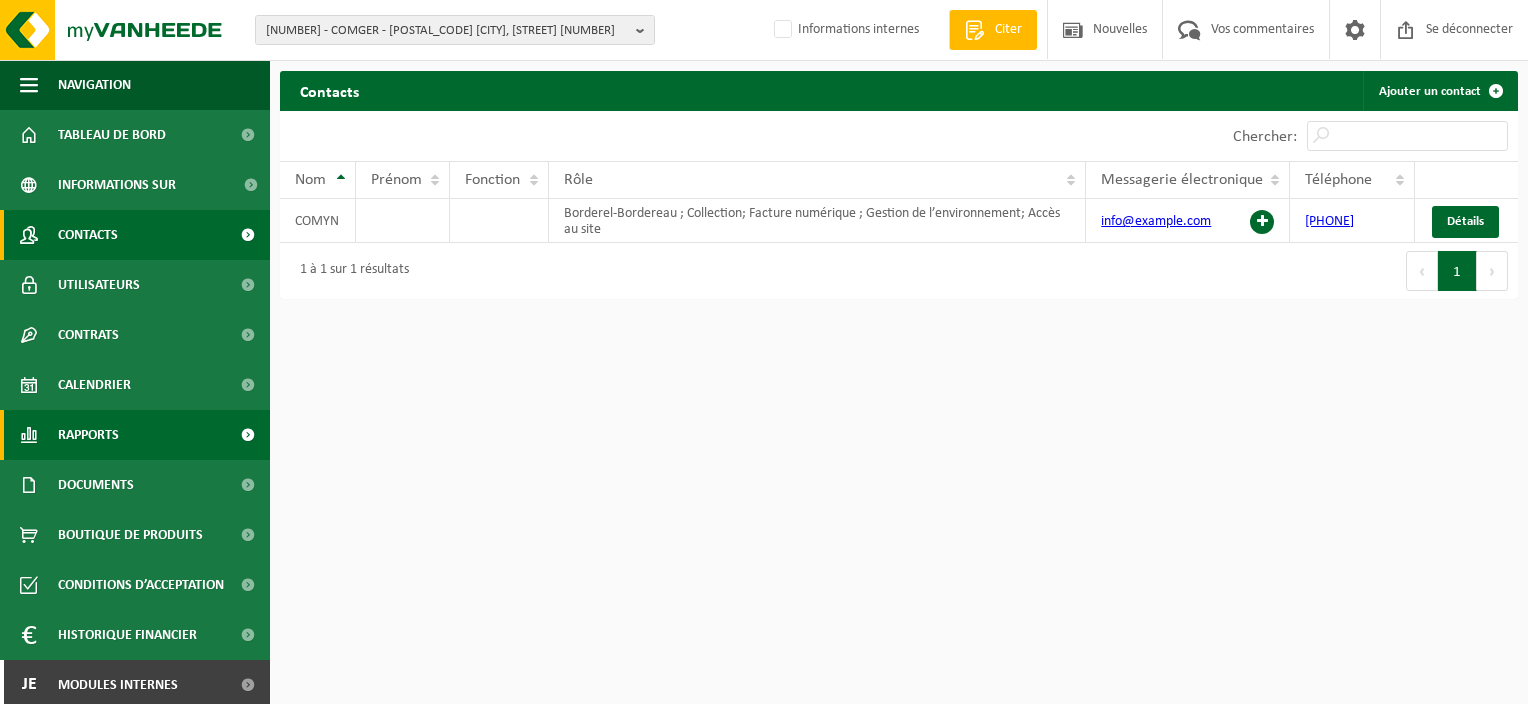 click on "Rapports" at bounding box center [88, 435] 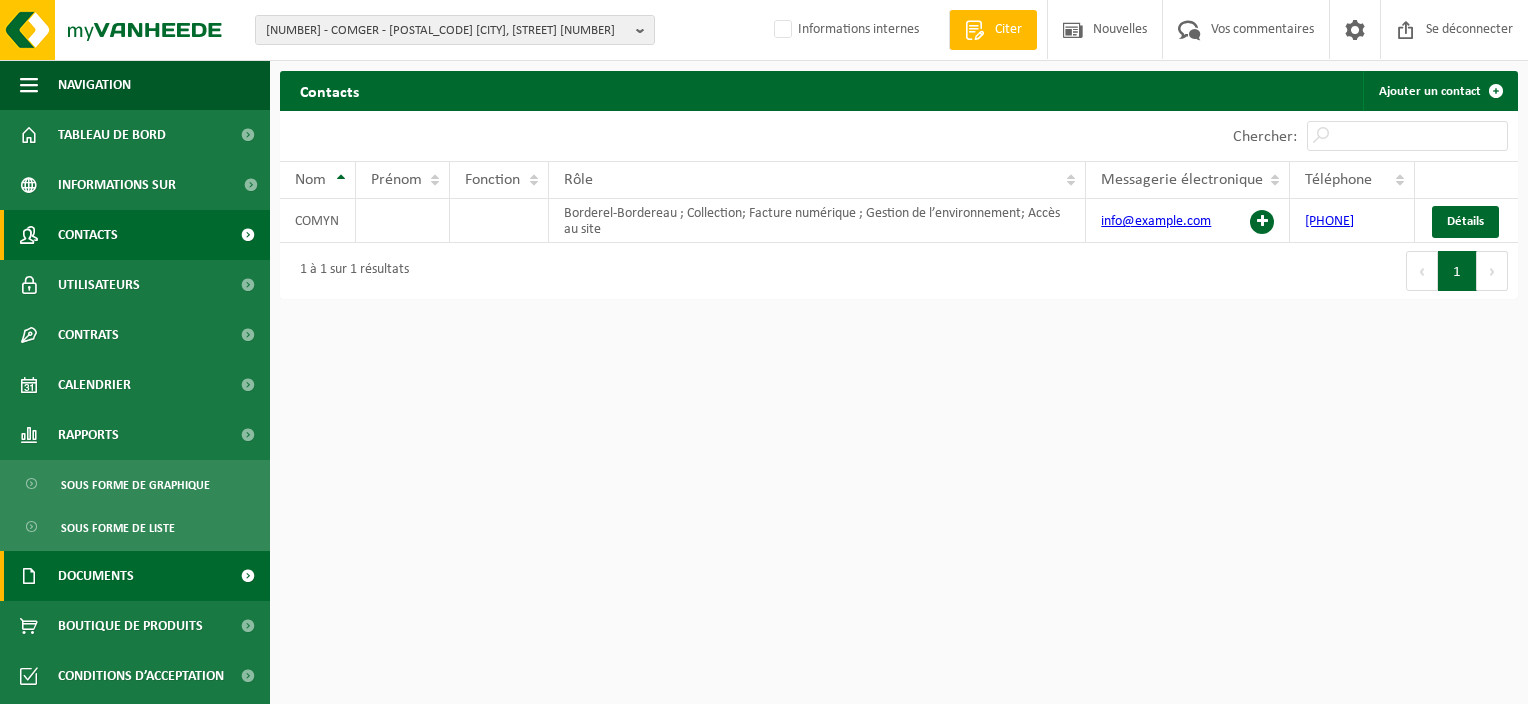 click on "Documents" at bounding box center [96, 576] 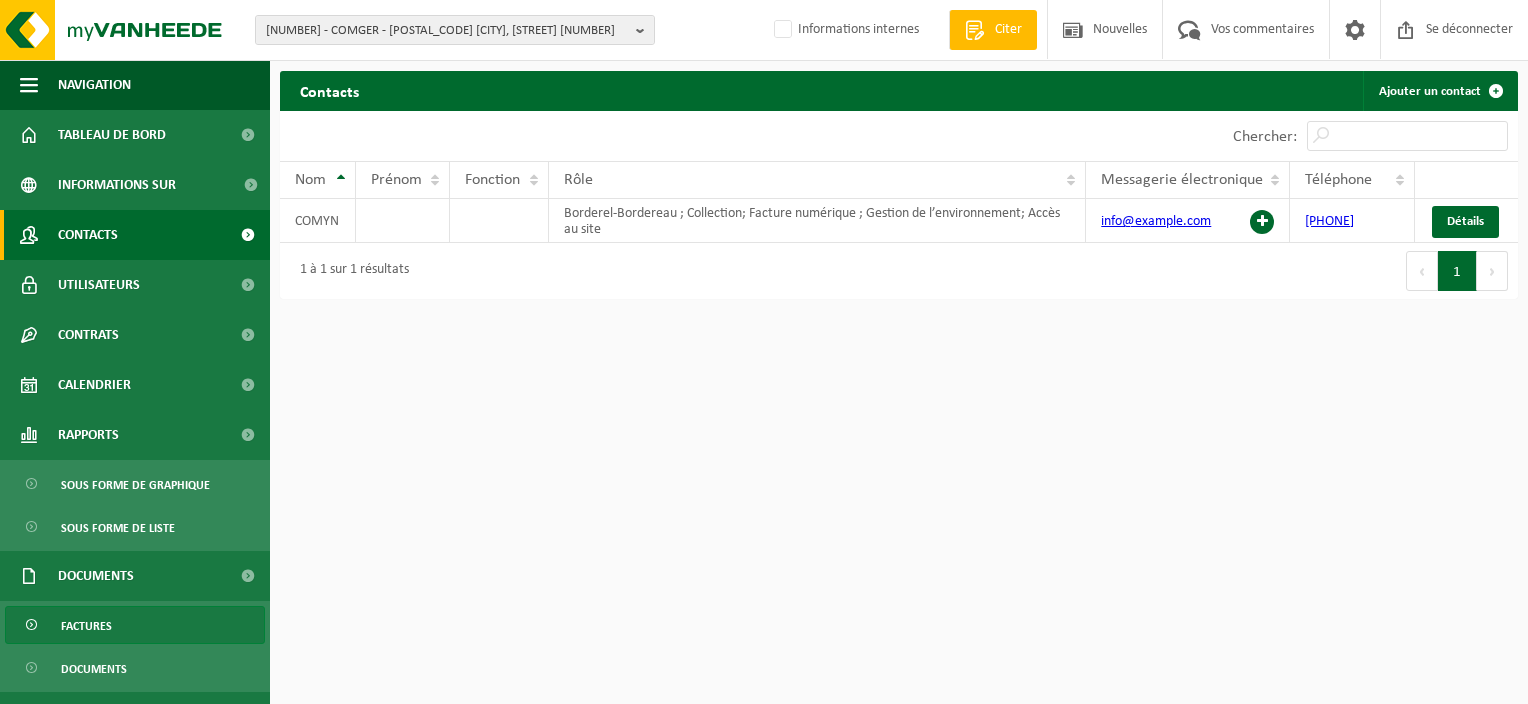 click on "Factures" at bounding box center (86, 626) 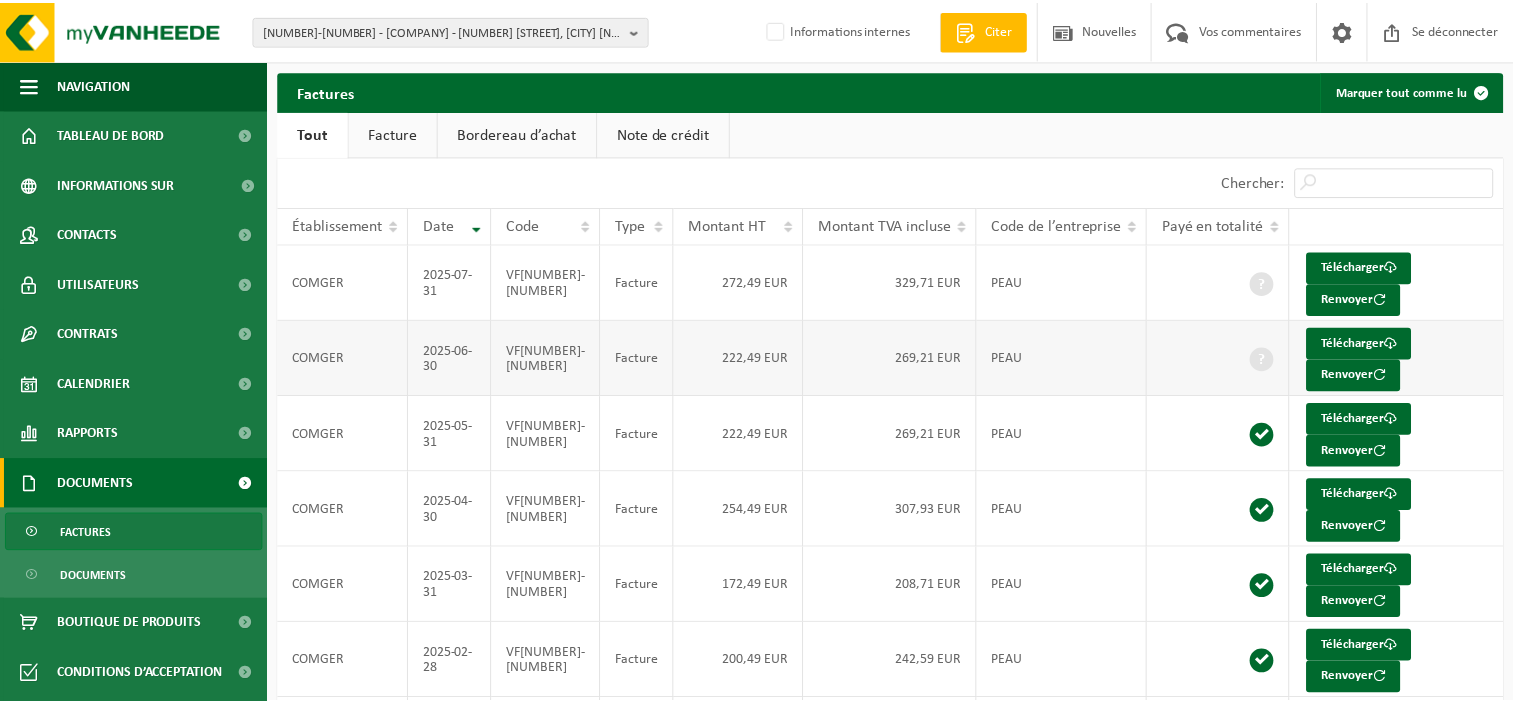 scroll, scrollTop: 0, scrollLeft: 0, axis: both 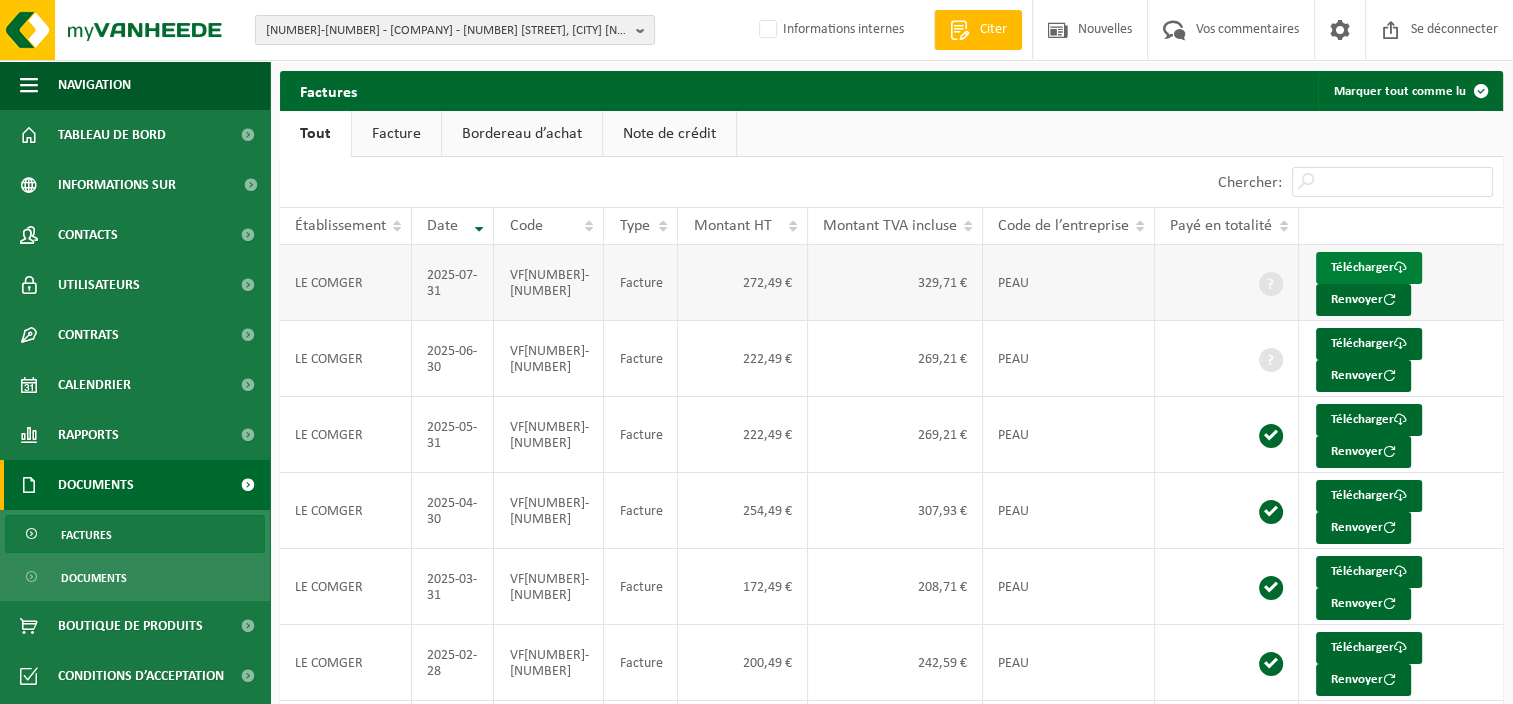 click on "Télécharger" at bounding box center [1362, 267] 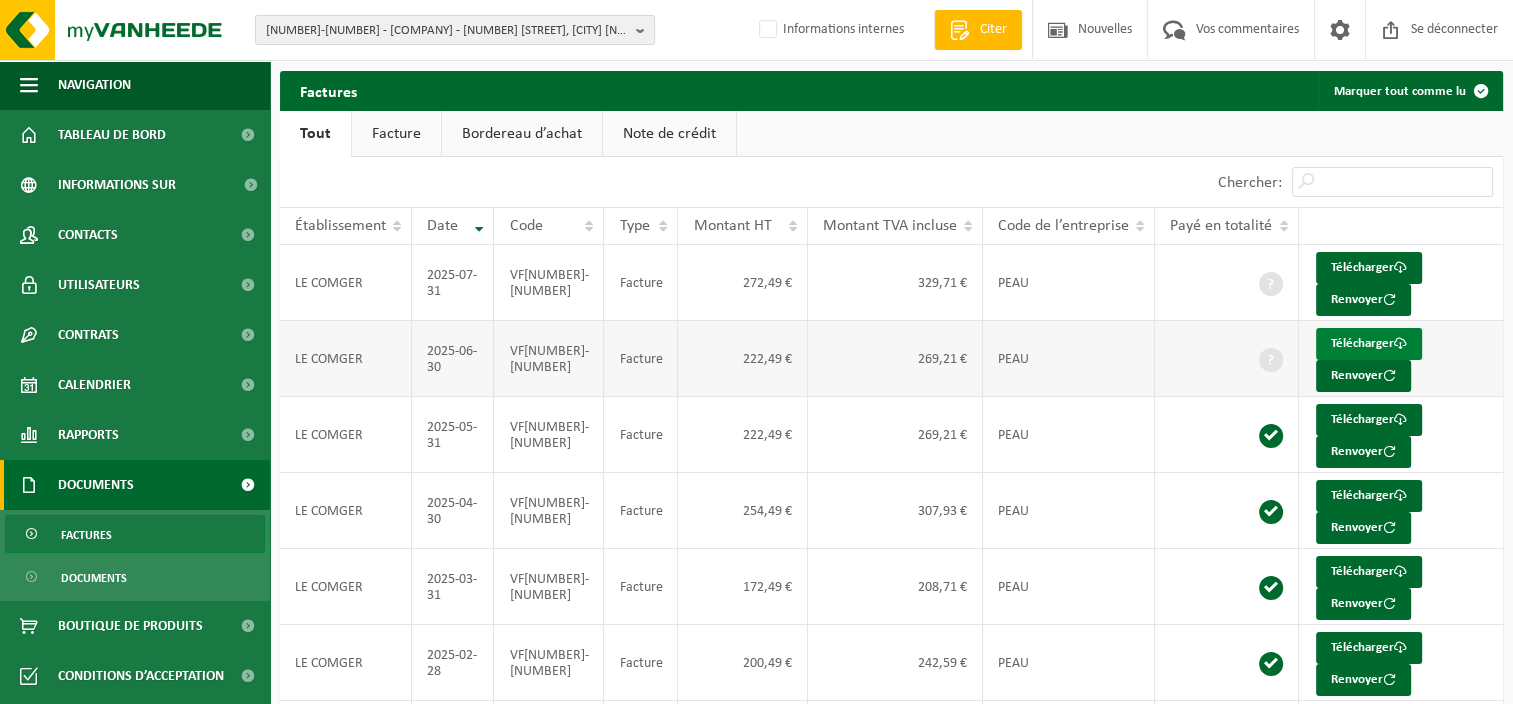 click on "Télécharger" at bounding box center [1362, 343] 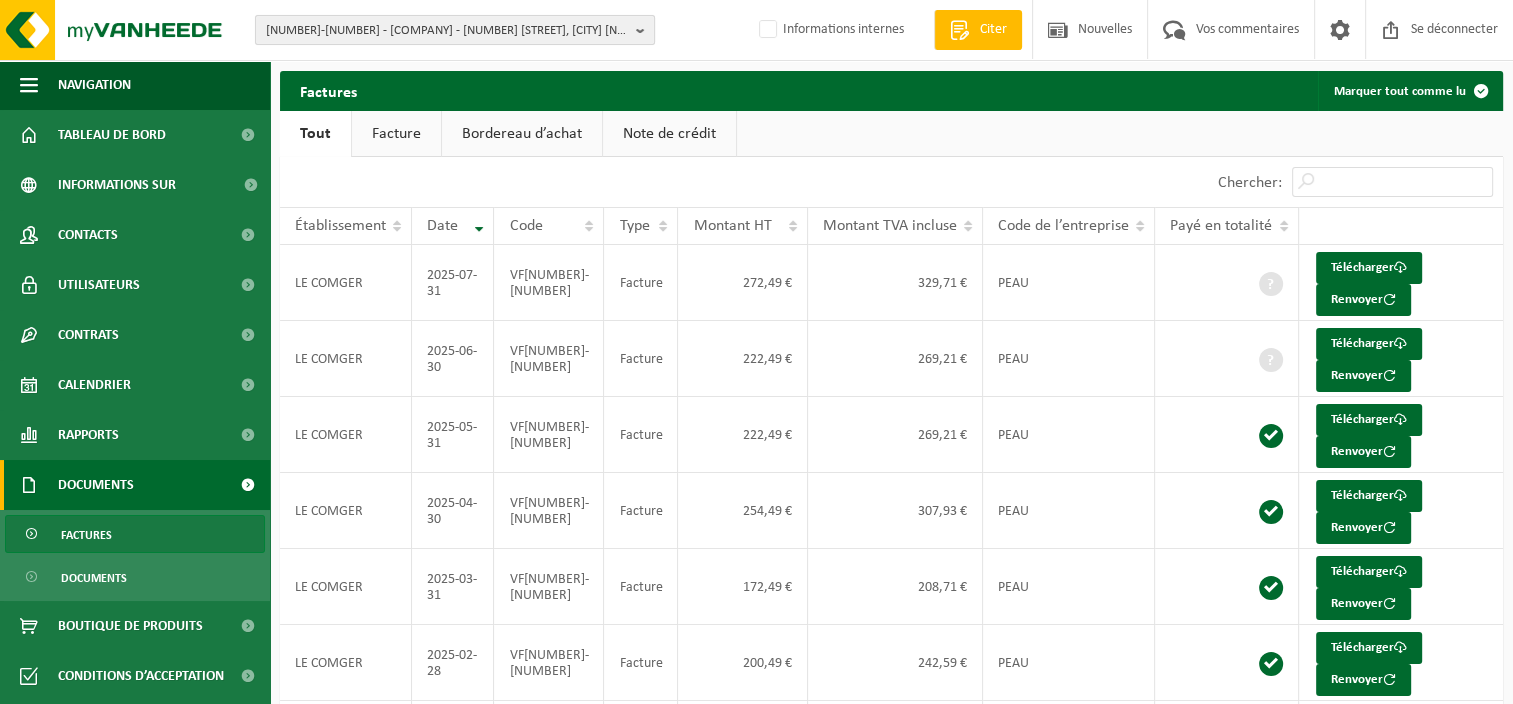 click on "10-938308 - COMGER - 4537 VERLAINE, RUE DE HUY 100" at bounding box center [447, 31] 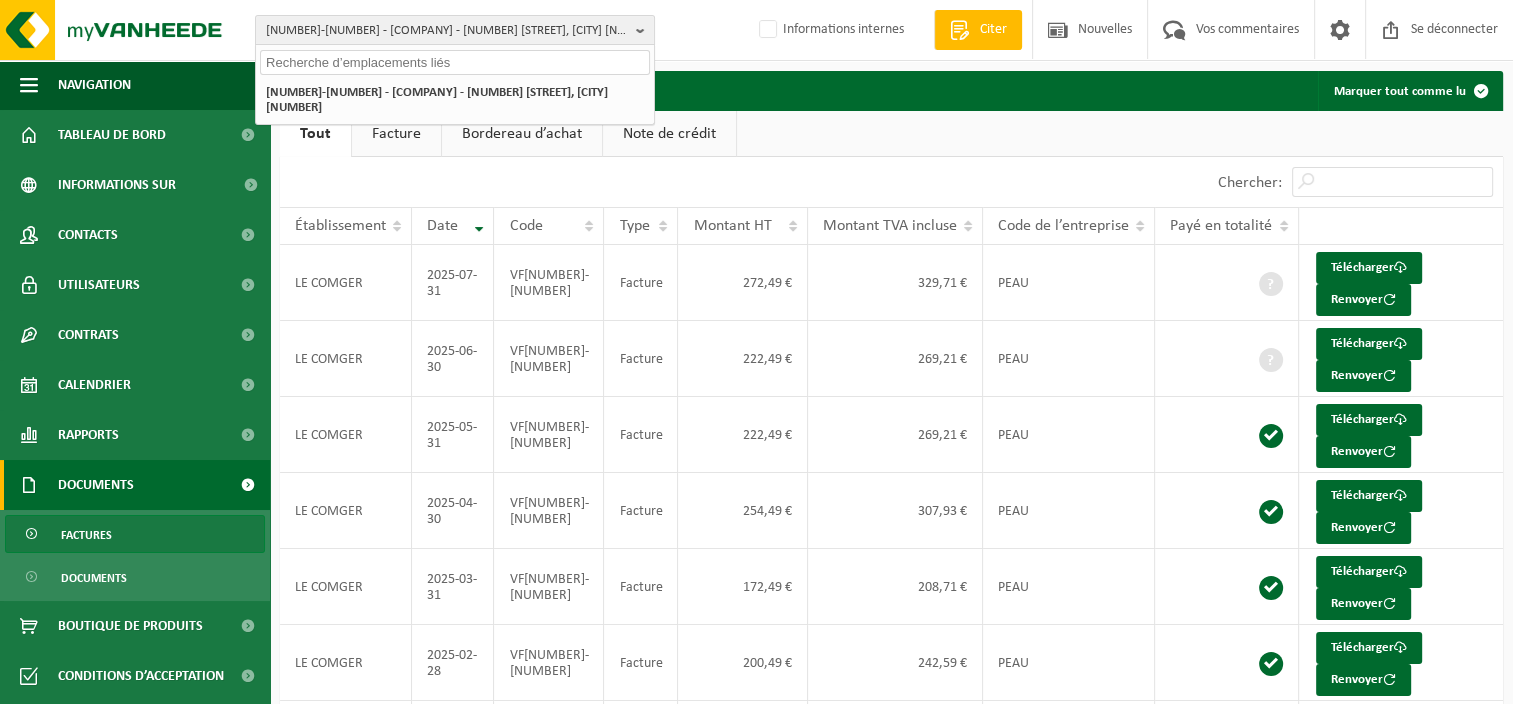 click at bounding box center (455, 62) 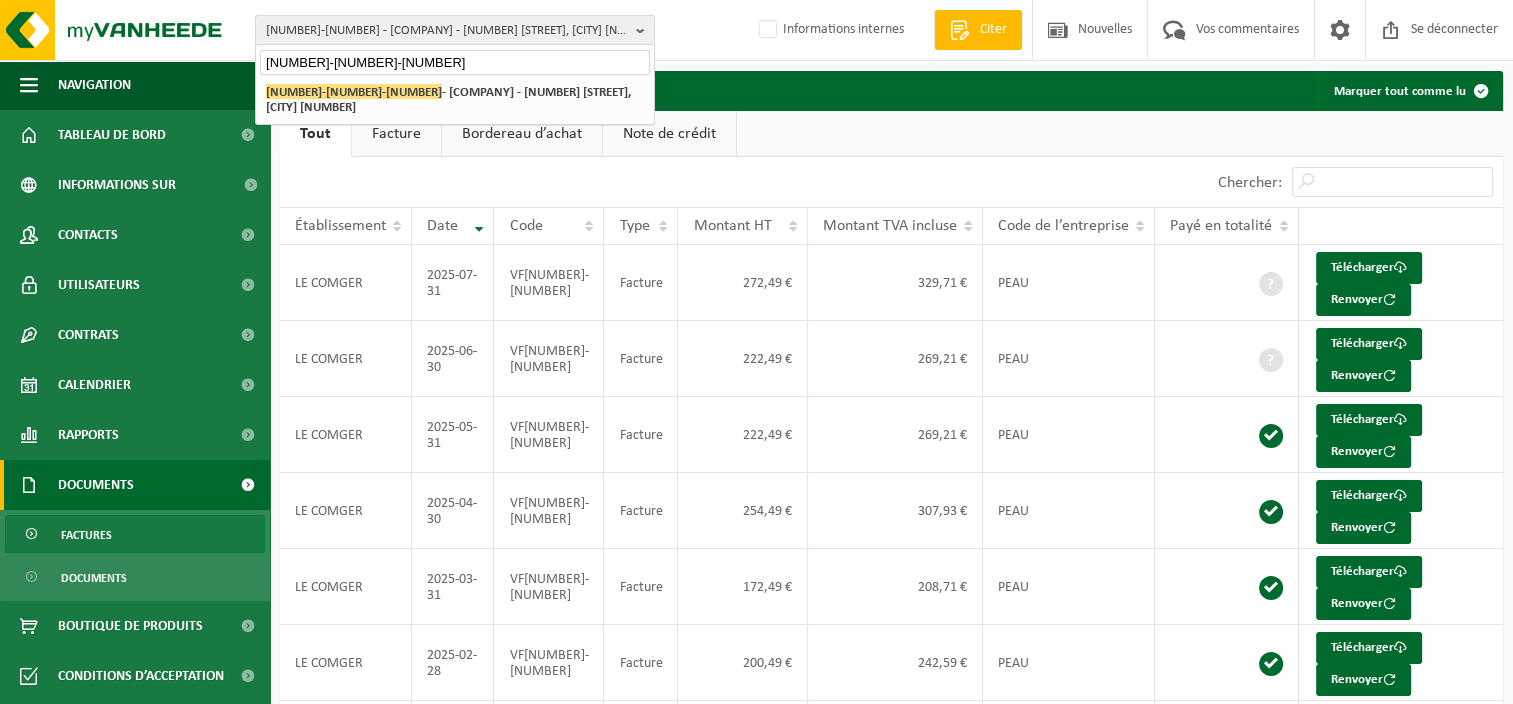 type on "10-942537" 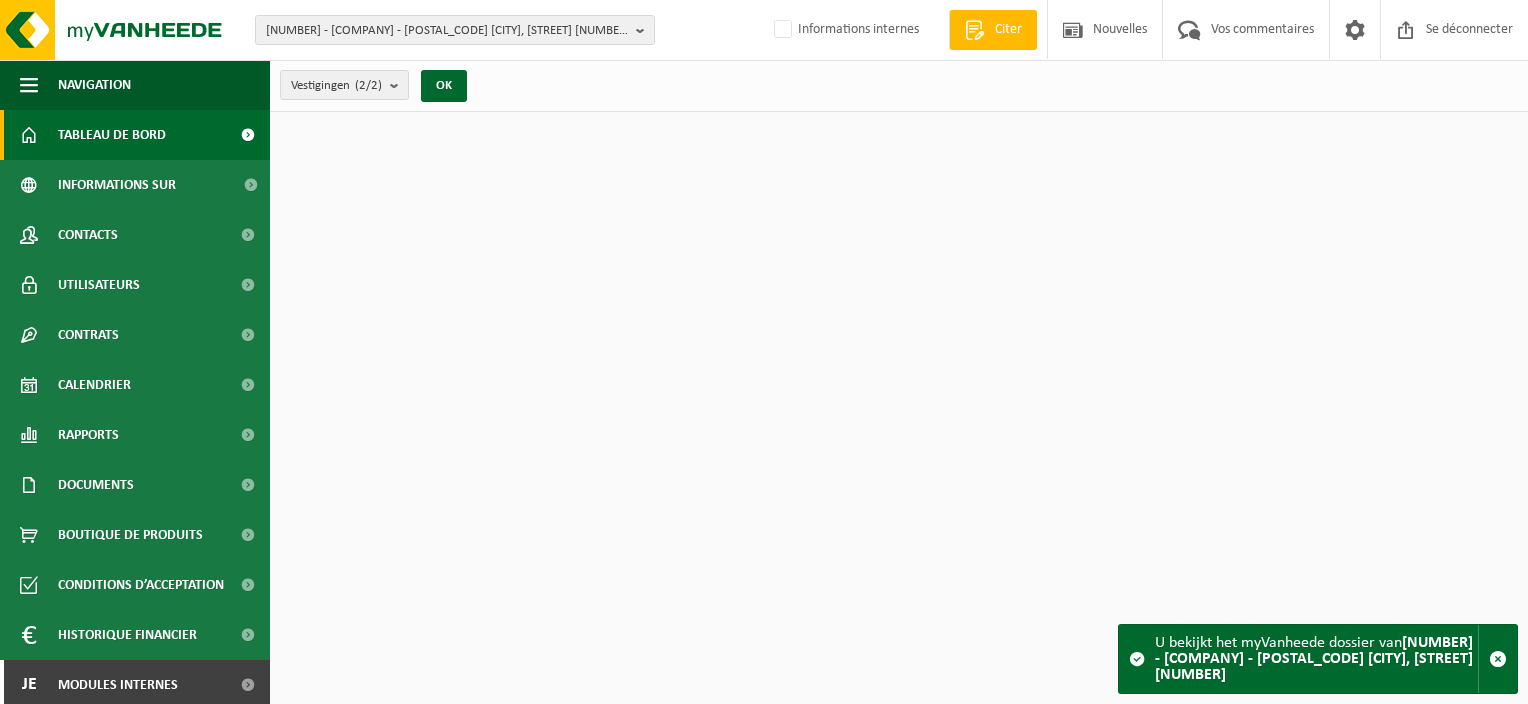 scroll, scrollTop: 0, scrollLeft: 0, axis: both 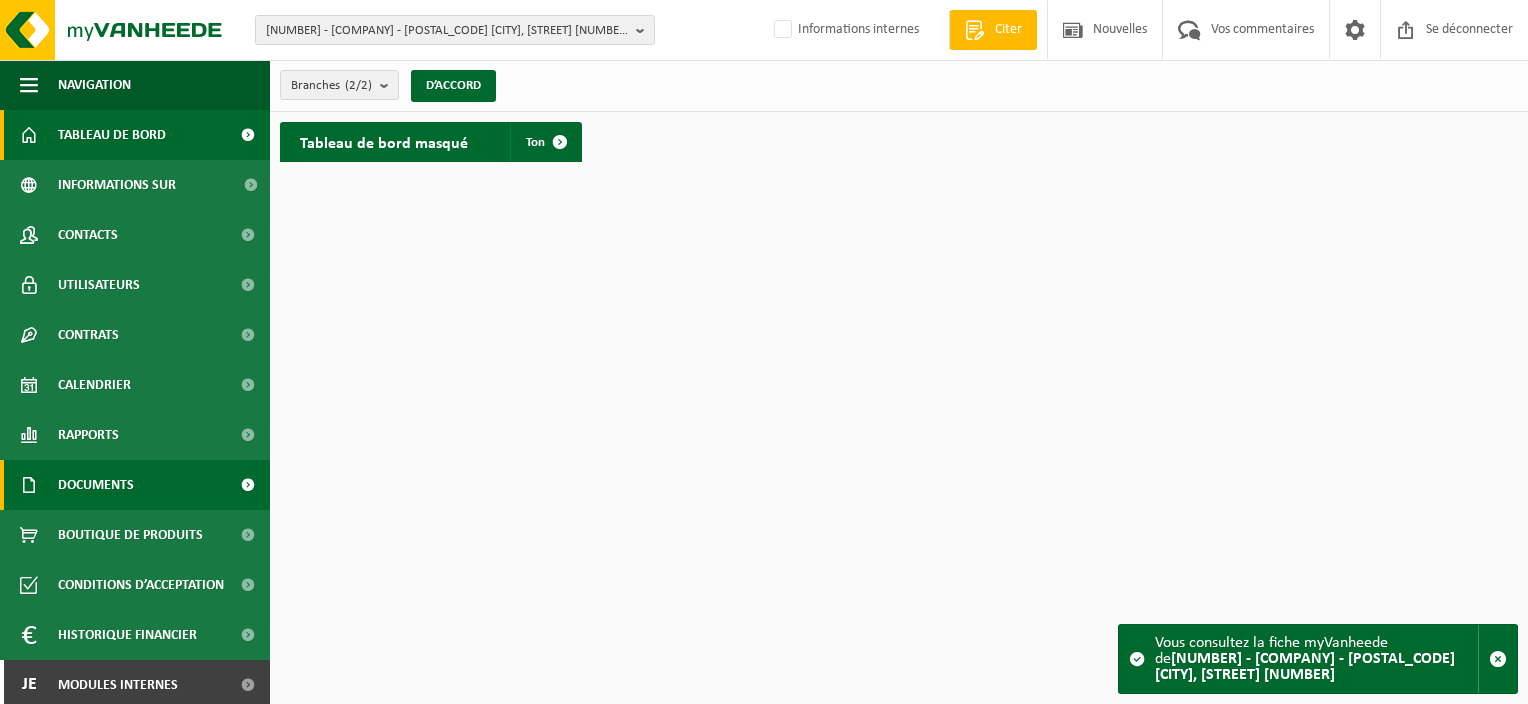 click on "Documents" at bounding box center [96, 485] 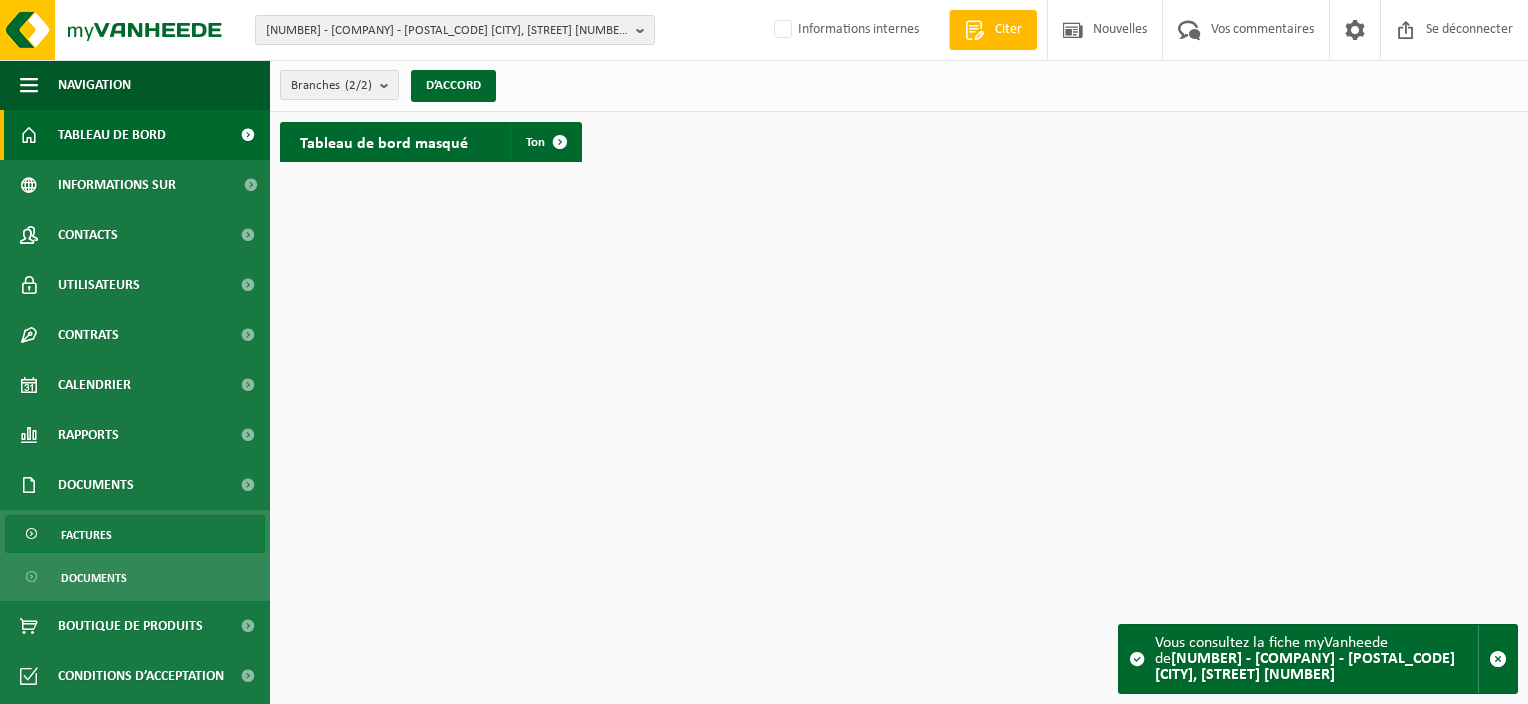 click on "Factures" at bounding box center (135, 534) 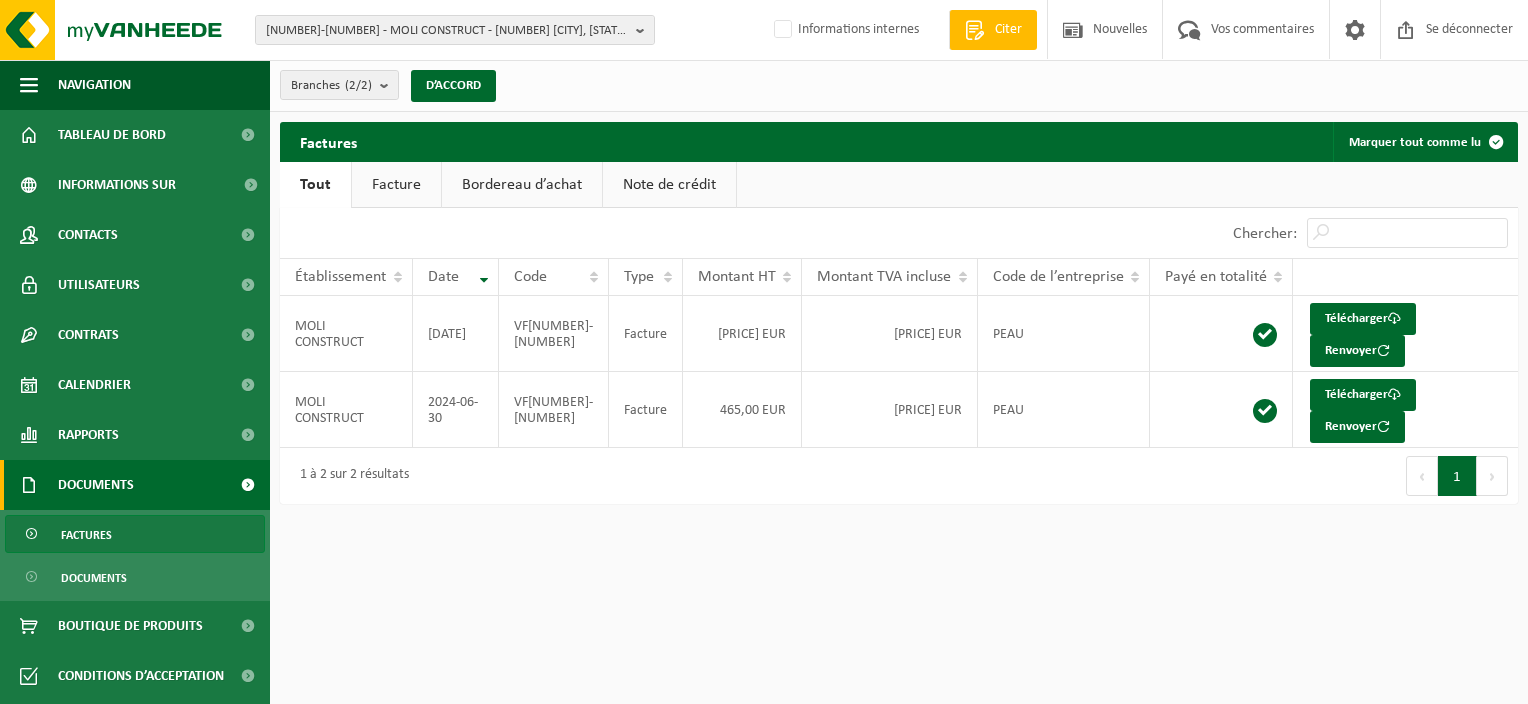 scroll, scrollTop: 0, scrollLeft: 0, axis: both 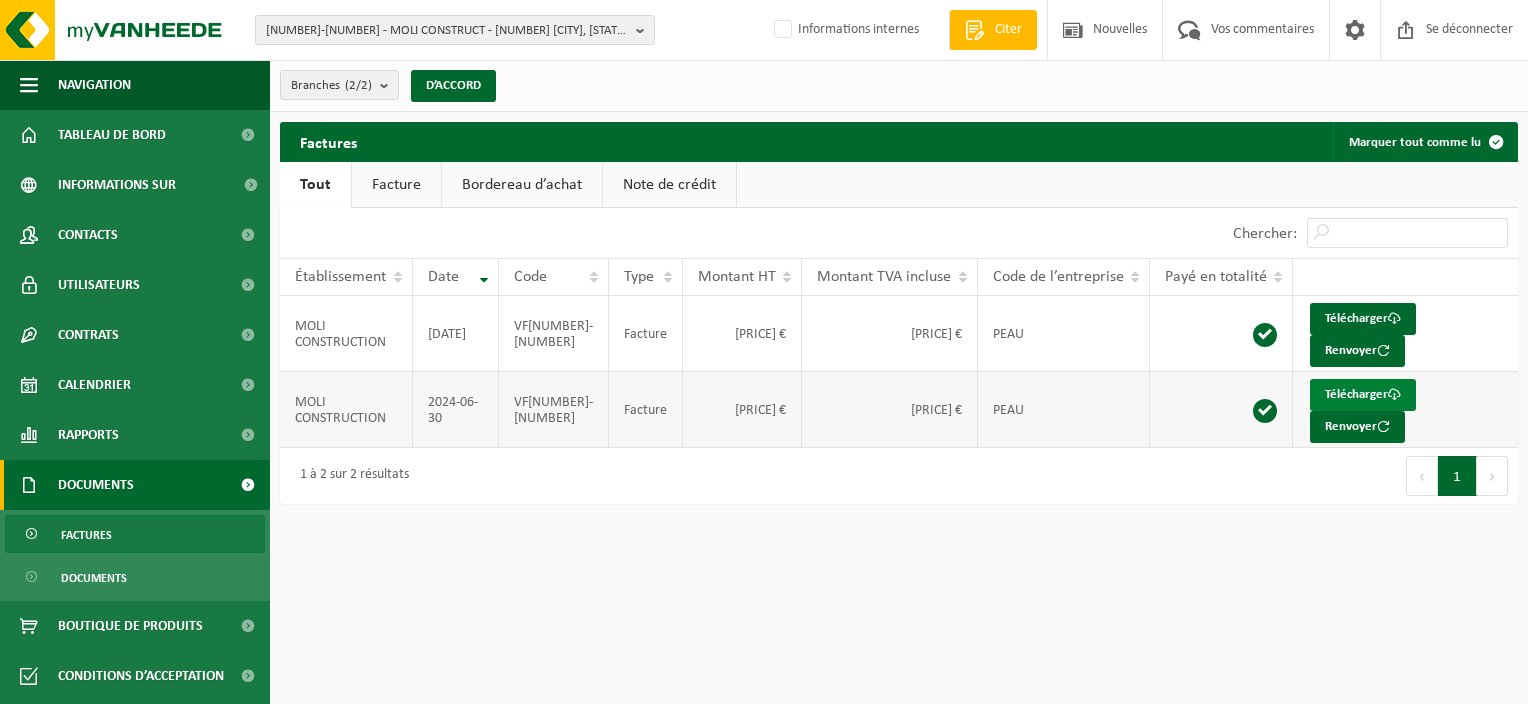 click on "Télécharger" at bounding box center (1356, 394) 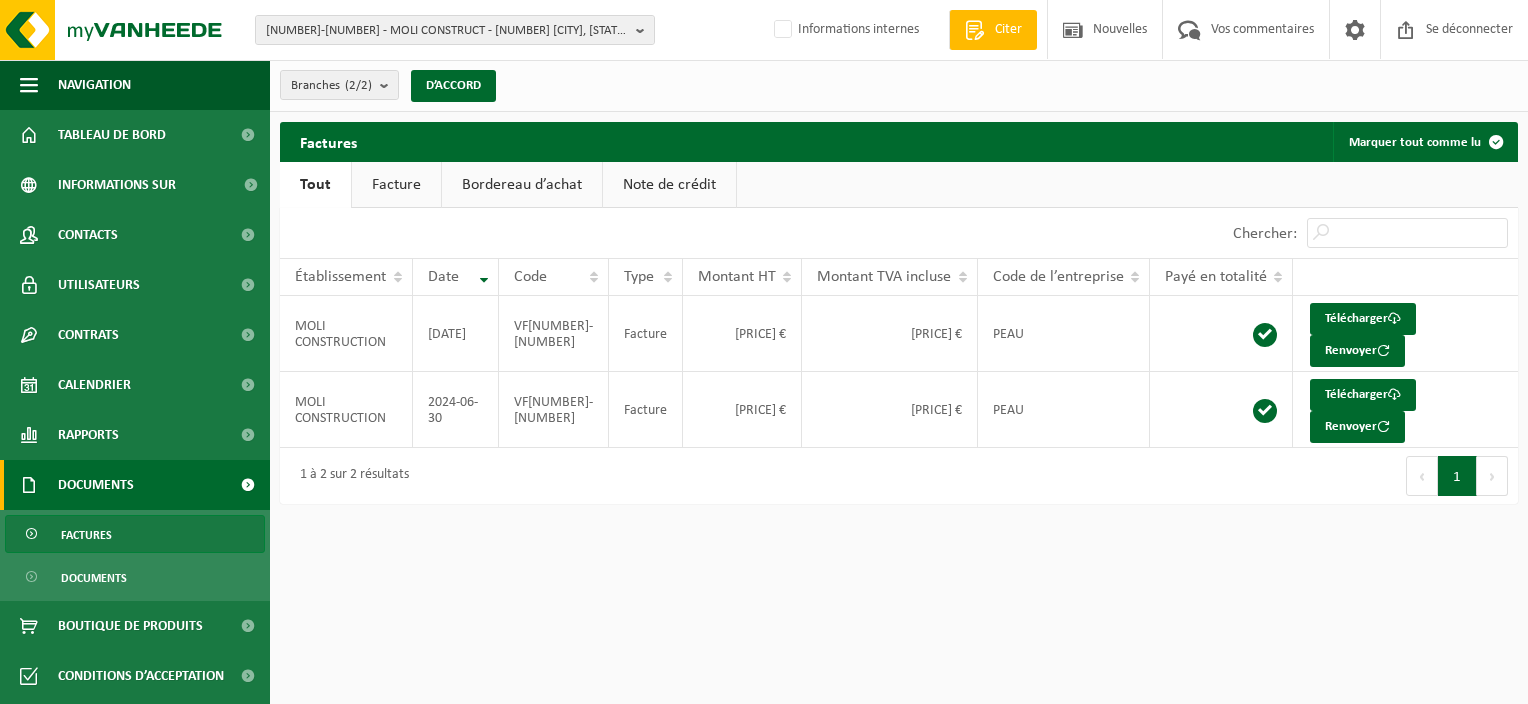 drag, startPoint x: 1024, startPoint y: 698, endPoint x: 1074, endPoint y: 625, distance: 88.481636 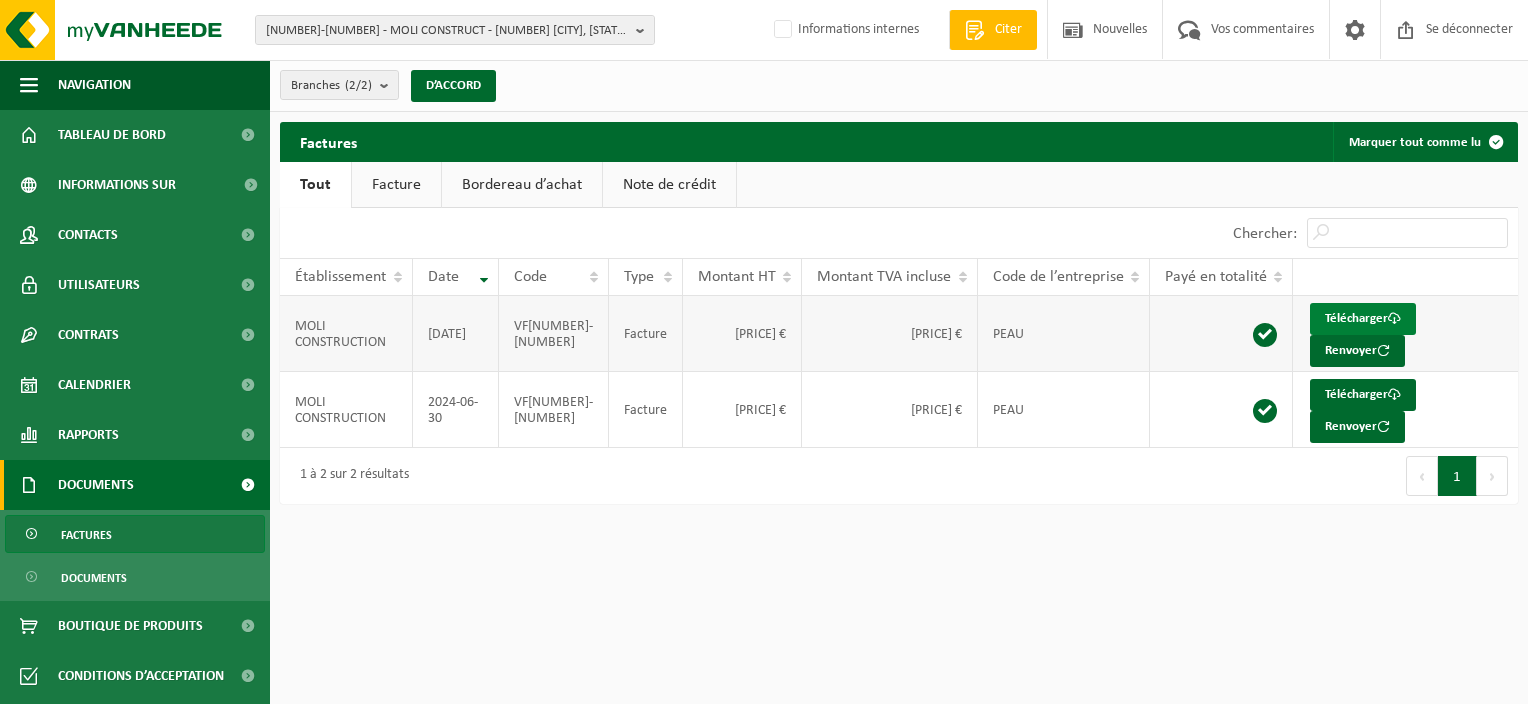 click on "Télécharger" at bounding box center [1356, 318] 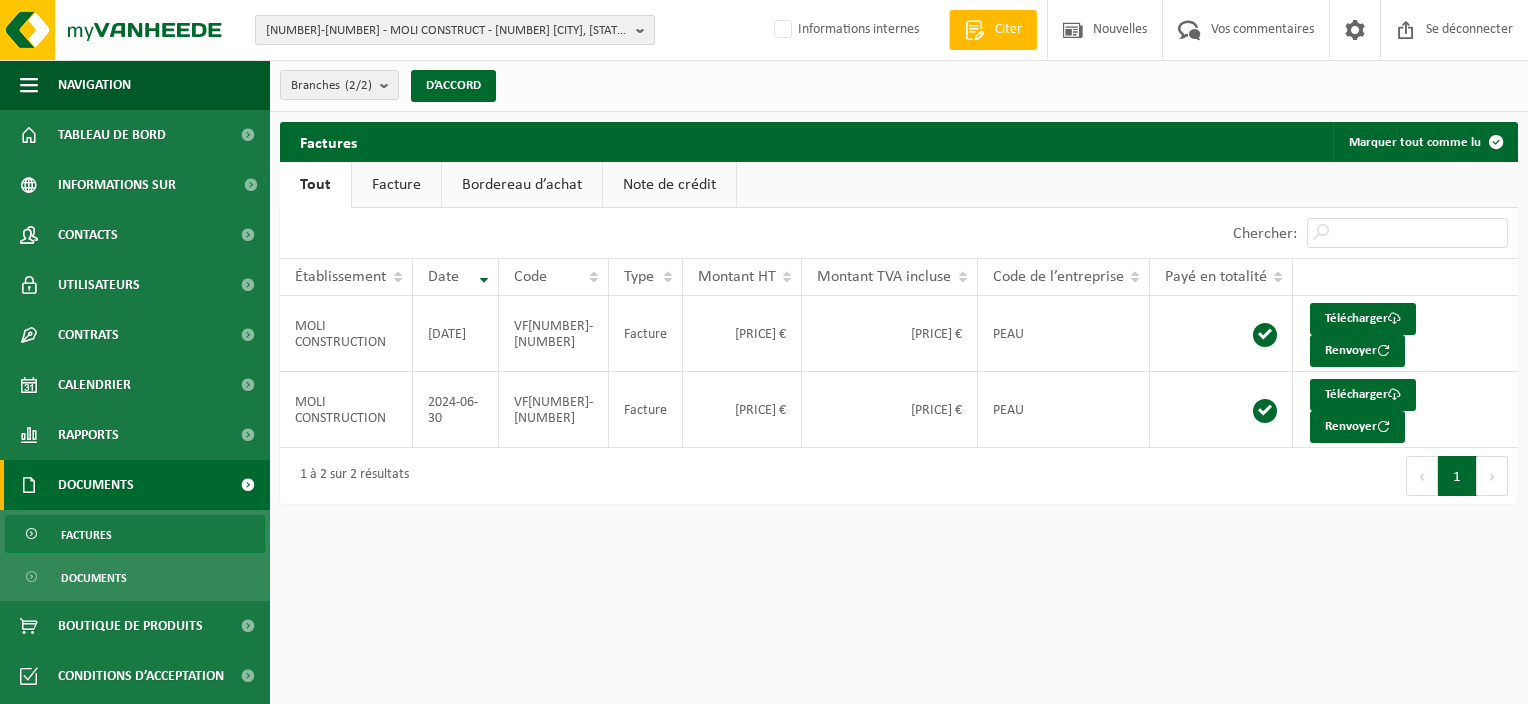 click on "10-942537 - MOLI CONSTRUCT - 1140 EVERE, ALLÉE DE PROVENCE 11" at bounding box center [447, 31] 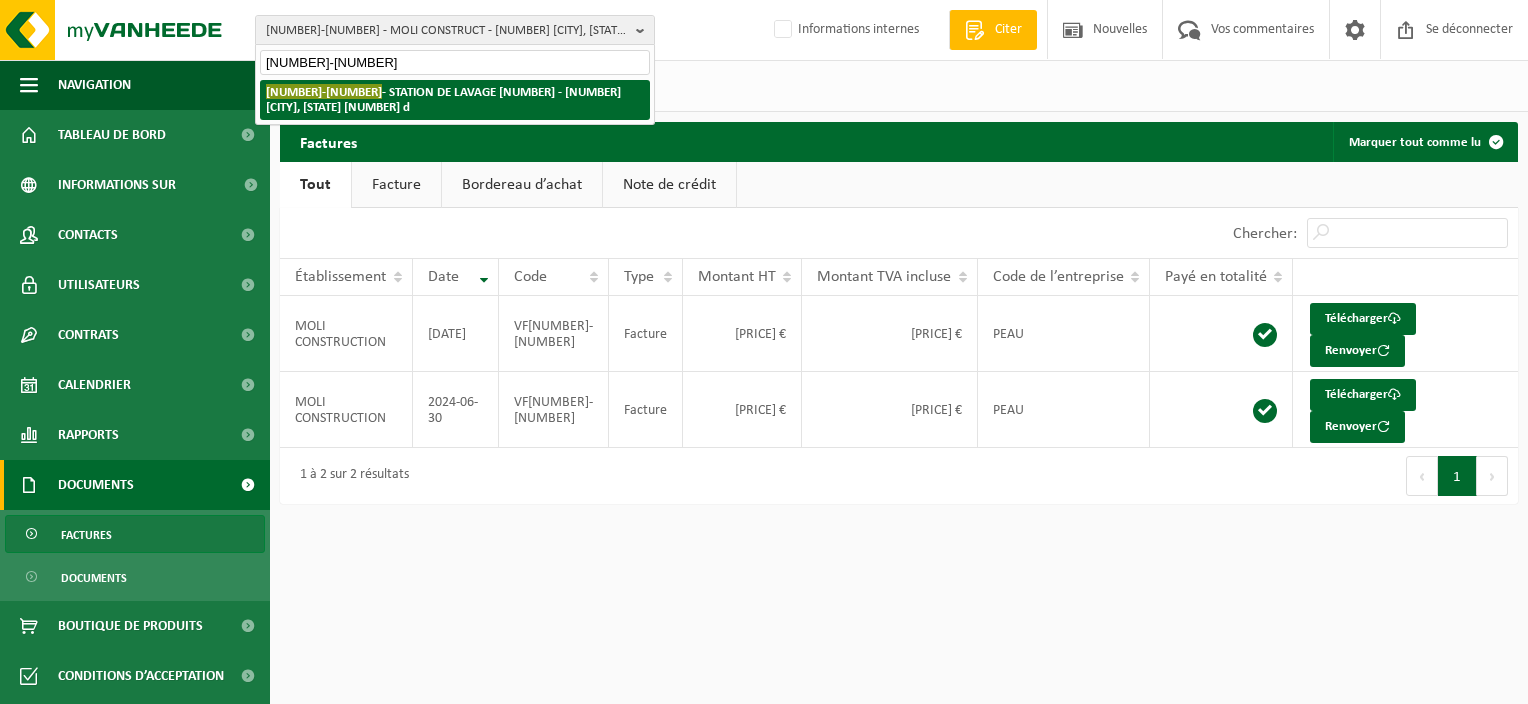 type on "10-836000" 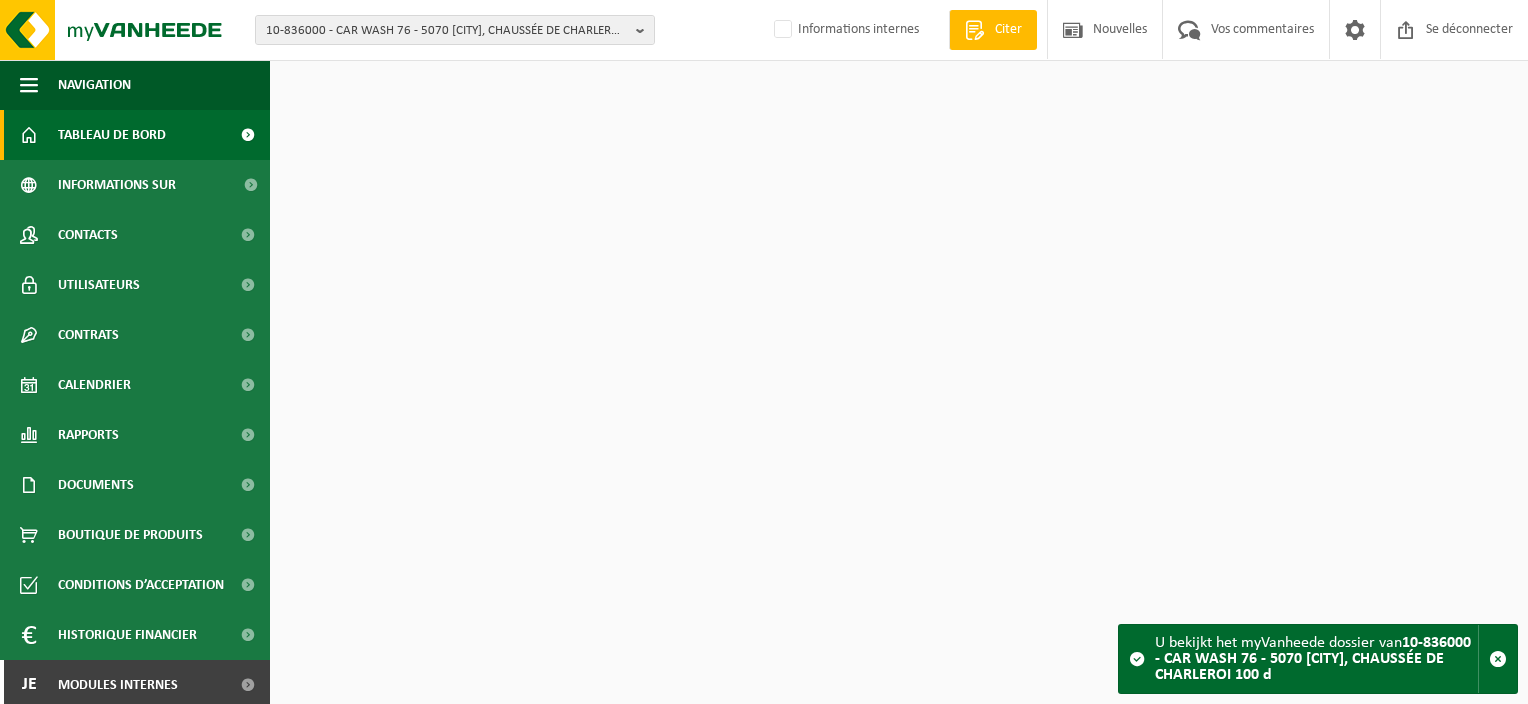 scroll, scrollTop: 0, scrollLeft: 0, axis: both 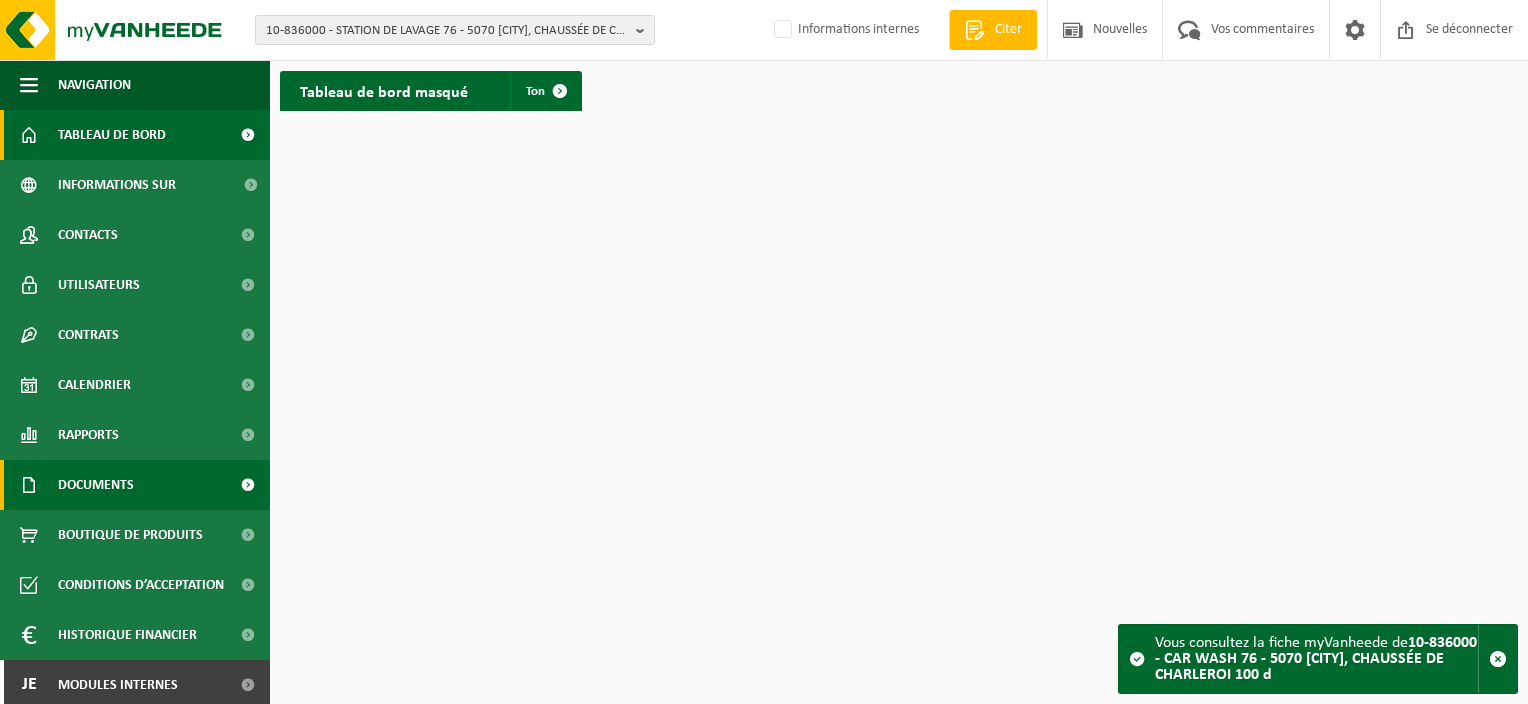 click on "Documents" at bounding box center (96, 485) 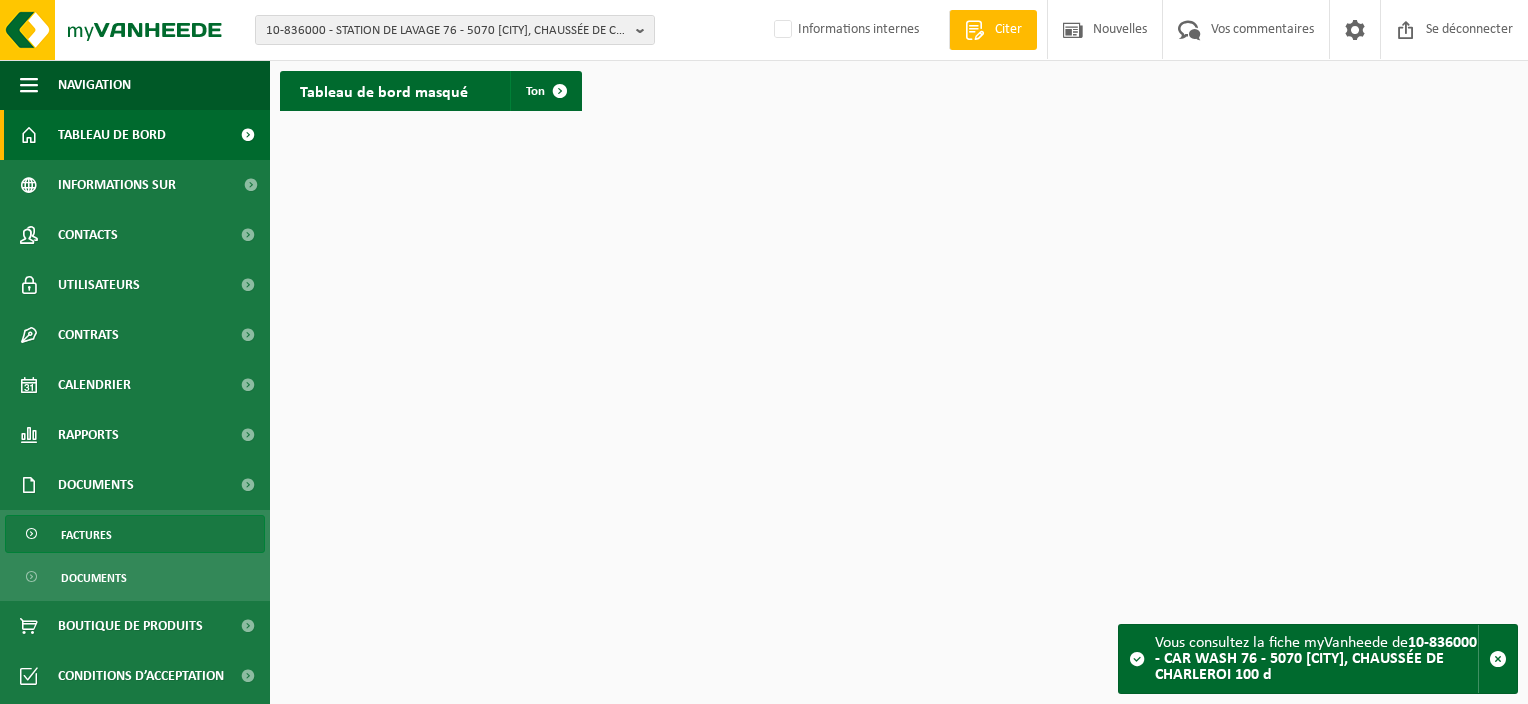 click on "Factures" at bounding box center [86, 535] 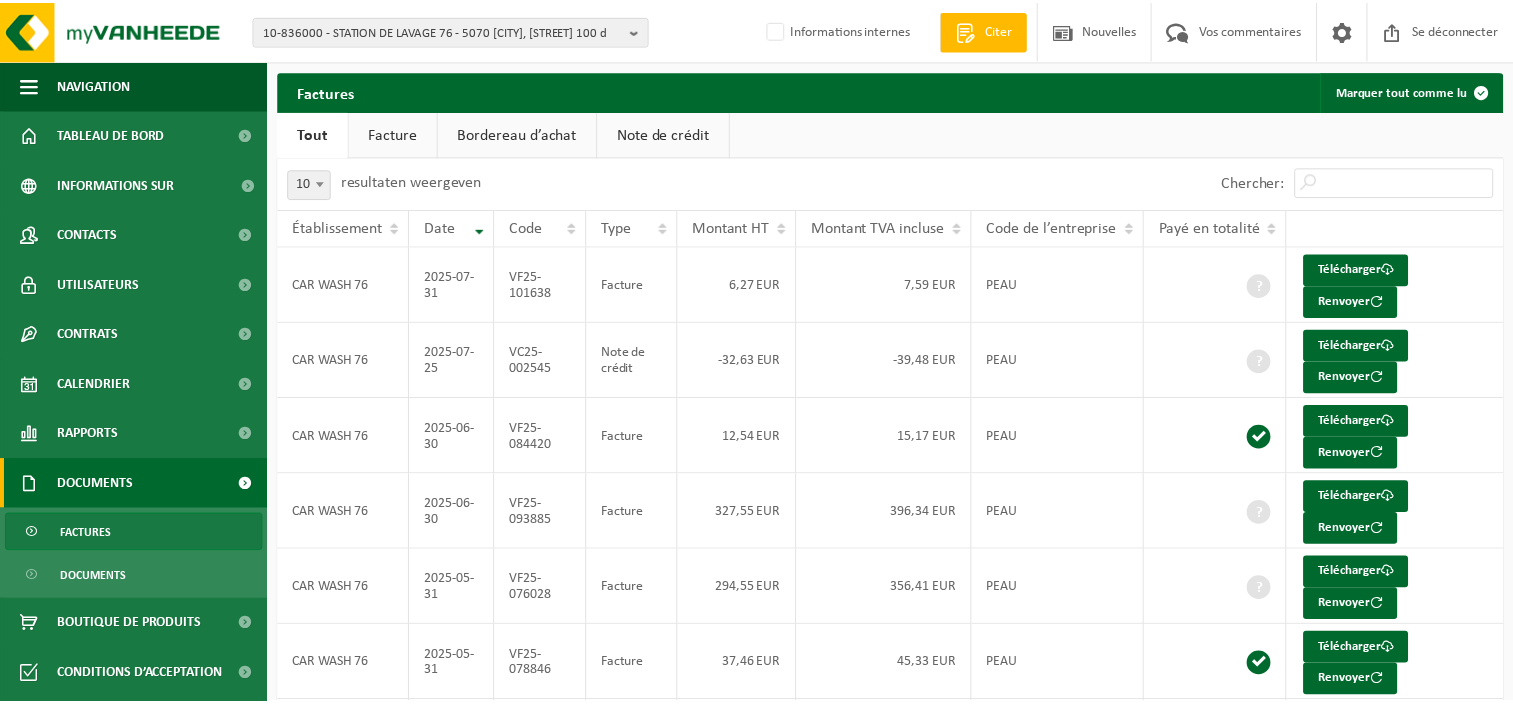 scroll, scrollTop: 0, scrollLeft: 0, axis: both 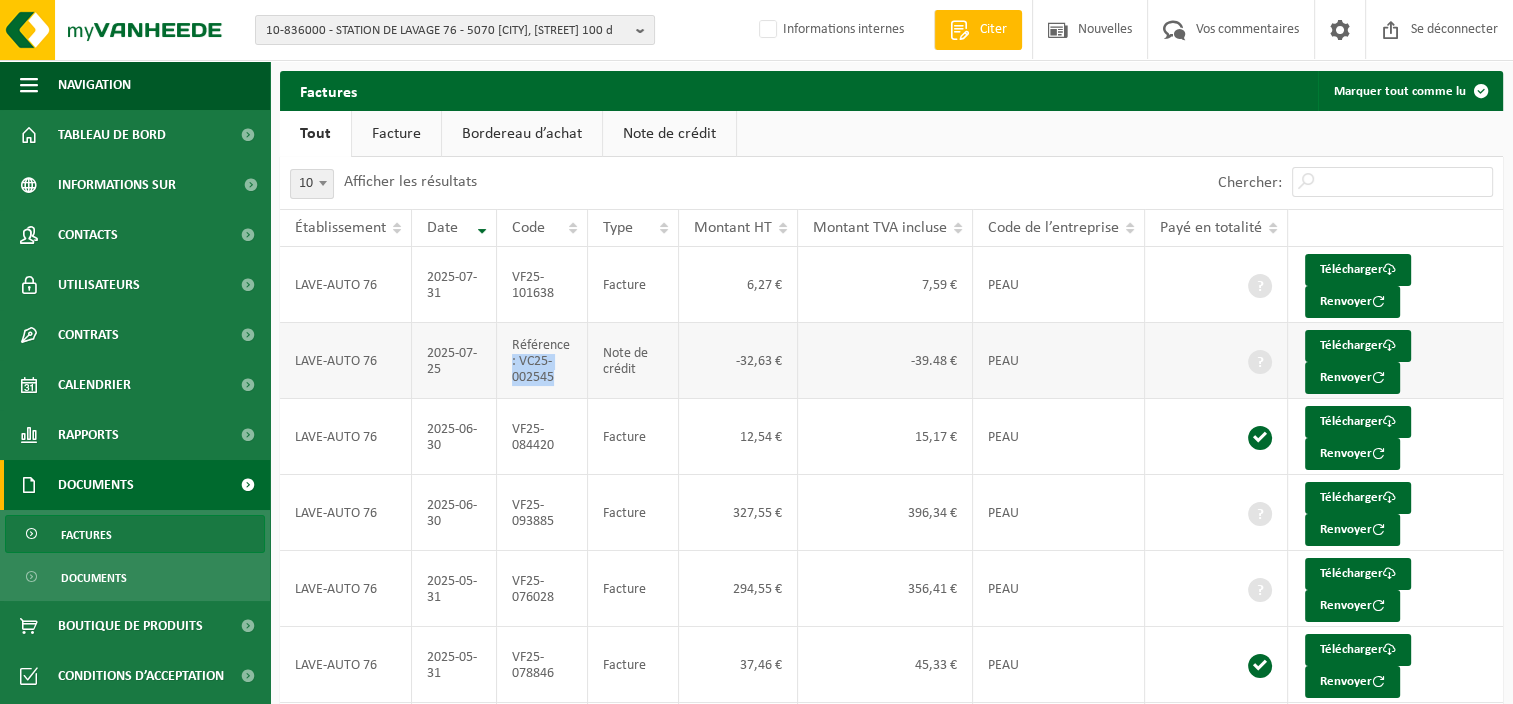 drag, startPoint x: 568, startPoint y: 379, endPoint x: 500, endPoint y: 362, distance: 70.0928 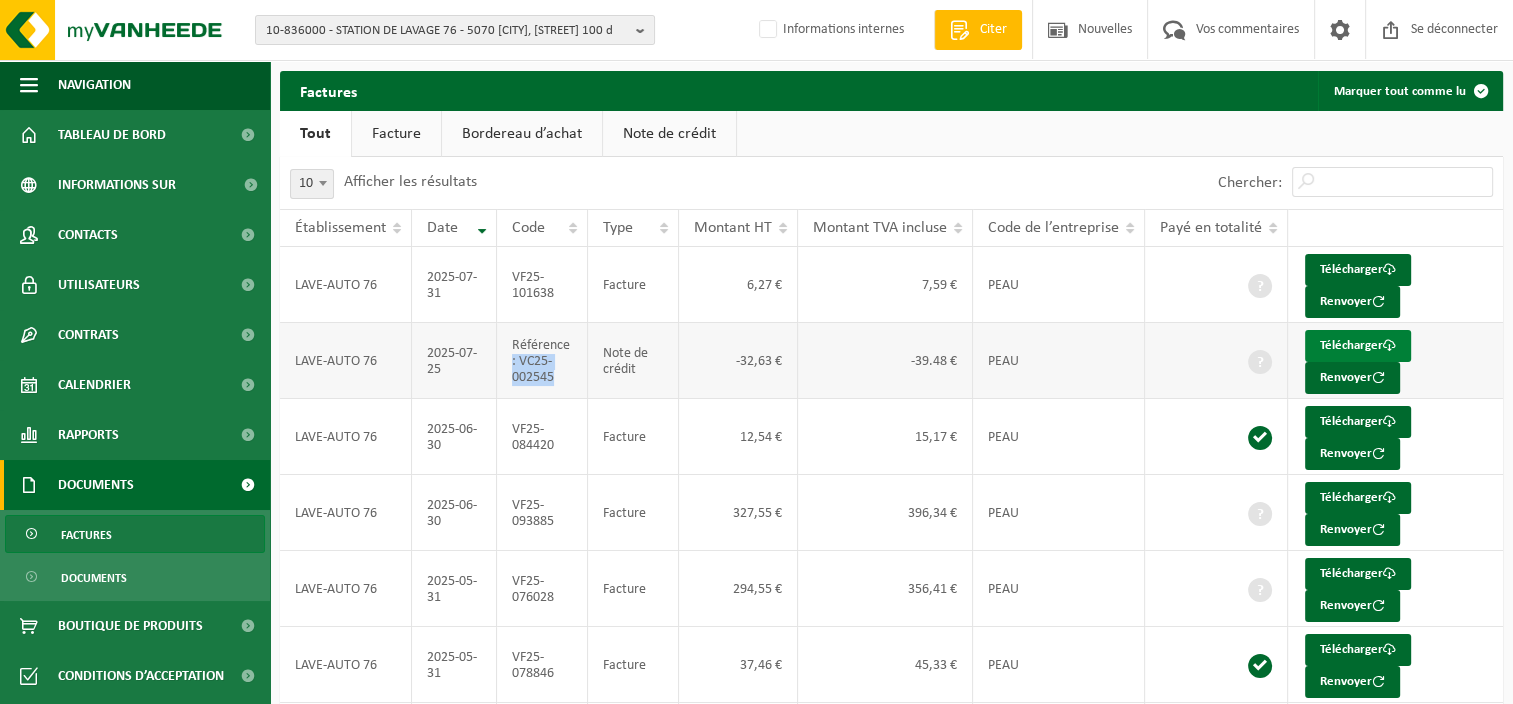 click on "Télécharger" at bounding box center (1351, 345) 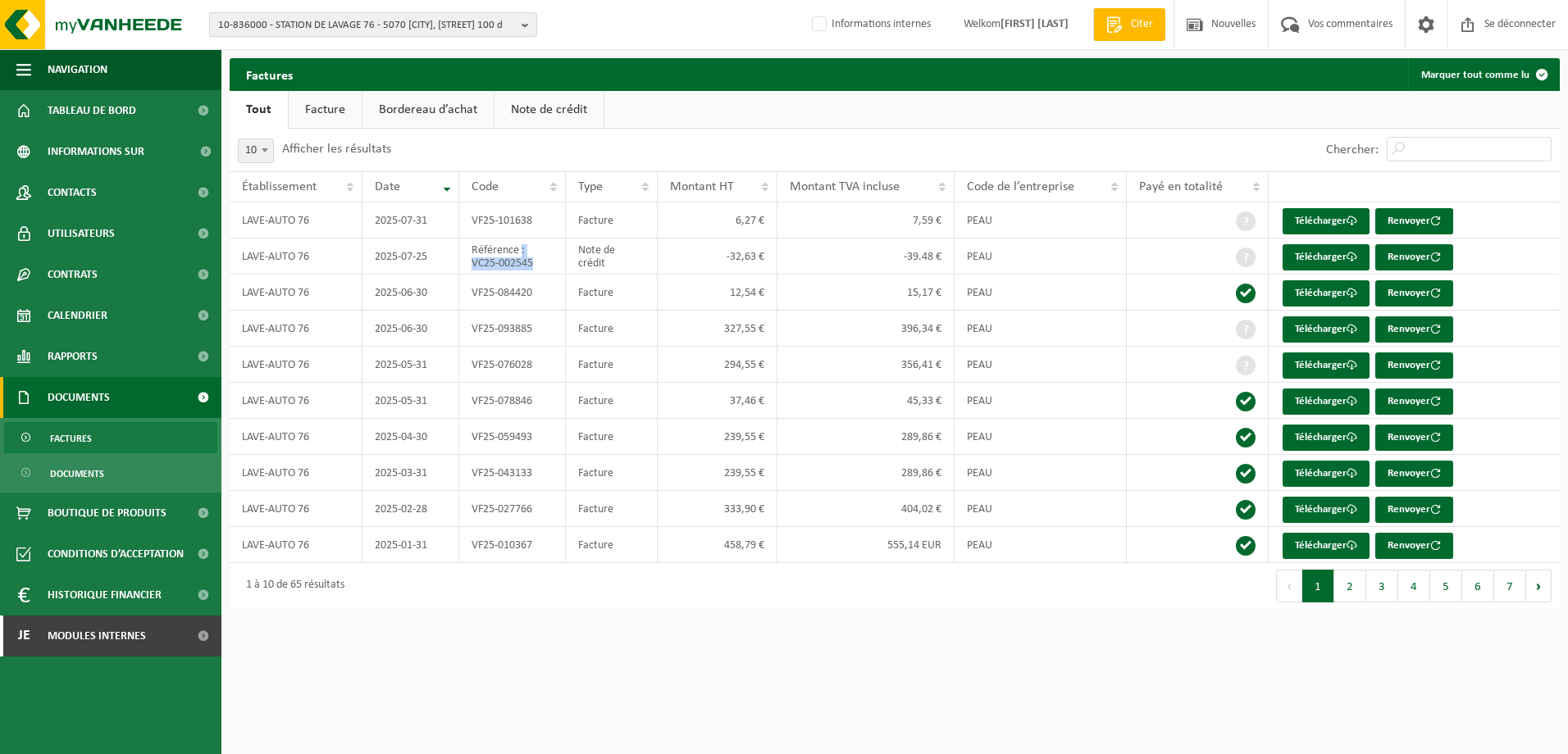 click on "10-836000 - STATION DE LAVAGE 76 - 5070 FOSSES-LA-VILLE, CHAUSSÉE DE CHARLEROI 100 d" at bounding box center (367, 25) 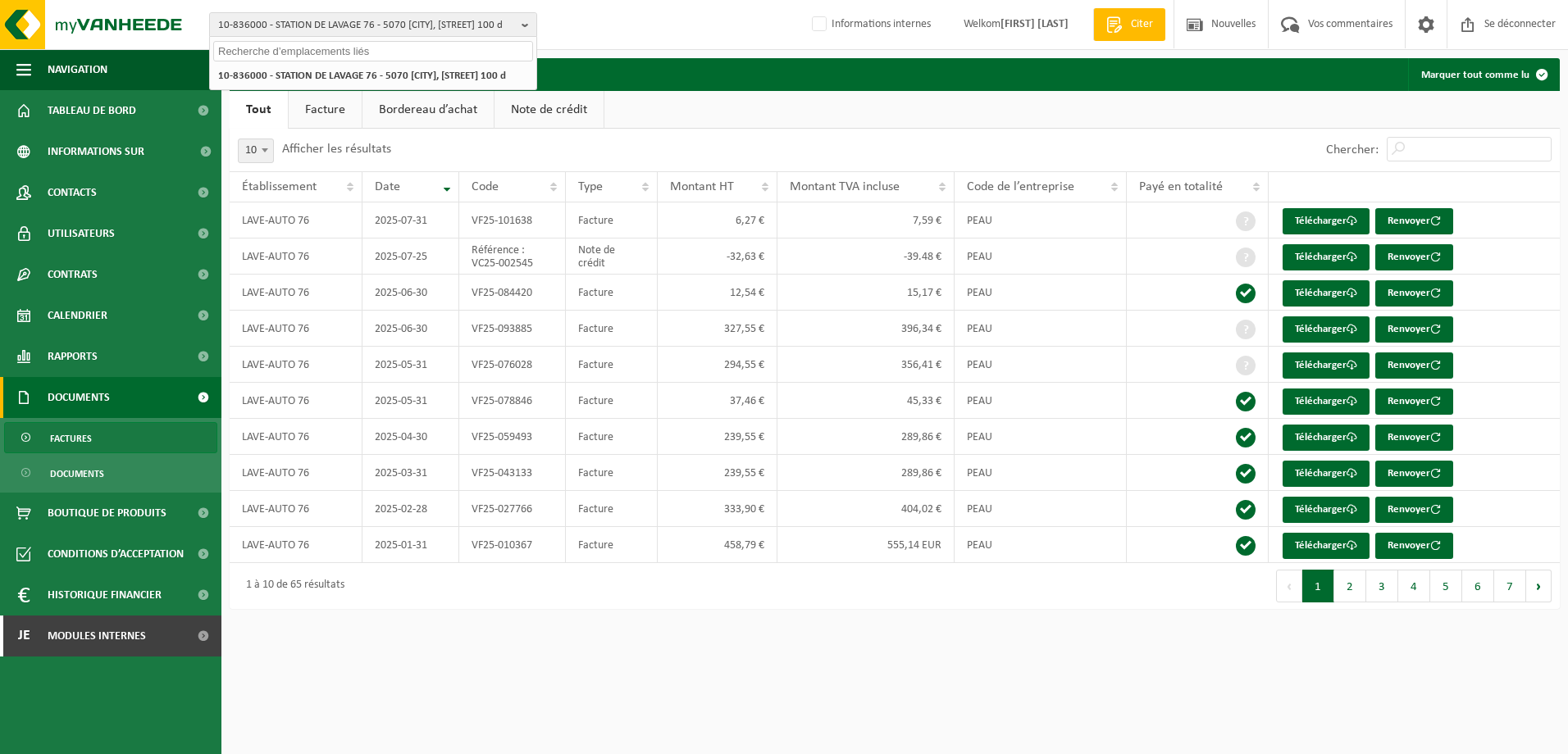 paste on "01-900463" 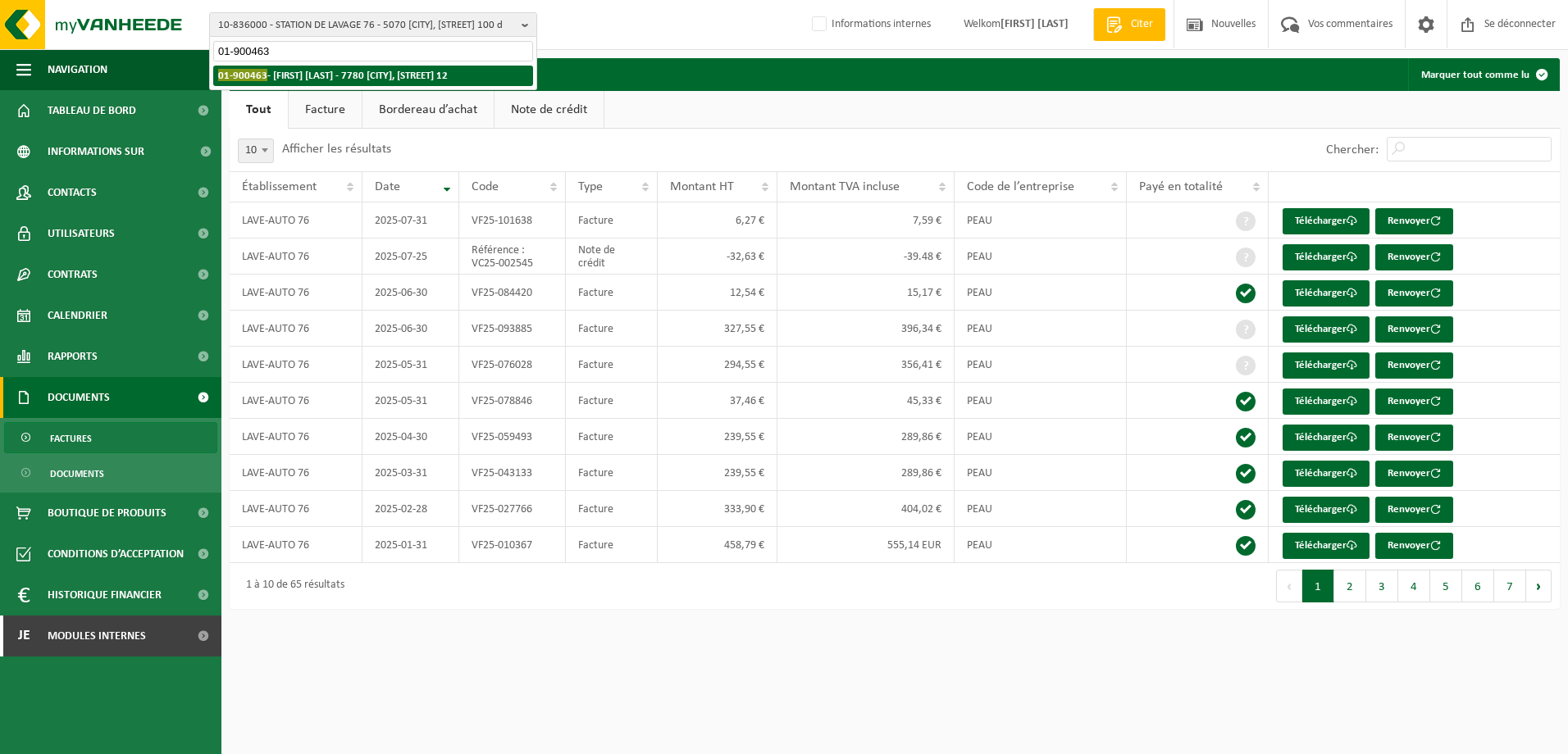 type on "01-900463" 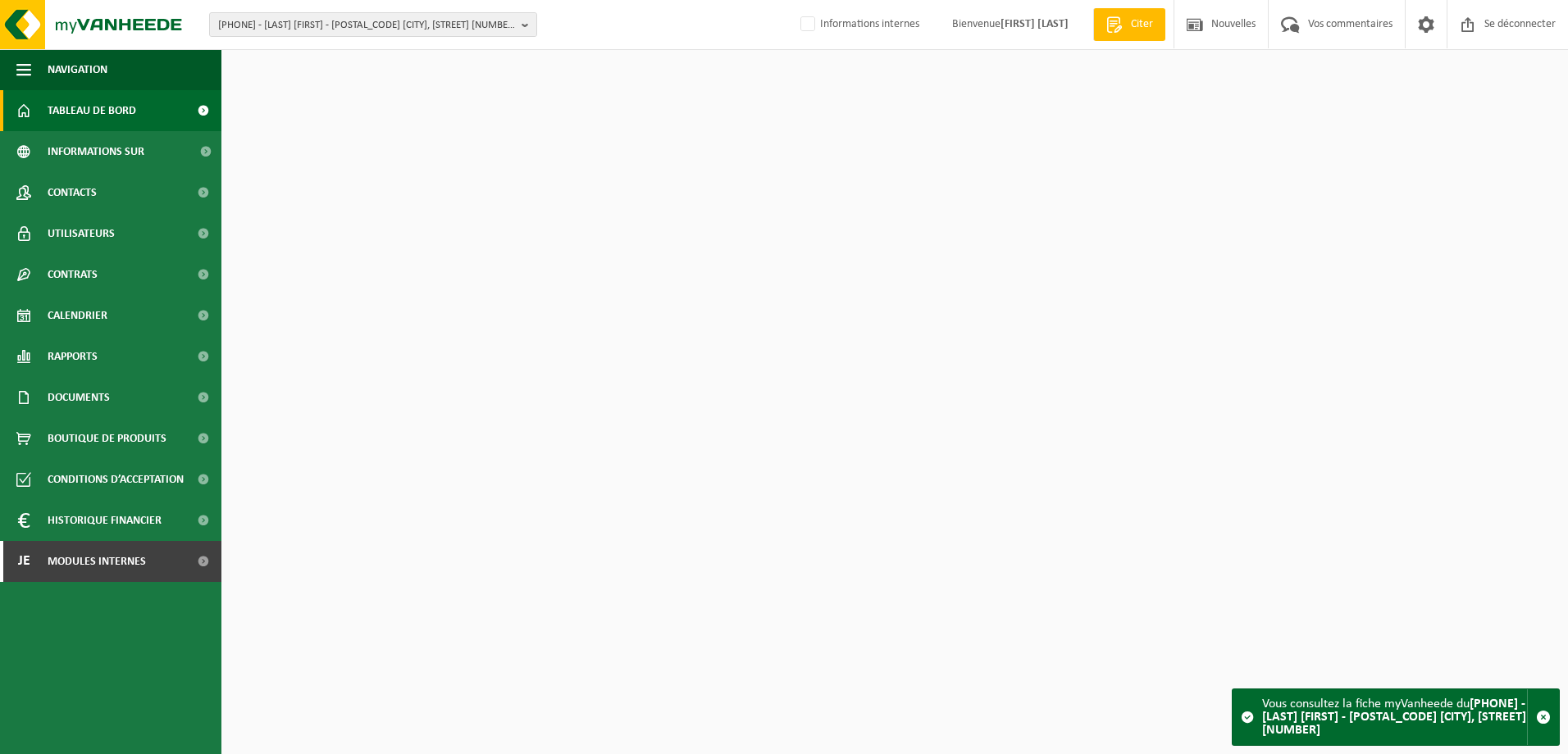scroll, scrollTop: 0, scrollLeft: 0, axis: both 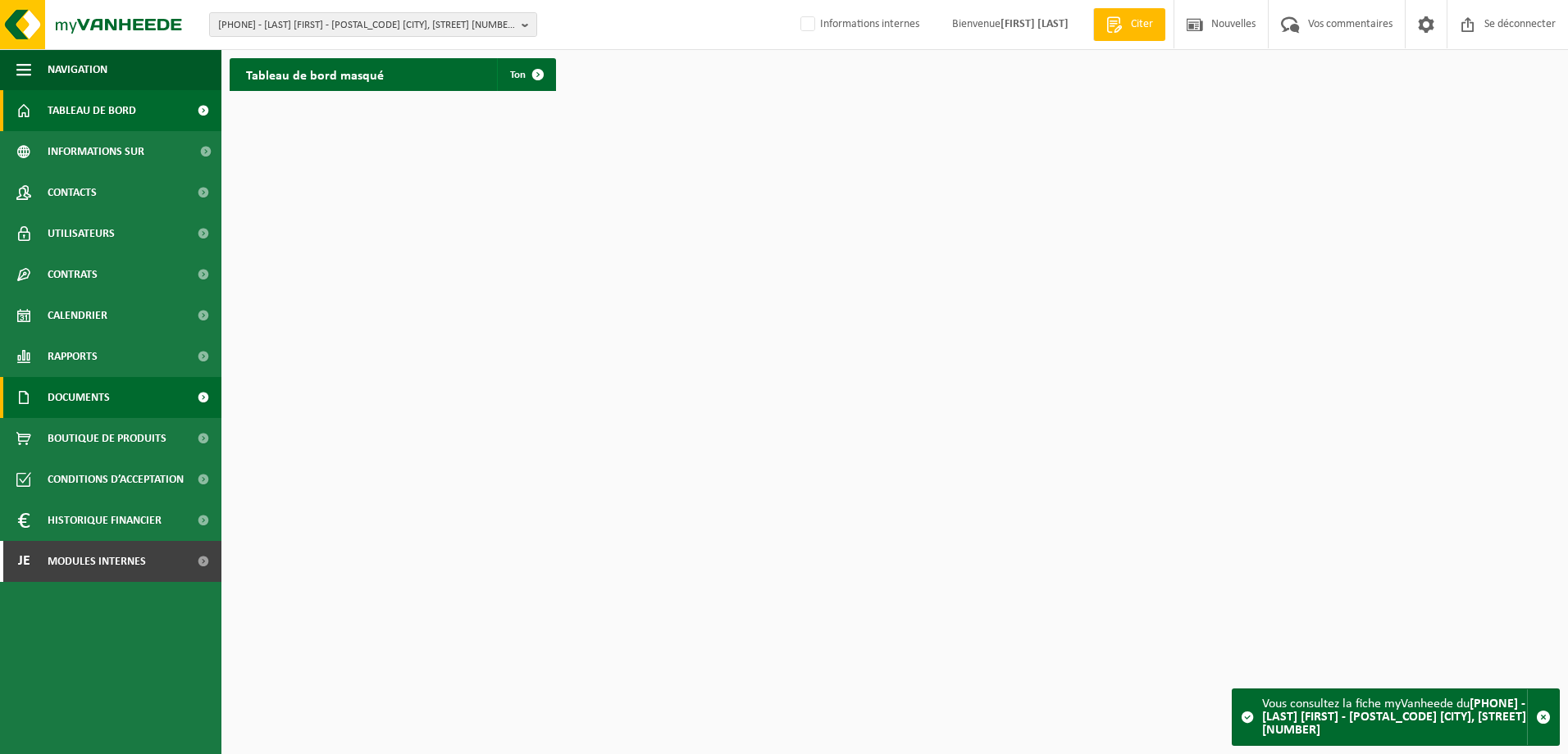 click on "Documents" at bounding box center (79, 397) 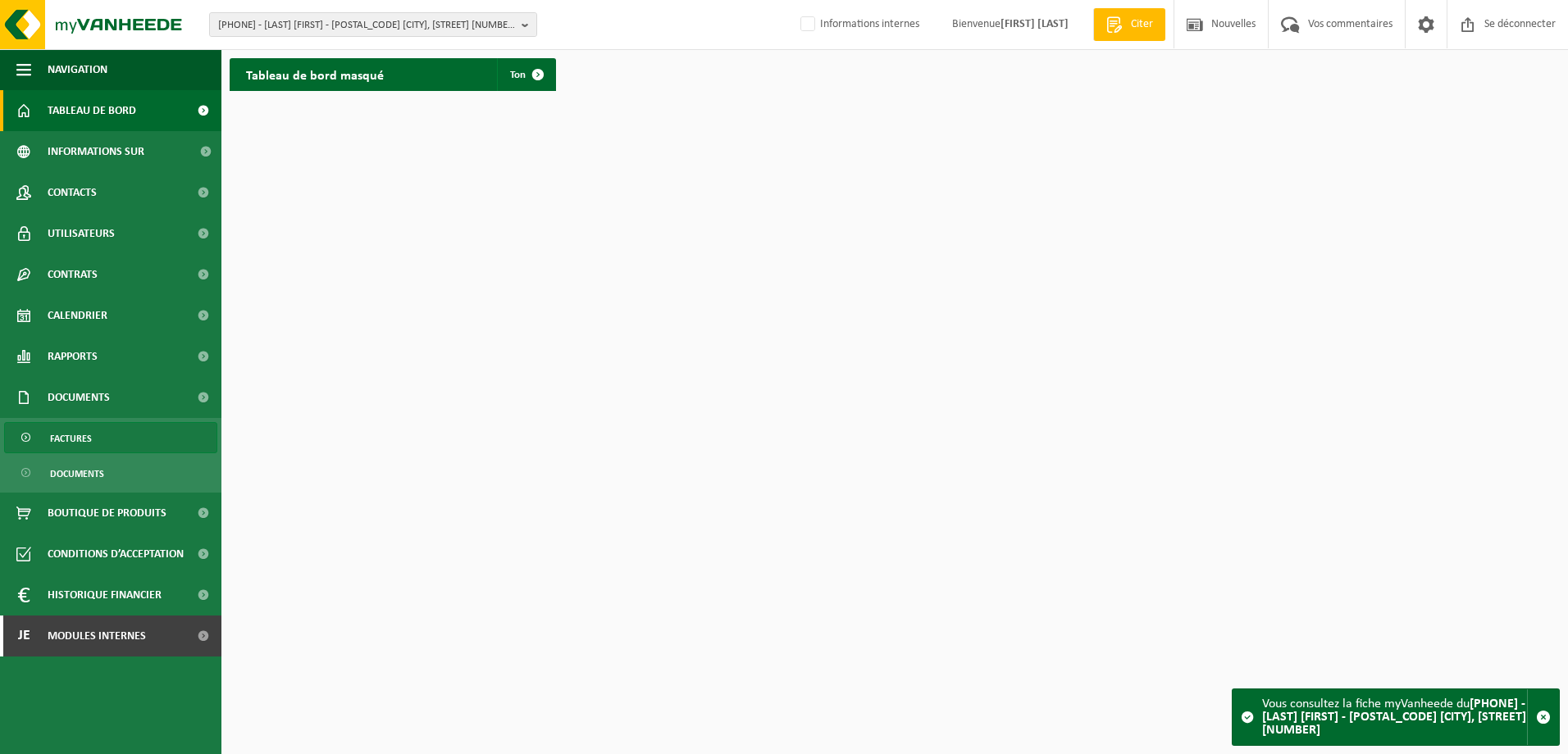 click on "Factures" at bounding box center [71, 438] 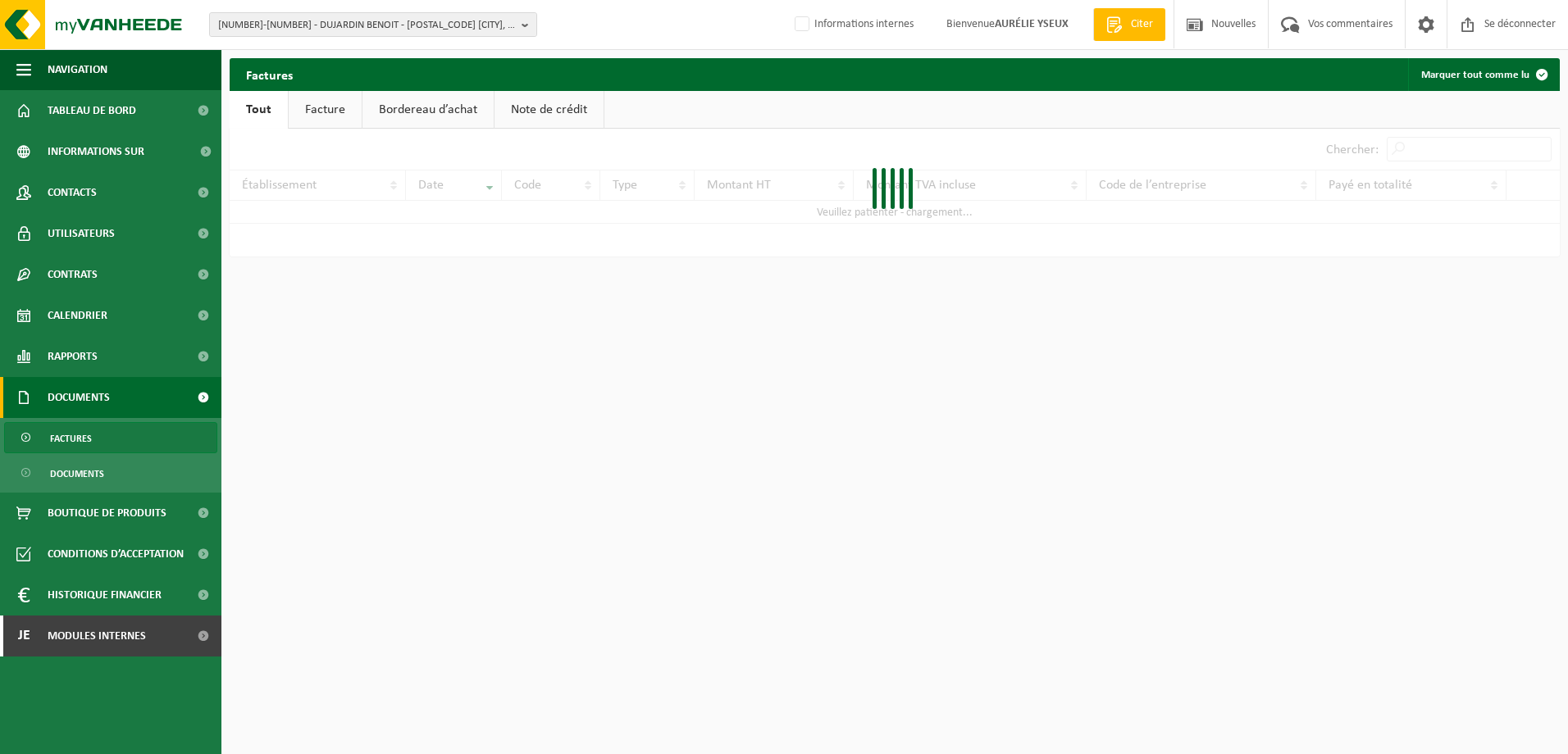 scroll, scrollTop: 0, scrollLeft: 0, axis: both 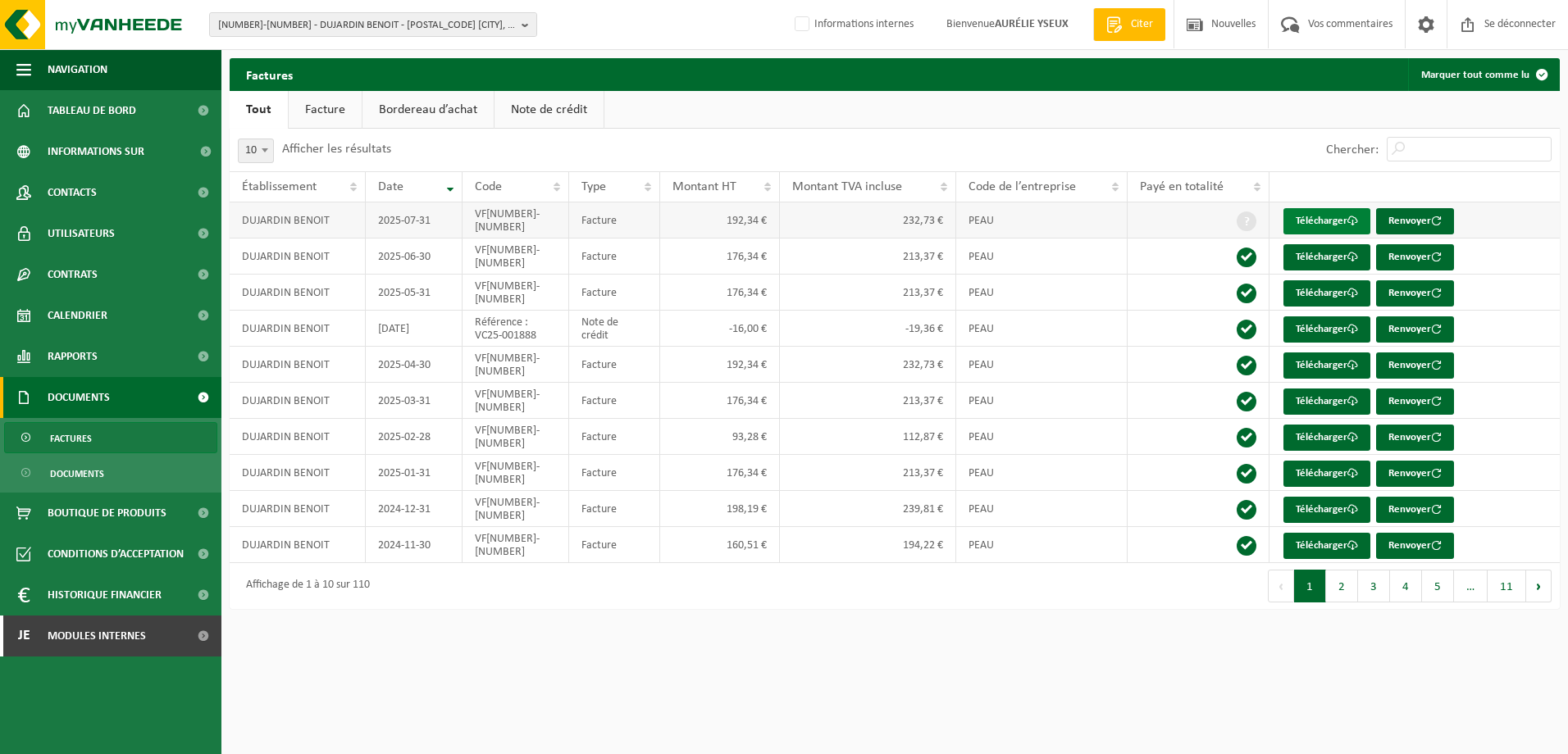 click on "Télécharger" at bounding box center [1321, 220] 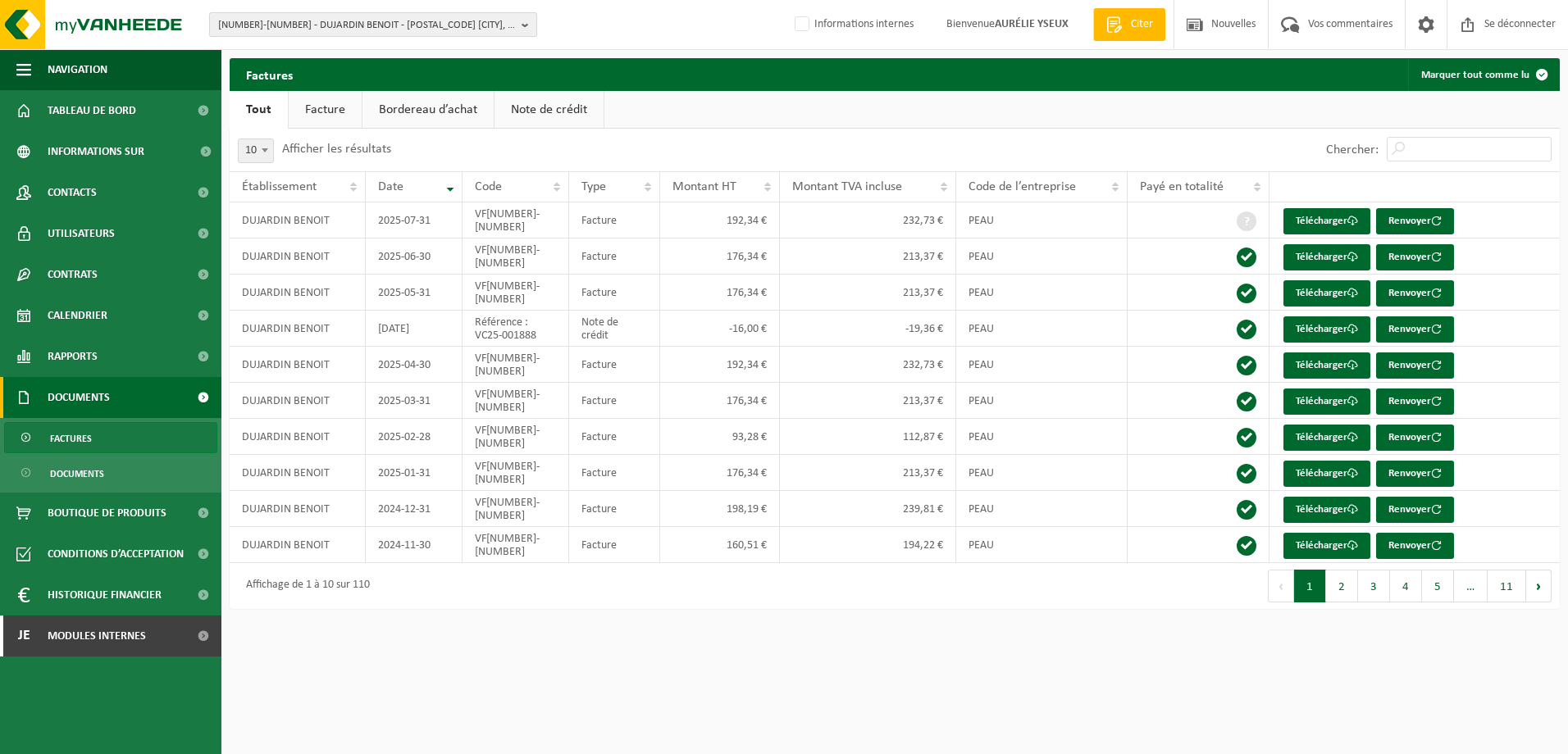 click on "01-900463 - DUJARDIN BENOIT - 7780 COMINES, RUE DU FORT 12" at bounding box center [367, 25] 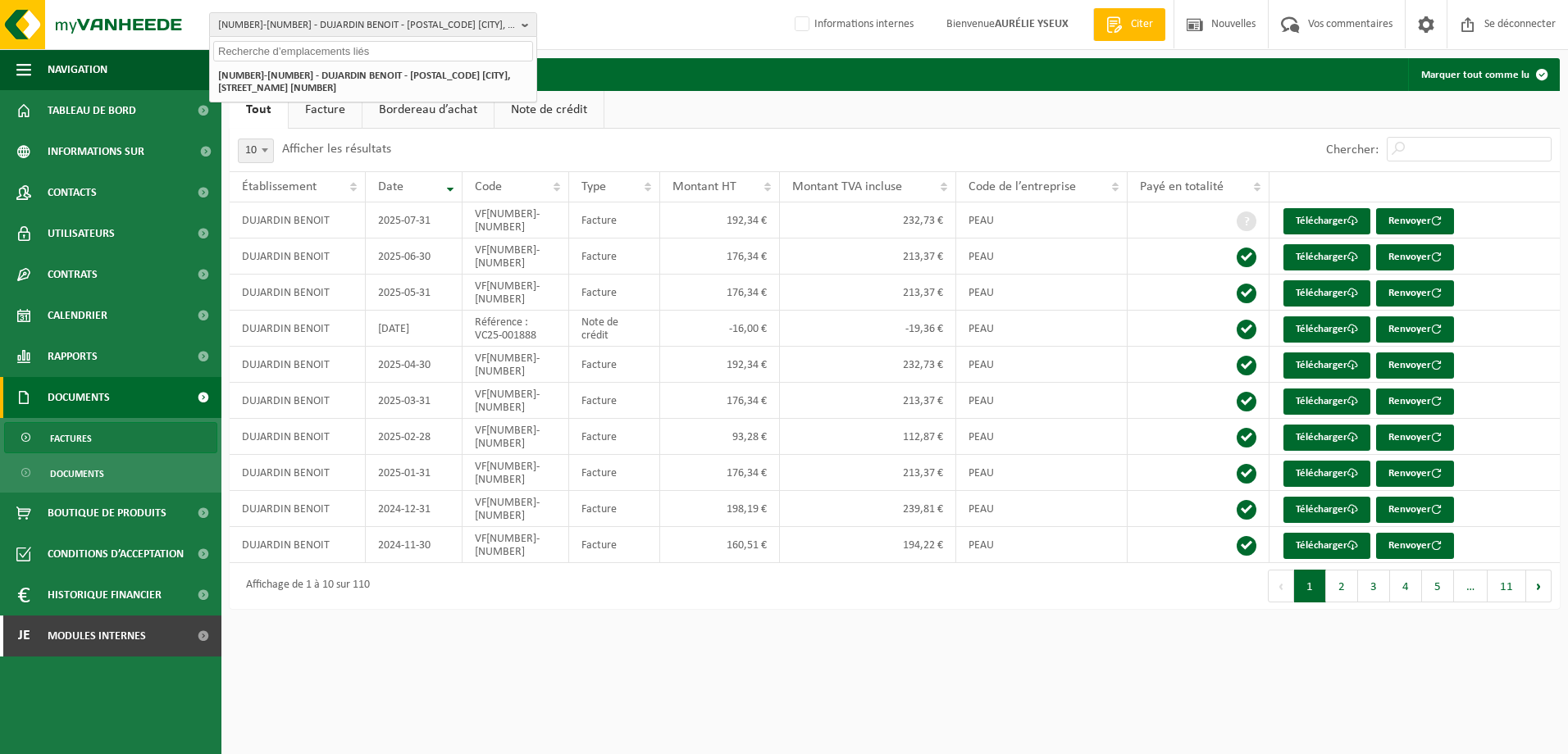 click at bounding box center [373, 51] 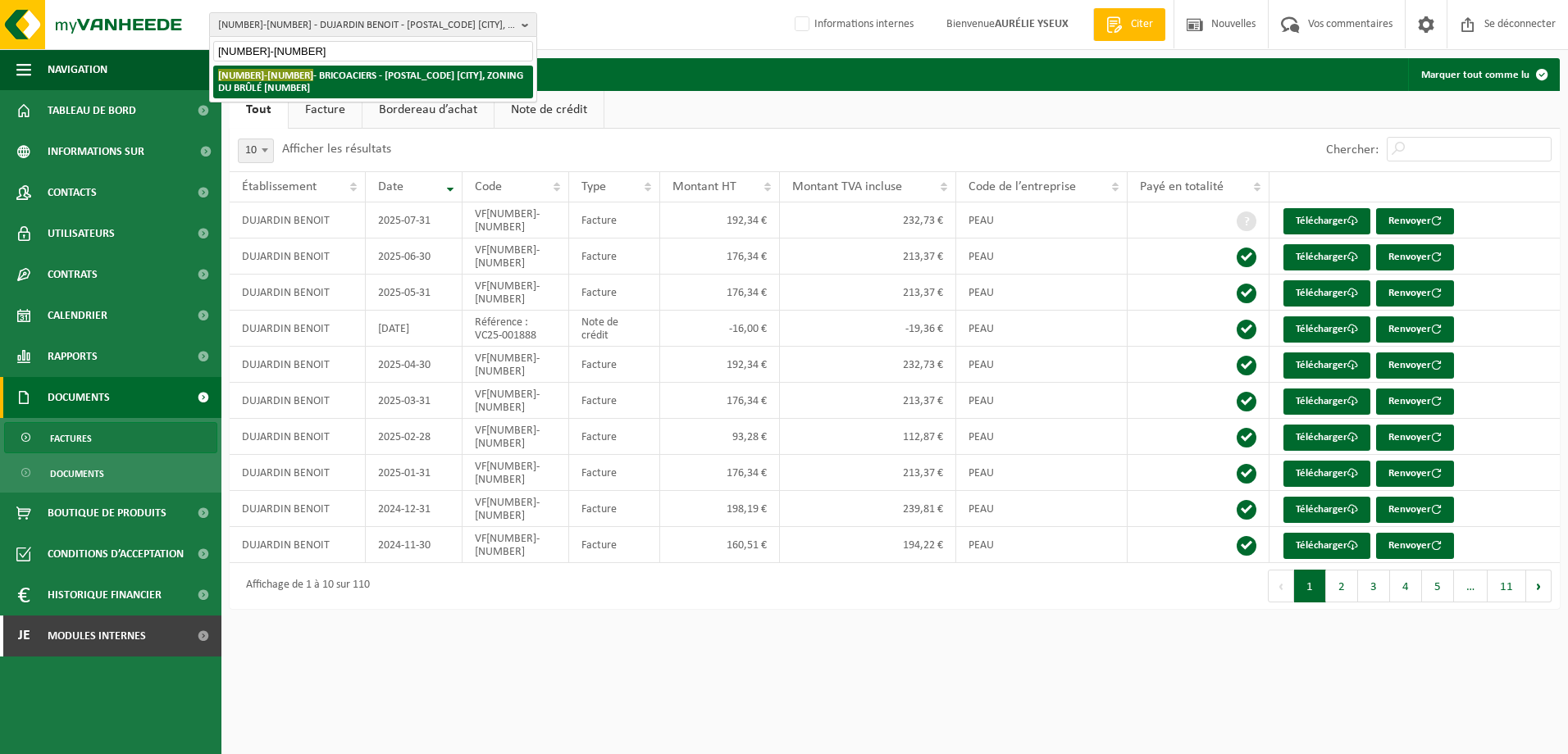 type on "10-743559" 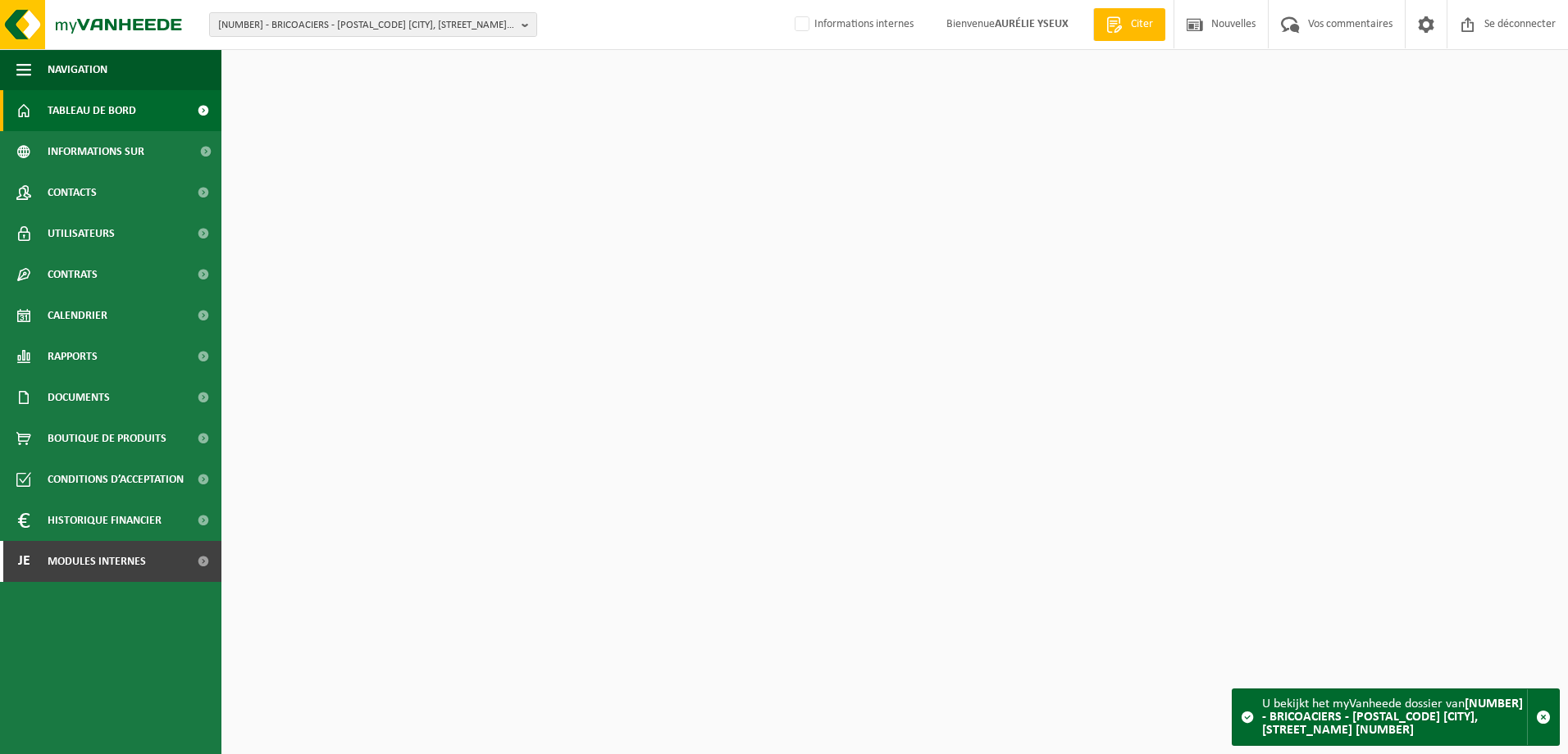 scroll, scrollTop: 0, scrollLeft: 0, axis: both 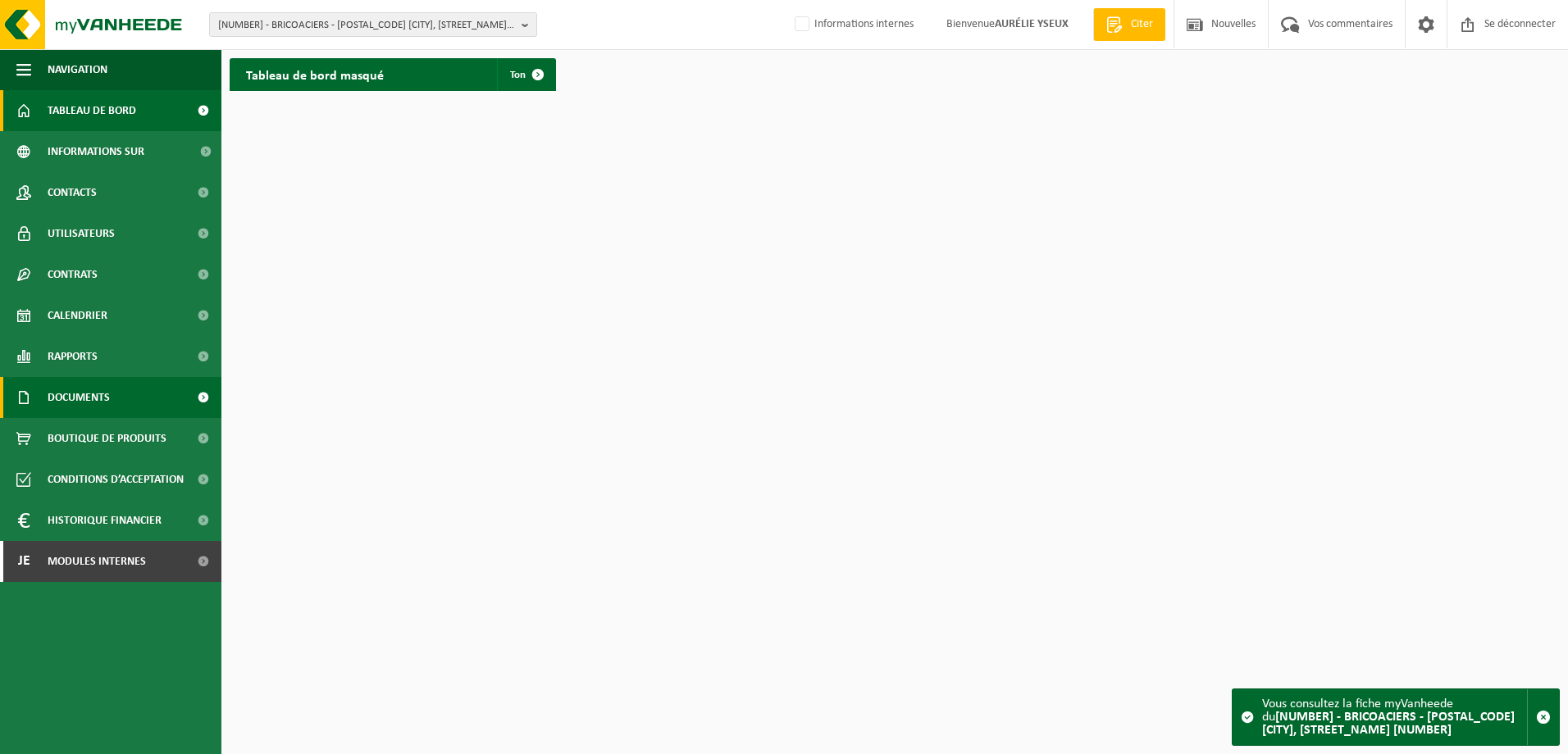click on "Documents" at bounding box center (79, 397) 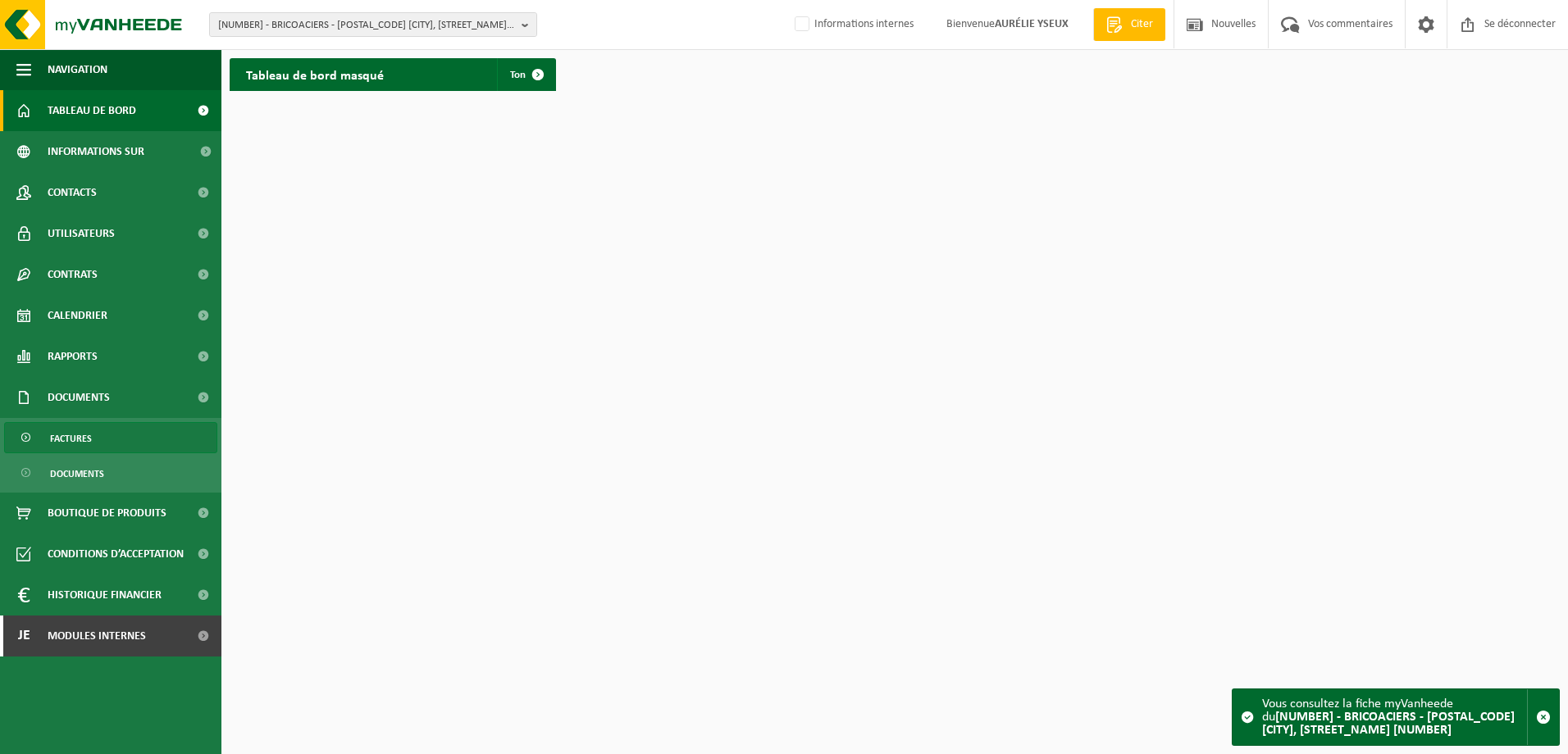 click on "Factures" at bounding box center (71, 438) 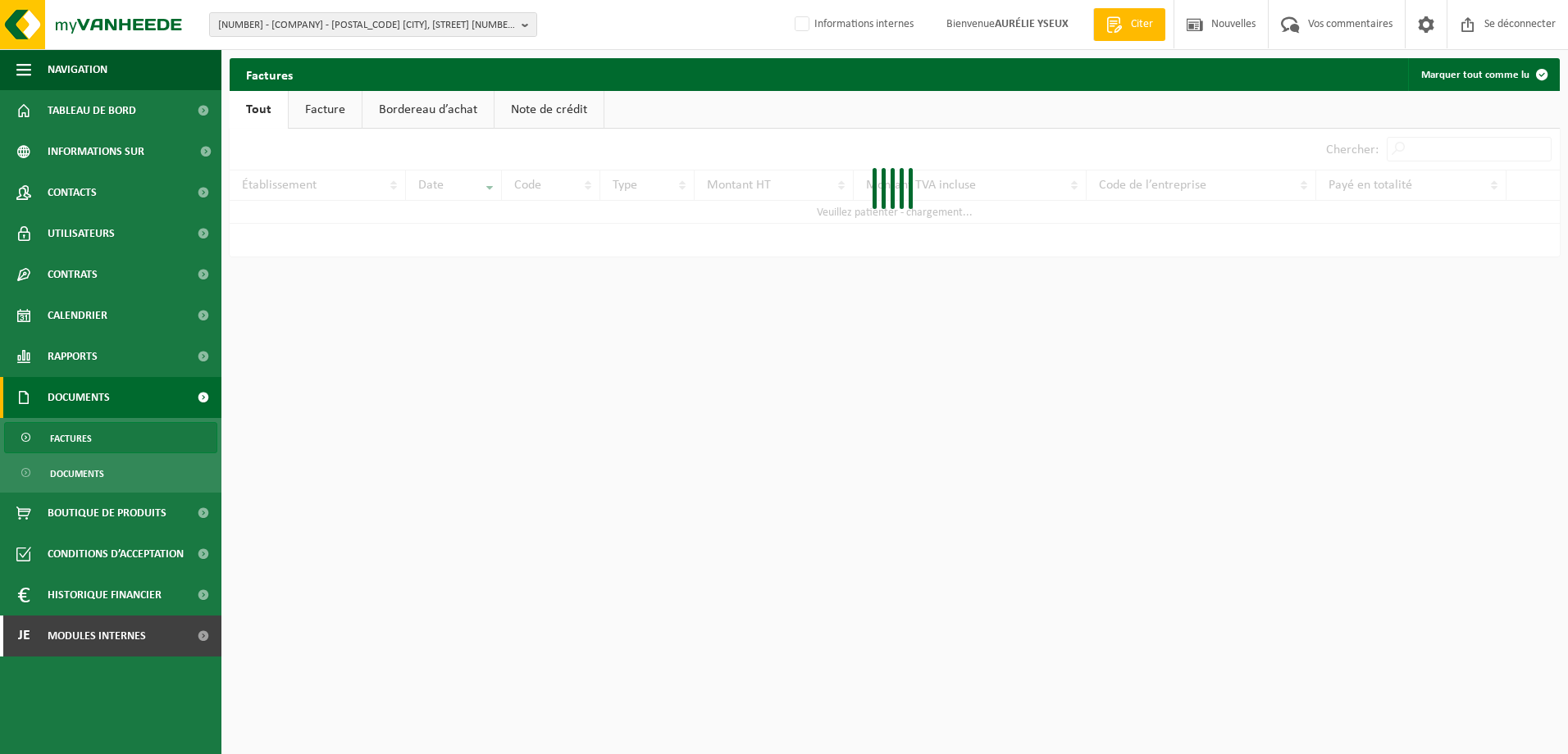 scroll, scrollTop: 0, scrollLeft: 0, axis: both 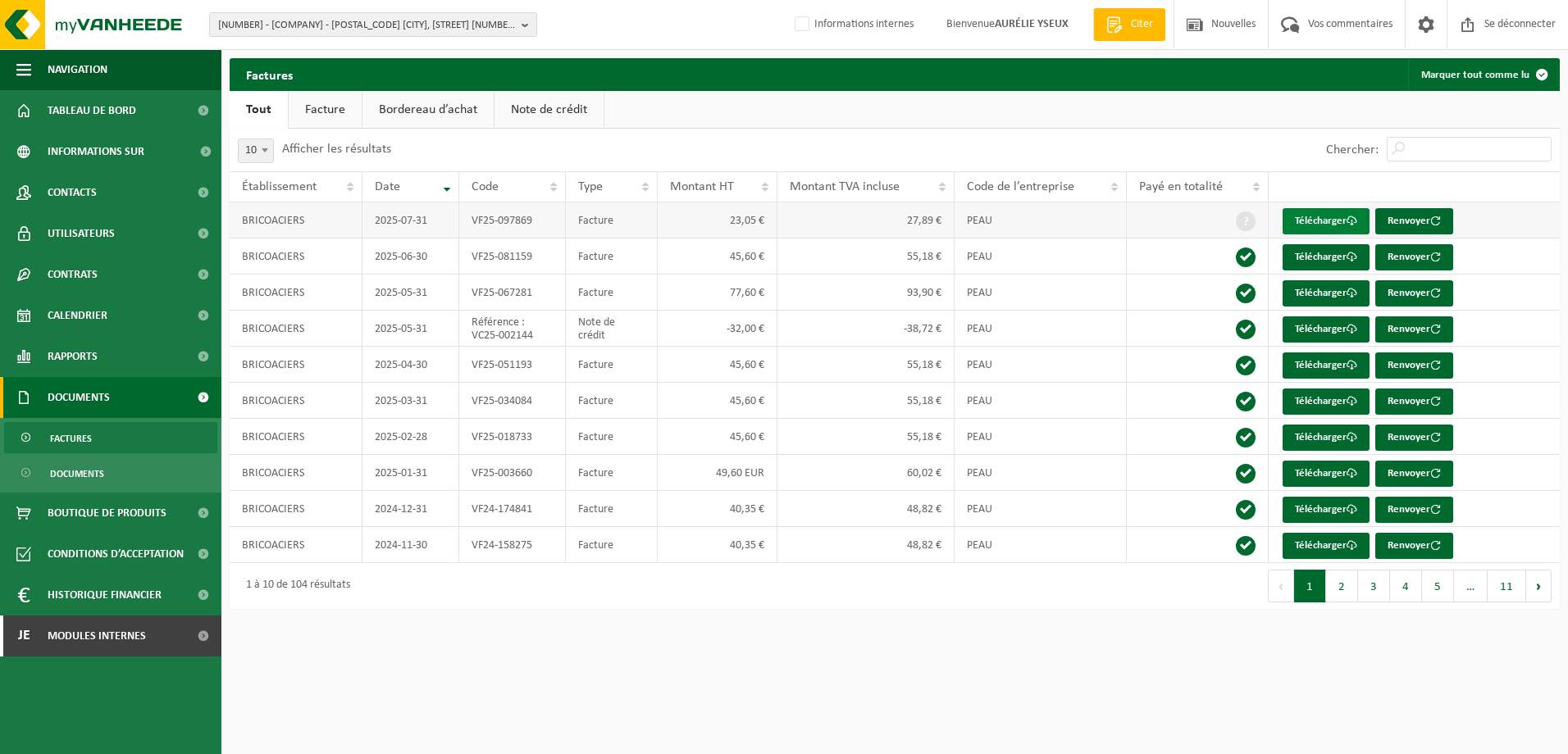 click on "Télécharger" at bounding box center (1320, 220) 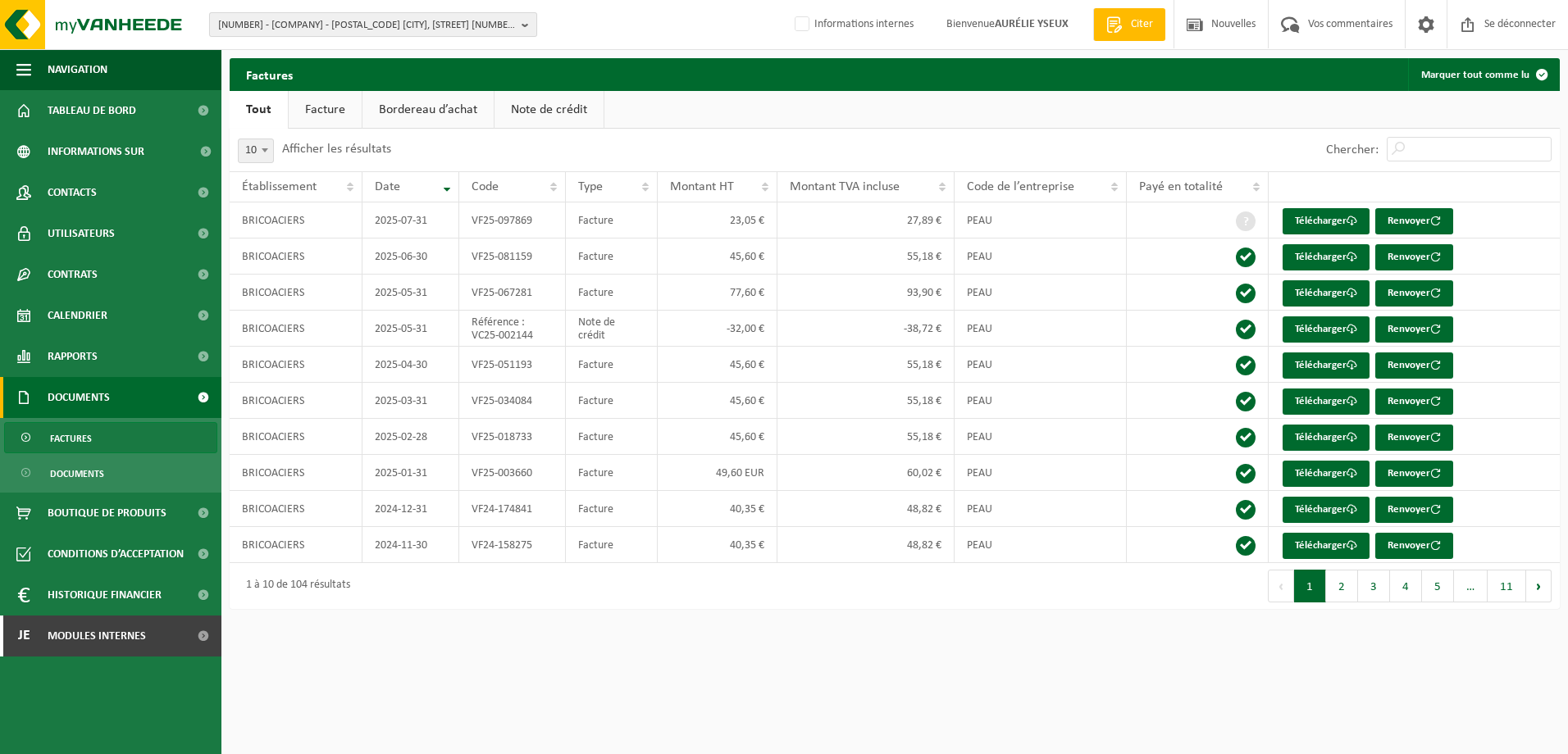 click on "10-743559 - BRICOACIERS - 7390 QUAREGNON, ZONING DU BRÛLÉ 36" at bounding box center (367, 25) 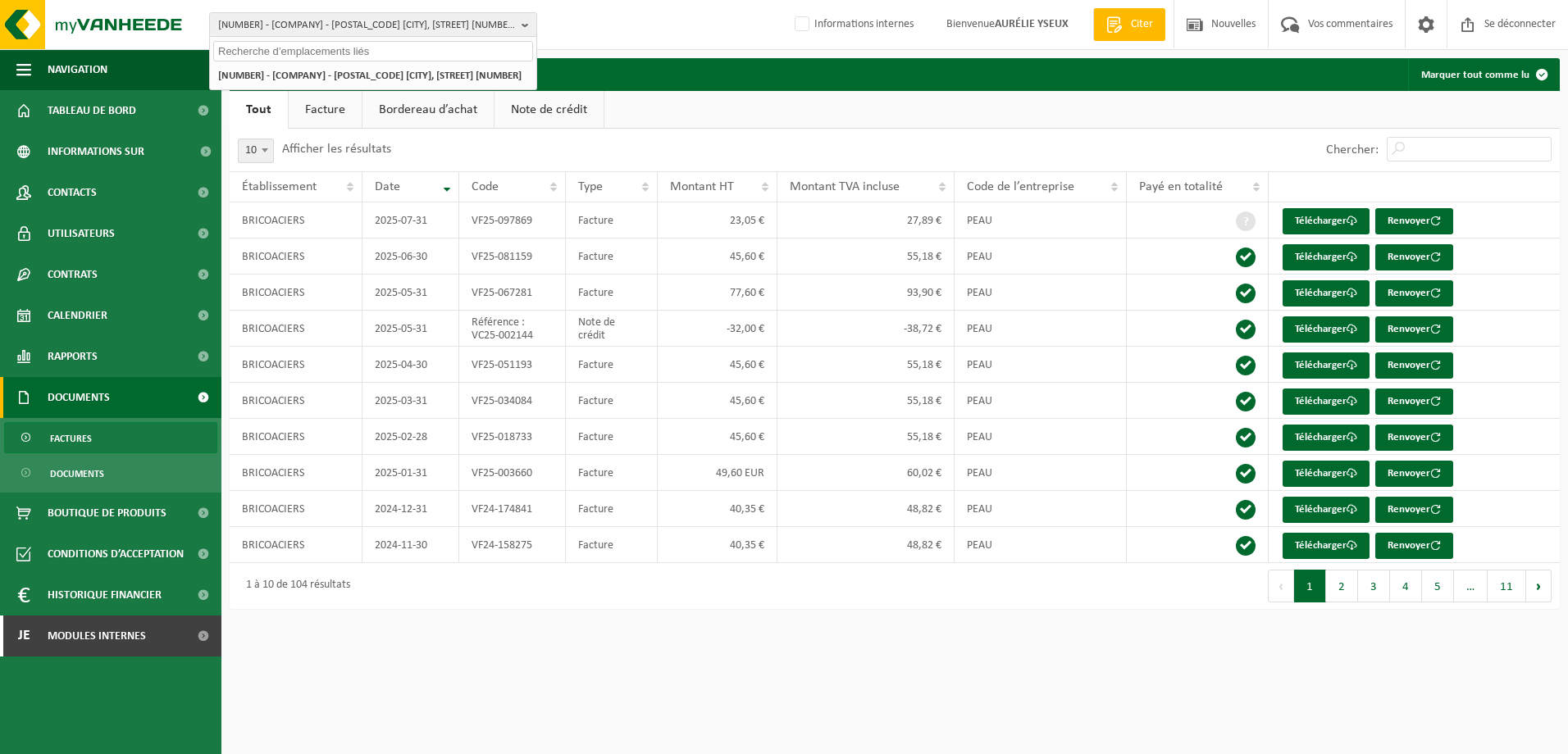 click at bounding box center [373, 51] 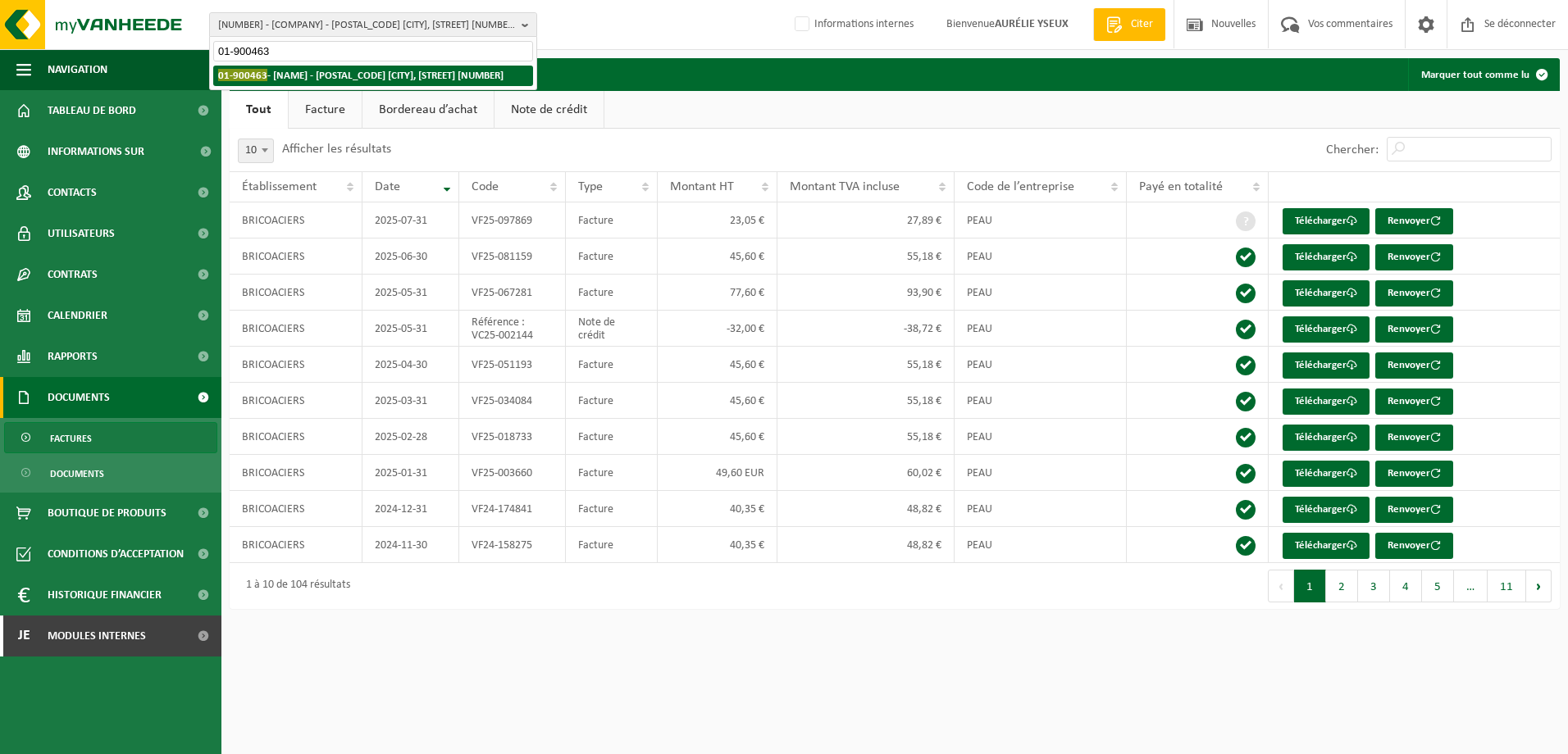 type on "01-900463" 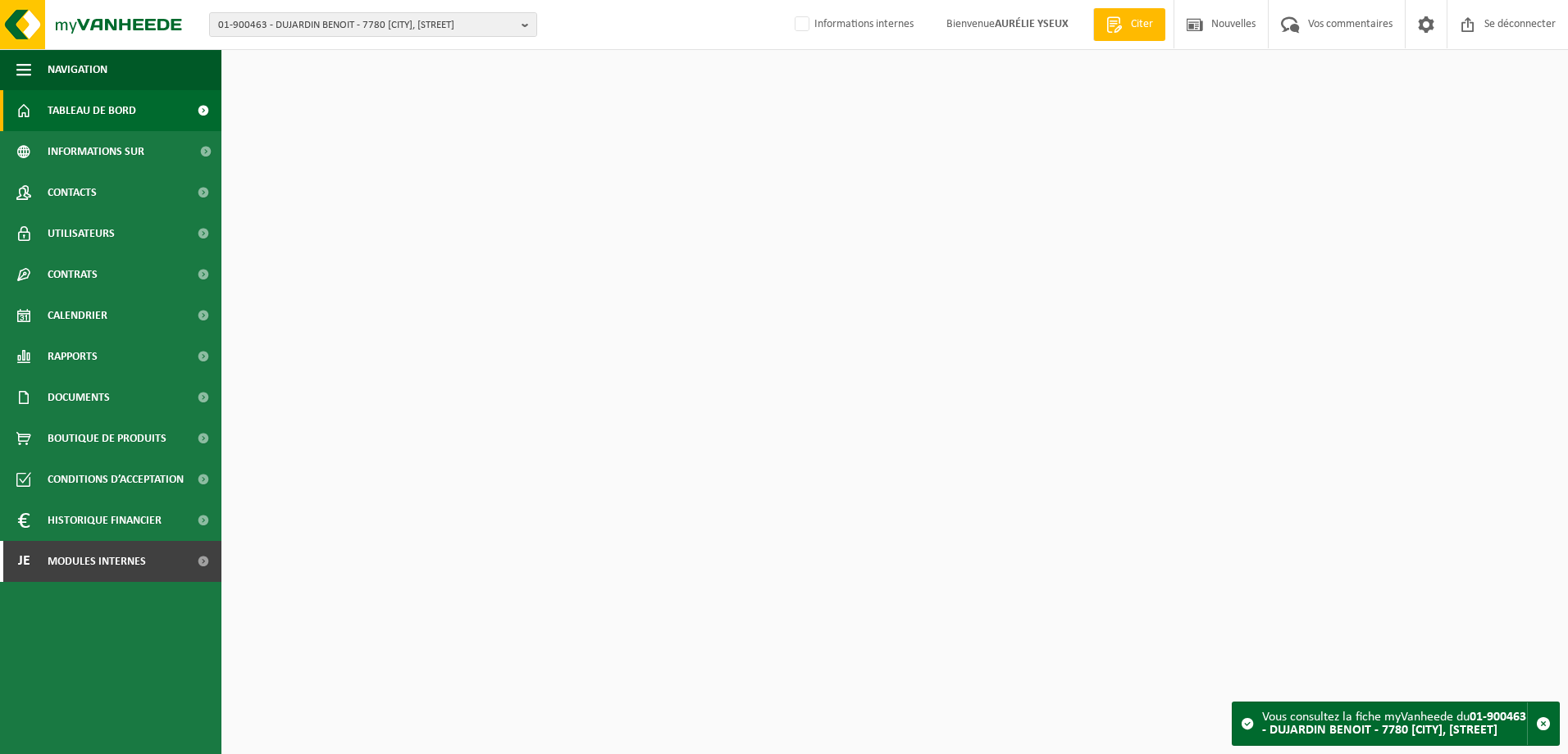 scroll, scrollTop: 0, scrollLeft: 0, axis: both 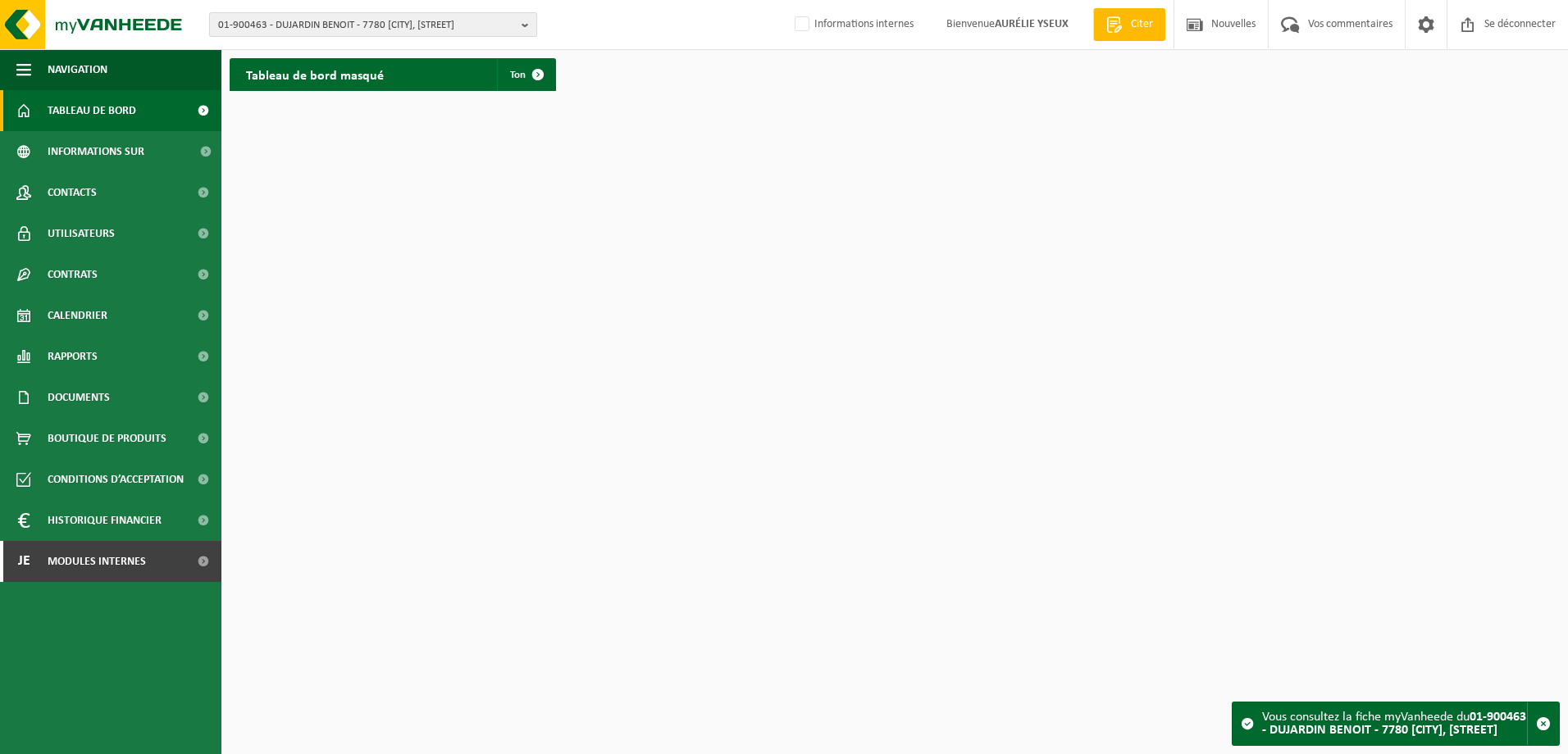click on "01-900463 - DUJARDIN BENOIT - 7780 [CITY], [STREET]" at bounding box center (367, 25) 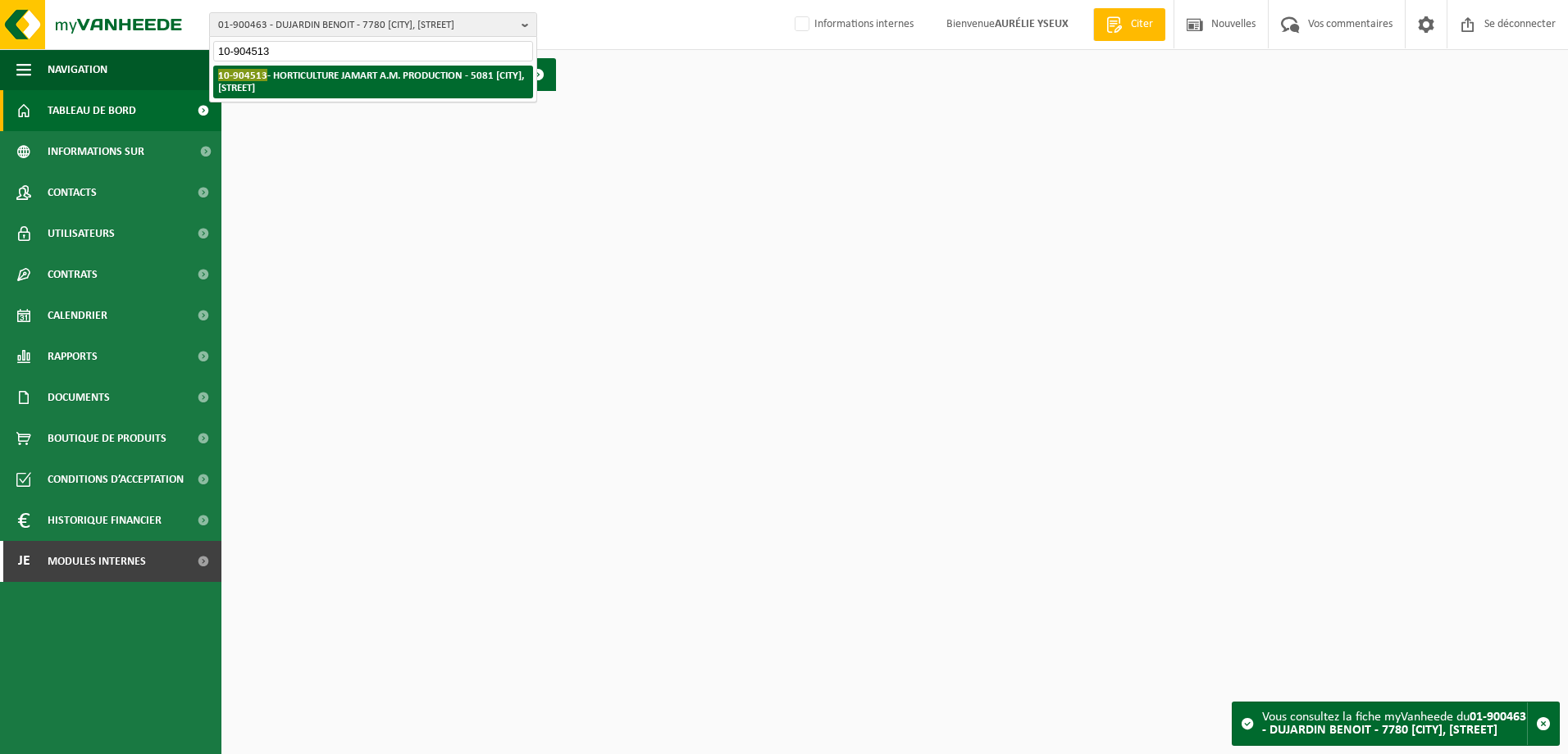 type on "10-904513" 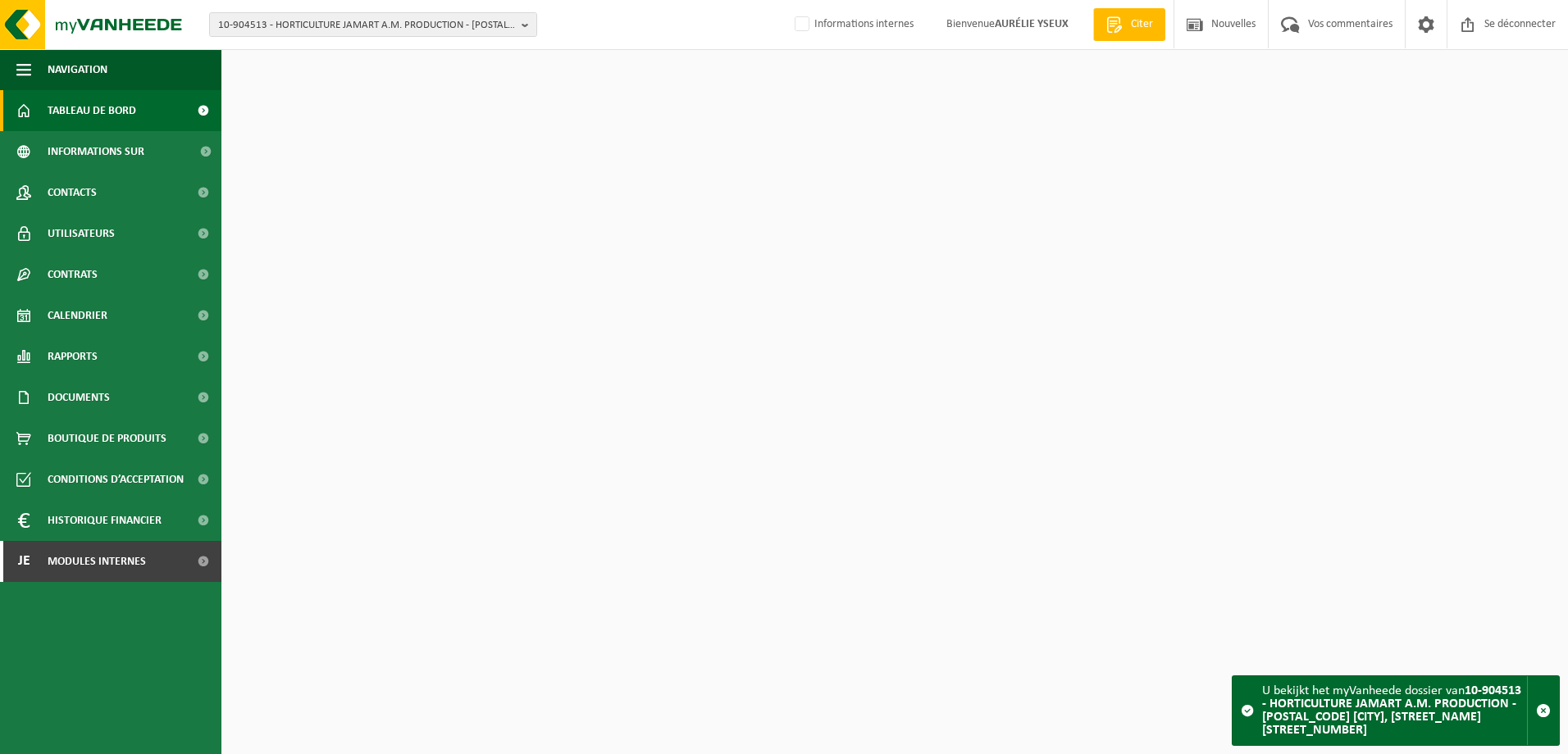 scroll, scrollTop: 0, scrollLeft: 0, axis: both 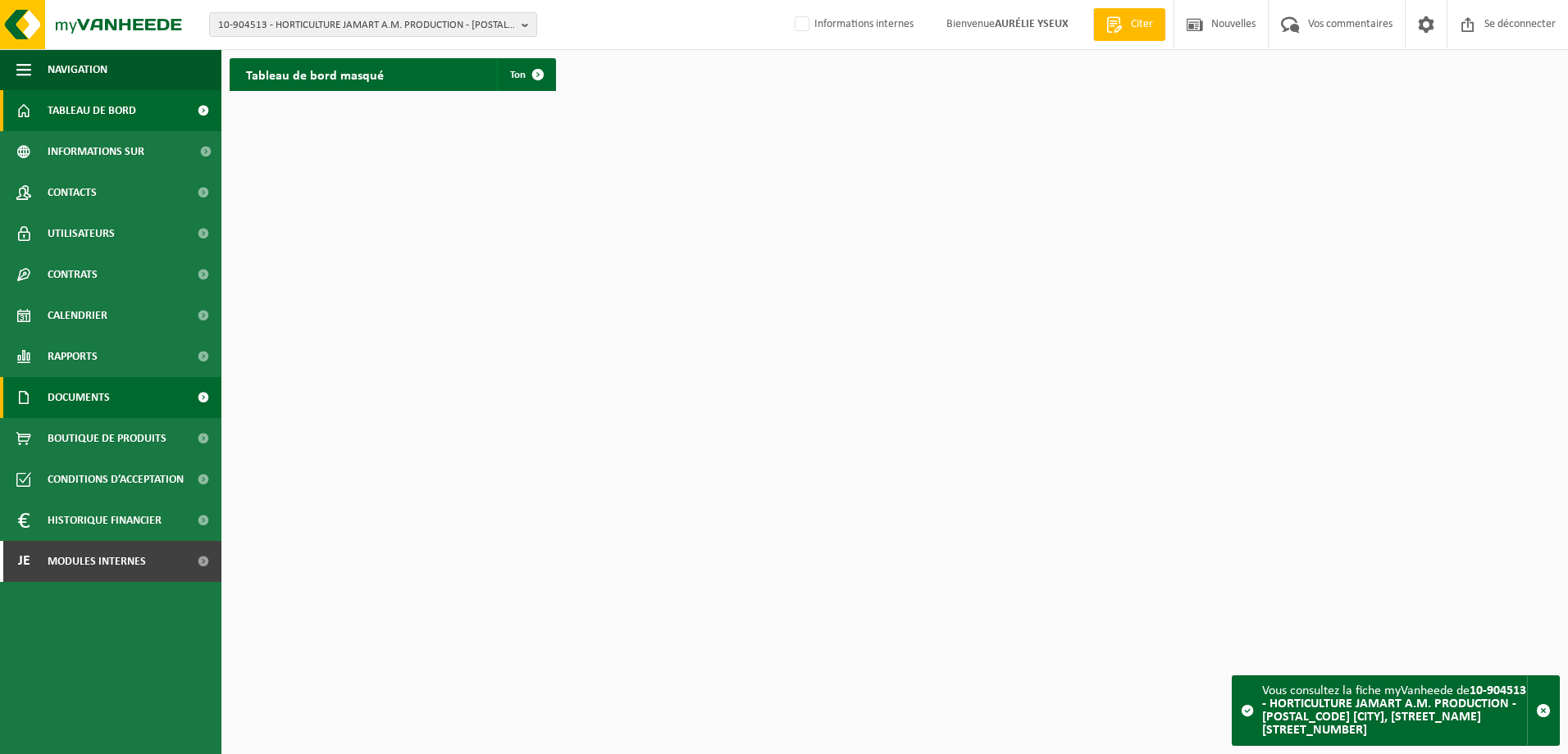 click on "Documents" at bounding box center [79, 397] 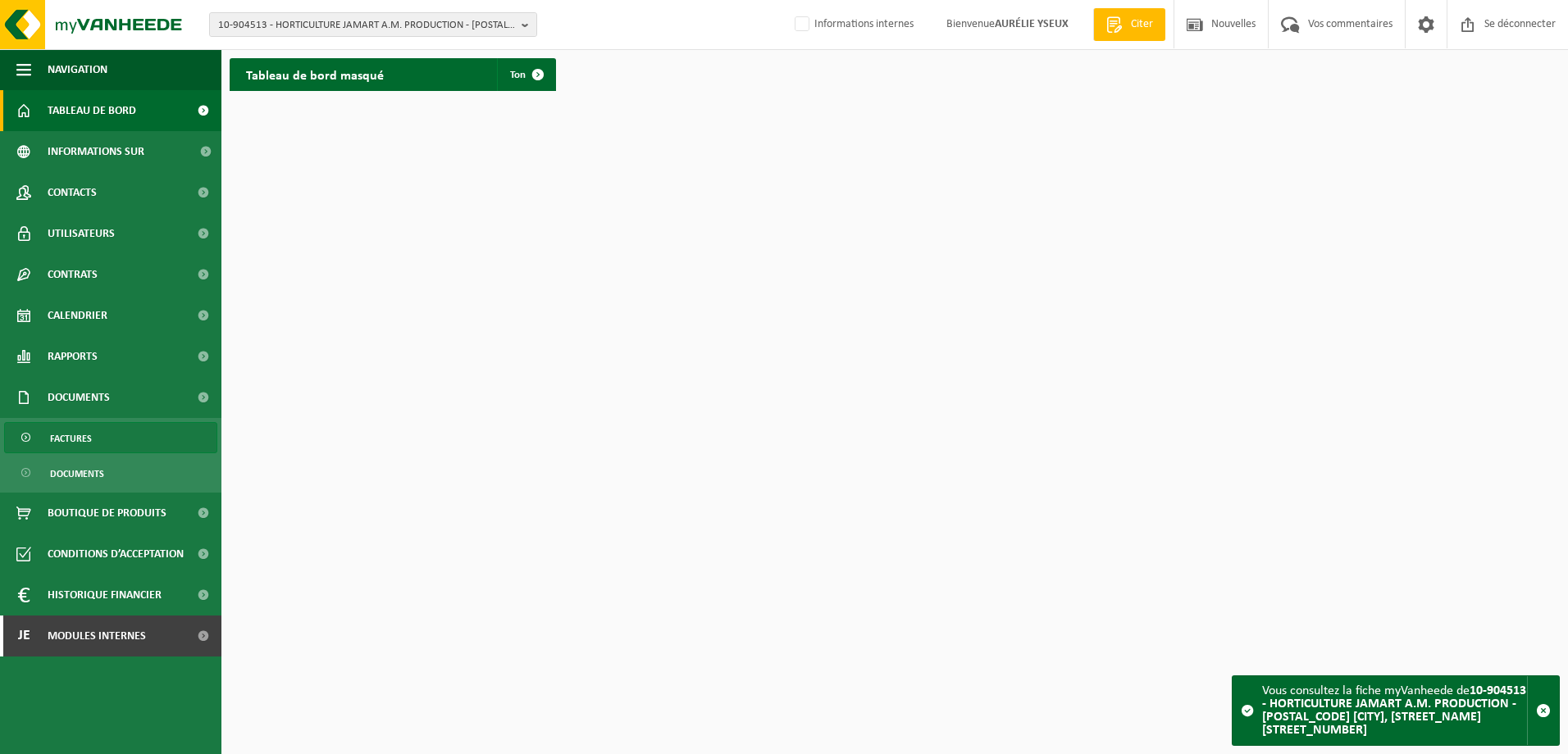click on "Factures" at bounding box center (111, 438) 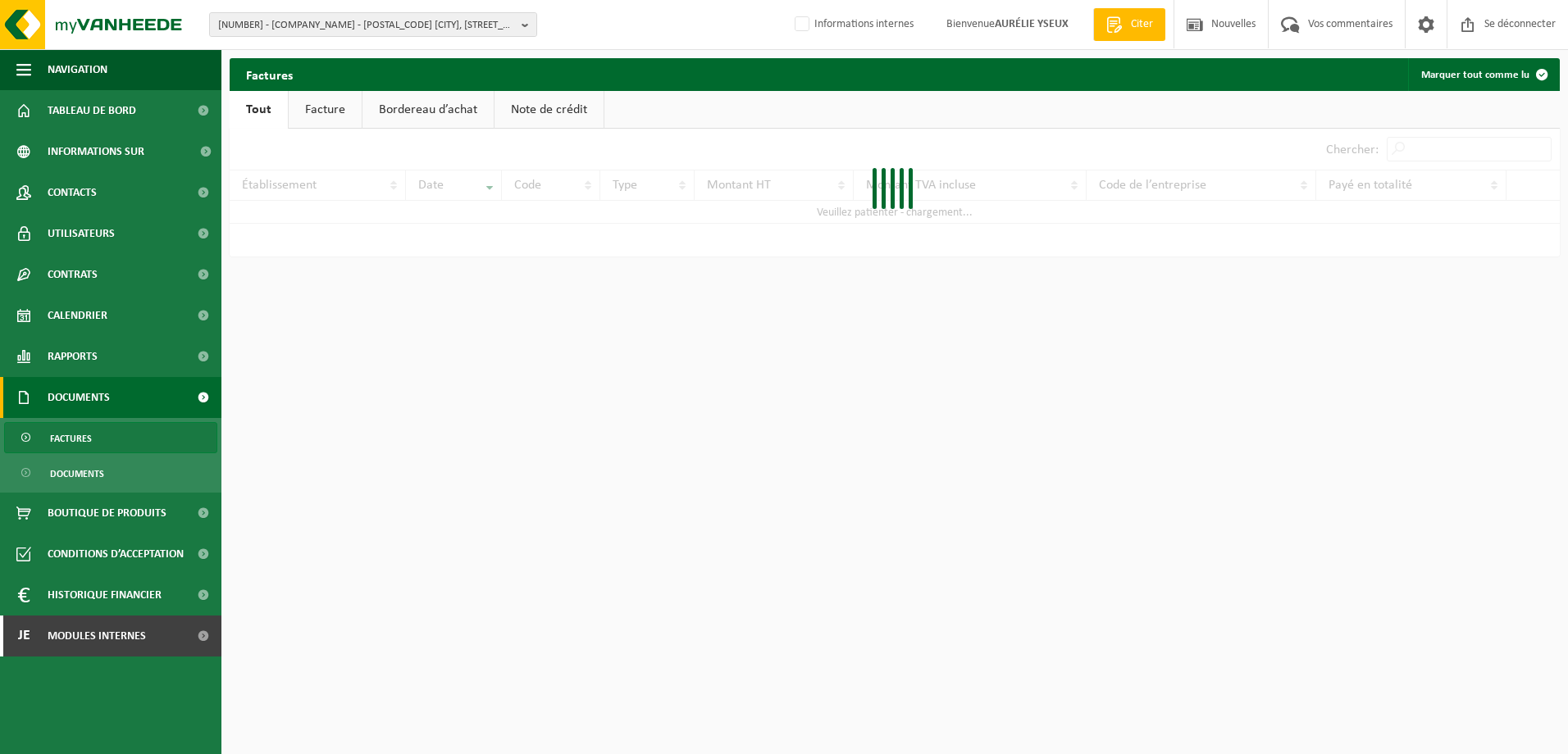 scroll, scrollTop: 0, scrollLeft: 0, axis: both 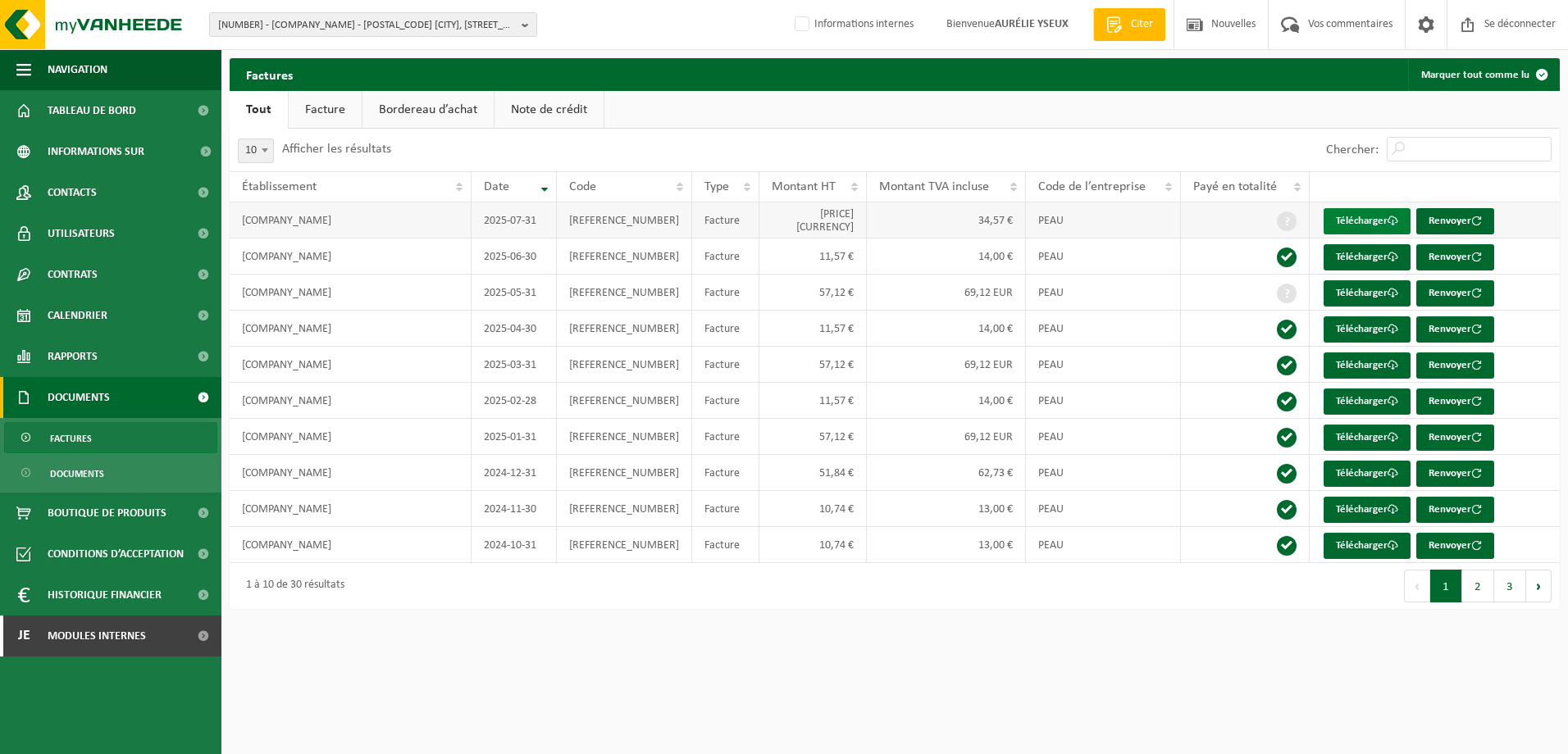 click on "Télécharger" at bounding box center (1367, 221) 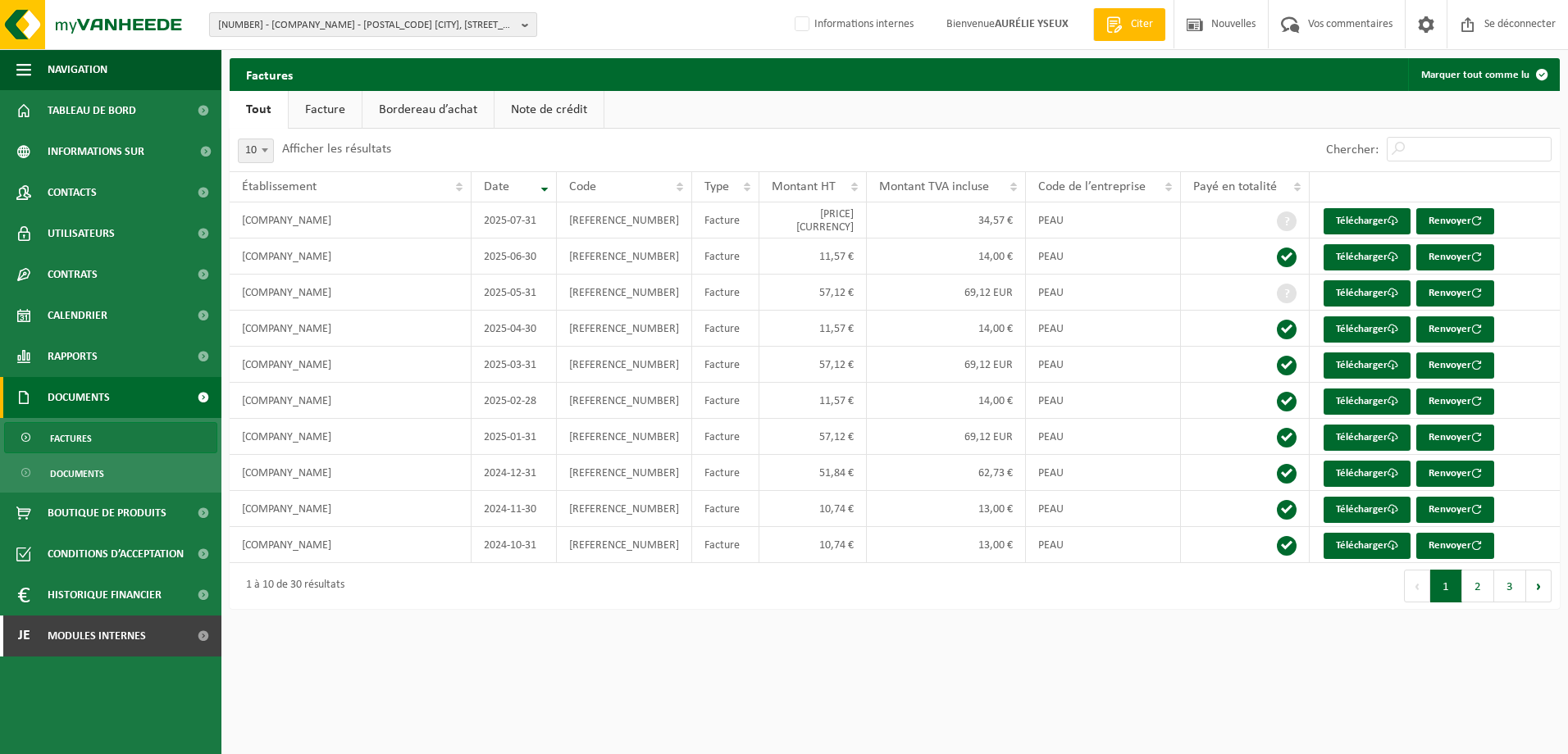 click on "10-904513 - HORTICULTURE JAMART A.M. PRODUCTION - 5081 BOVESSE, RUE DU MOULIN, ST-DENIS 2B" at bounding box center (367, 25) 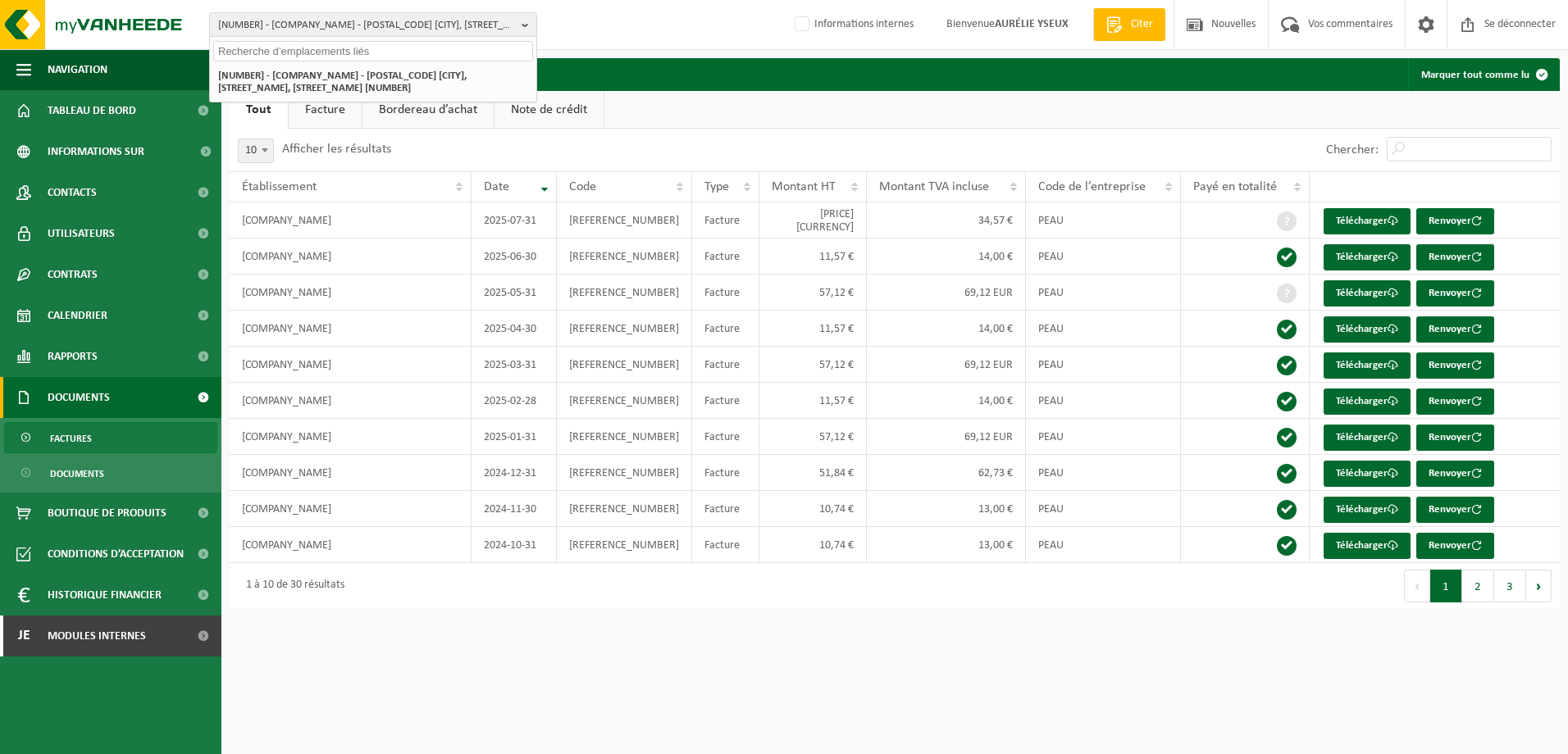 paste on "[REFERENCE_NUMBER]" 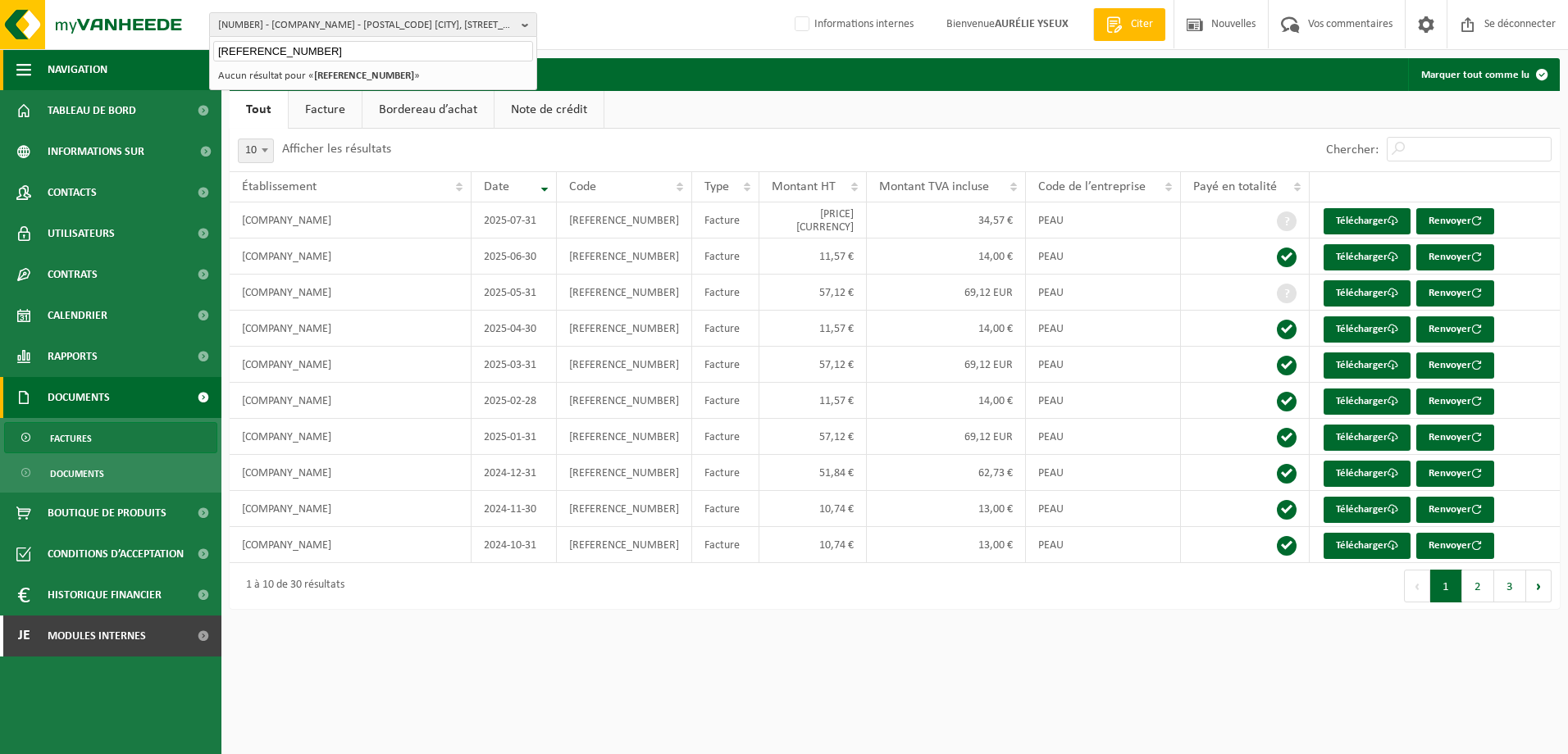 drag, startPoint x: 308, startPoint y: 57, endPoint x: 167, endPoint y: 57, distance: 141 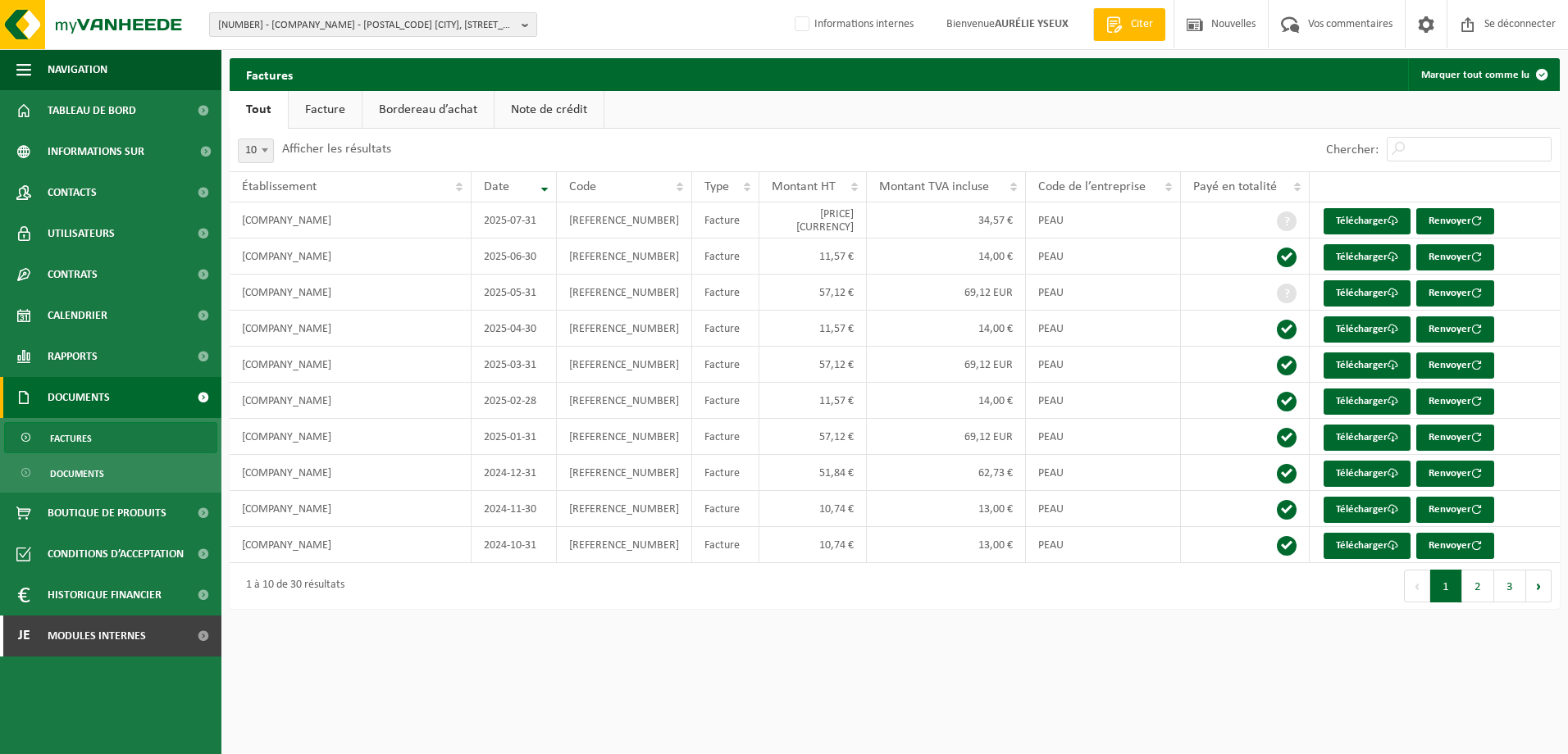 click on "10-904513 - HORTICULTURE JAMART A.M. PRODUCTION - 5081 BOVESSE, RUE DU MOULIN, ST-DENIS 2B" at bounding box center [367, 25] 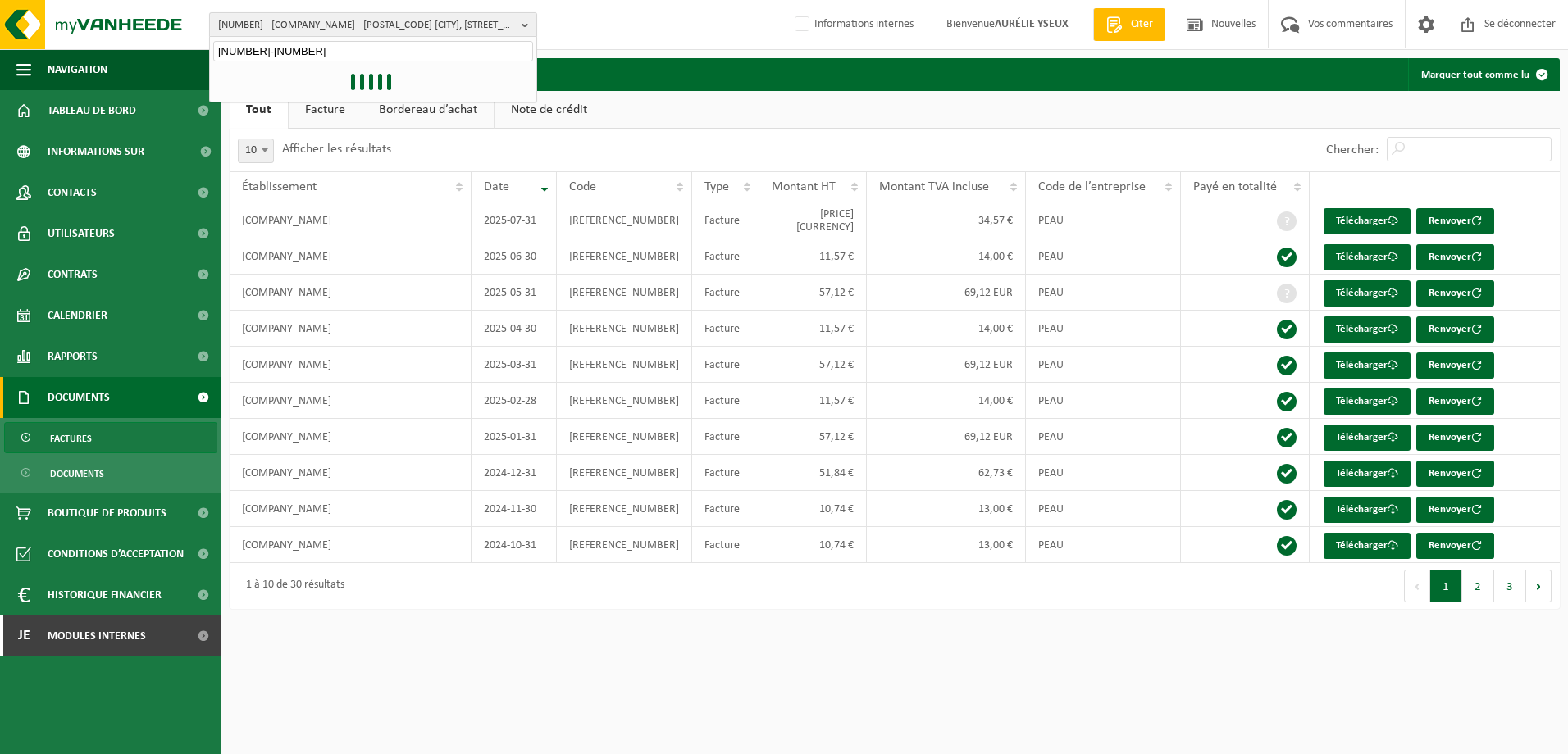 type on "10-974587" 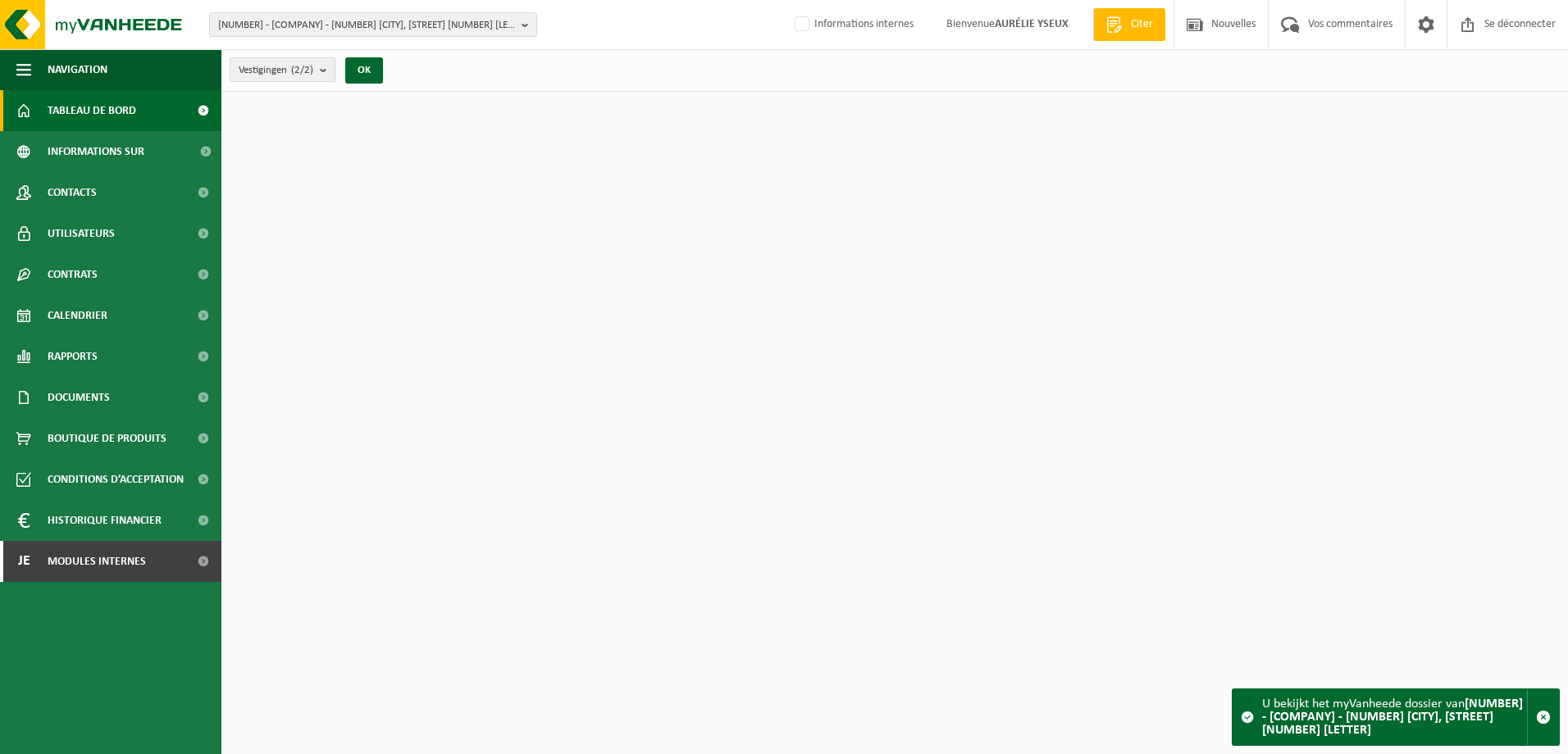 scroll, scrollTop: 0, scrollLeft: 0, axis: both 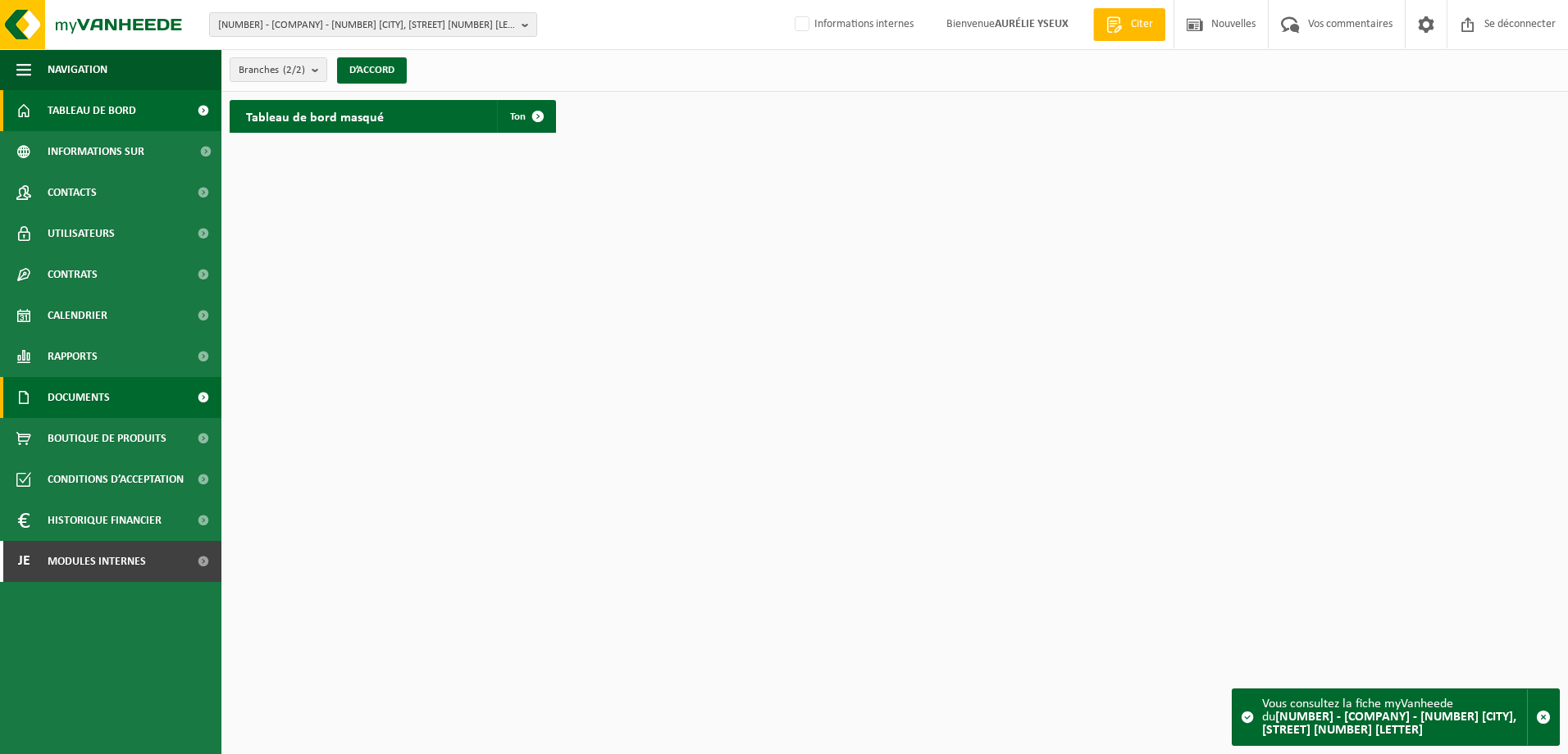 click on "Documents" at bounding box center (79, 397) 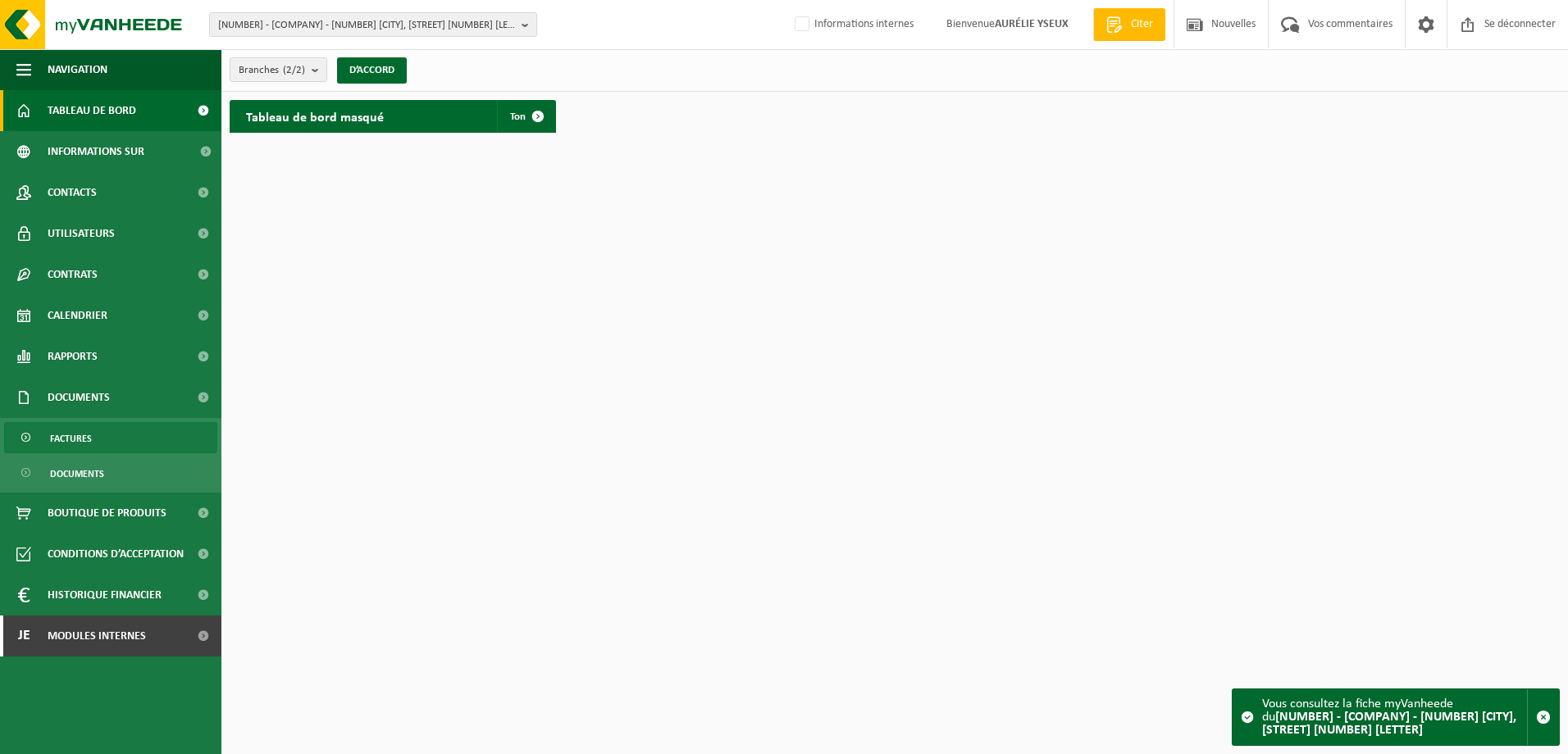 click on "Factures" at bounding box center (111, 438) 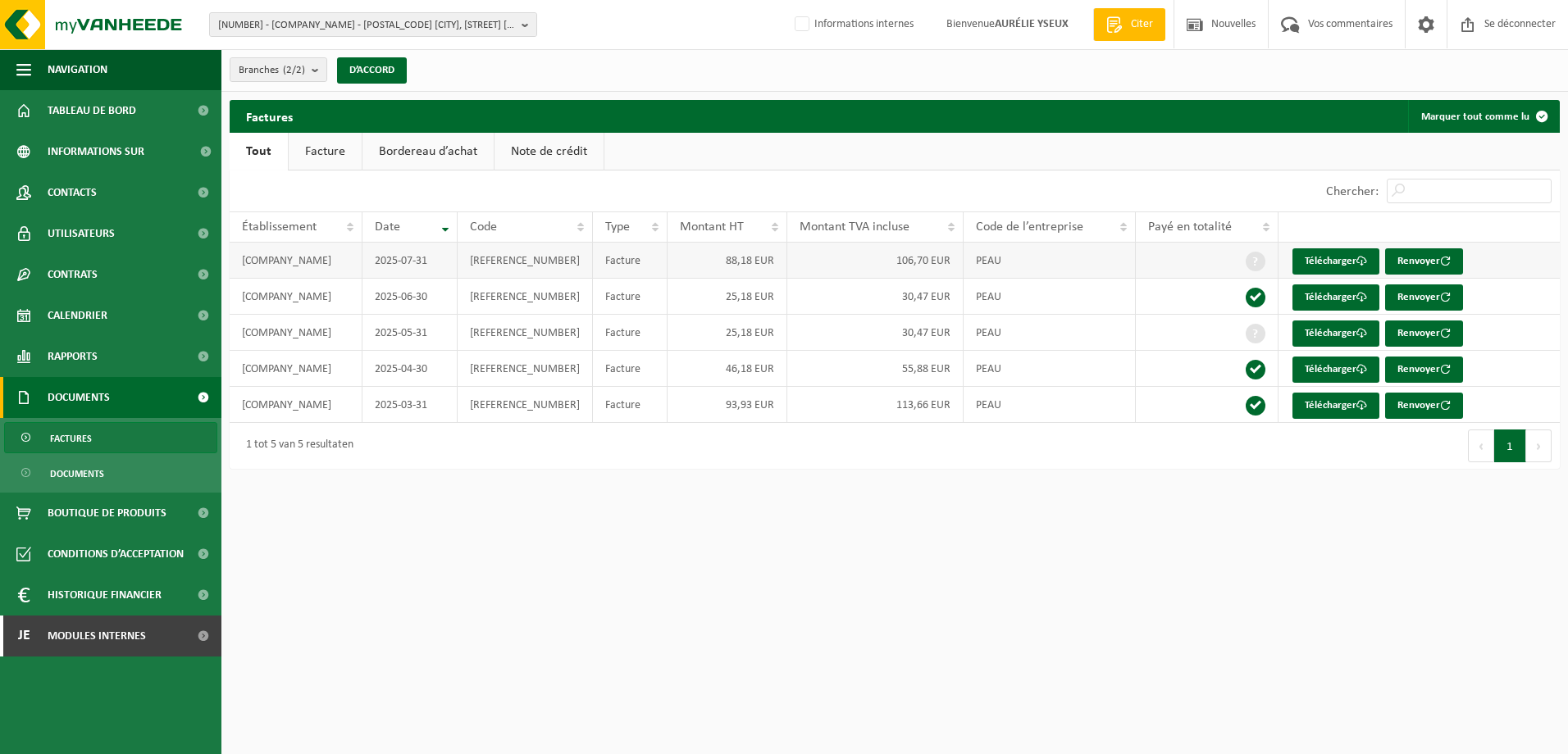 scroll, scrollTop: 0, scrollLeft: 0, axis: both 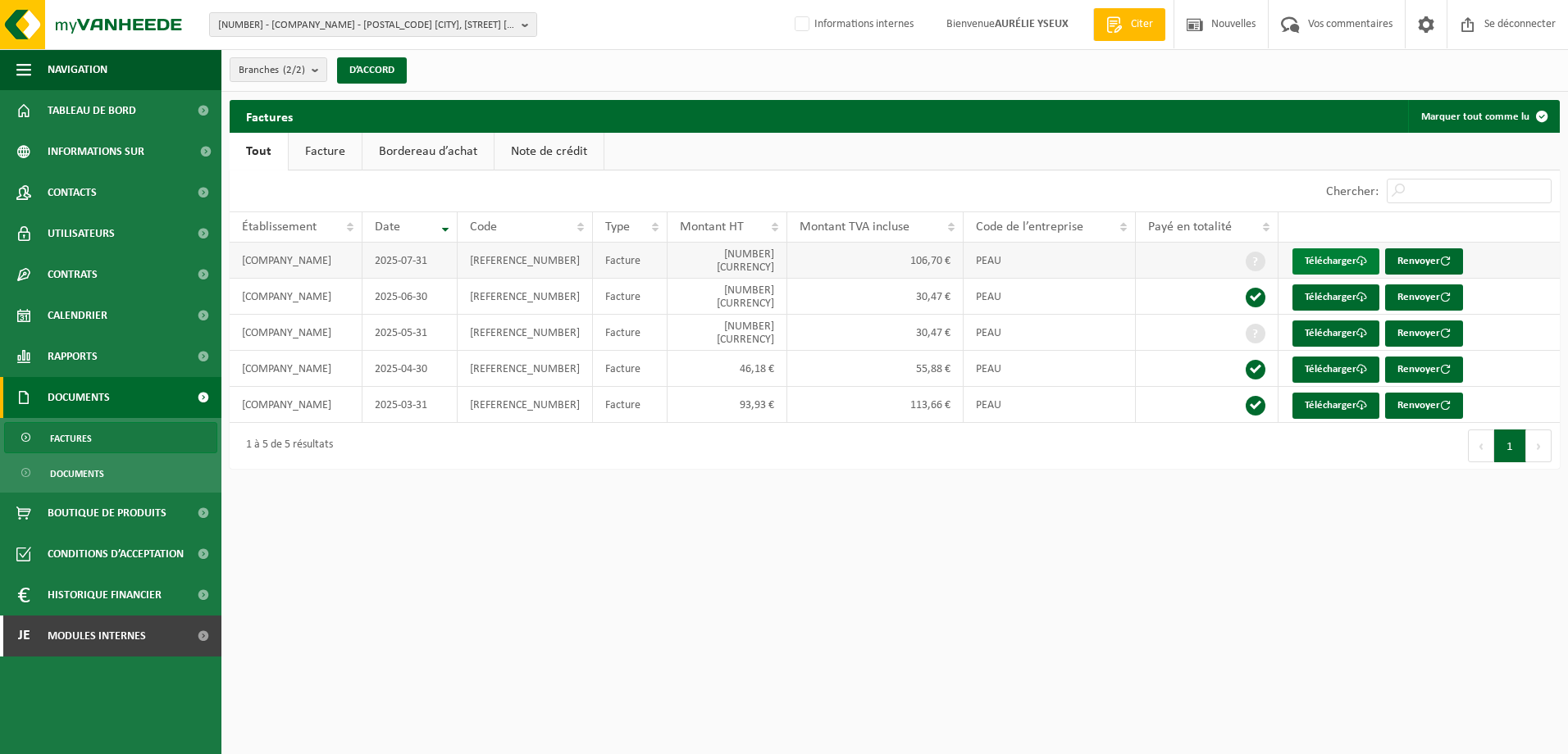 click on "Télécharger" at bounding box center (1330, 261) 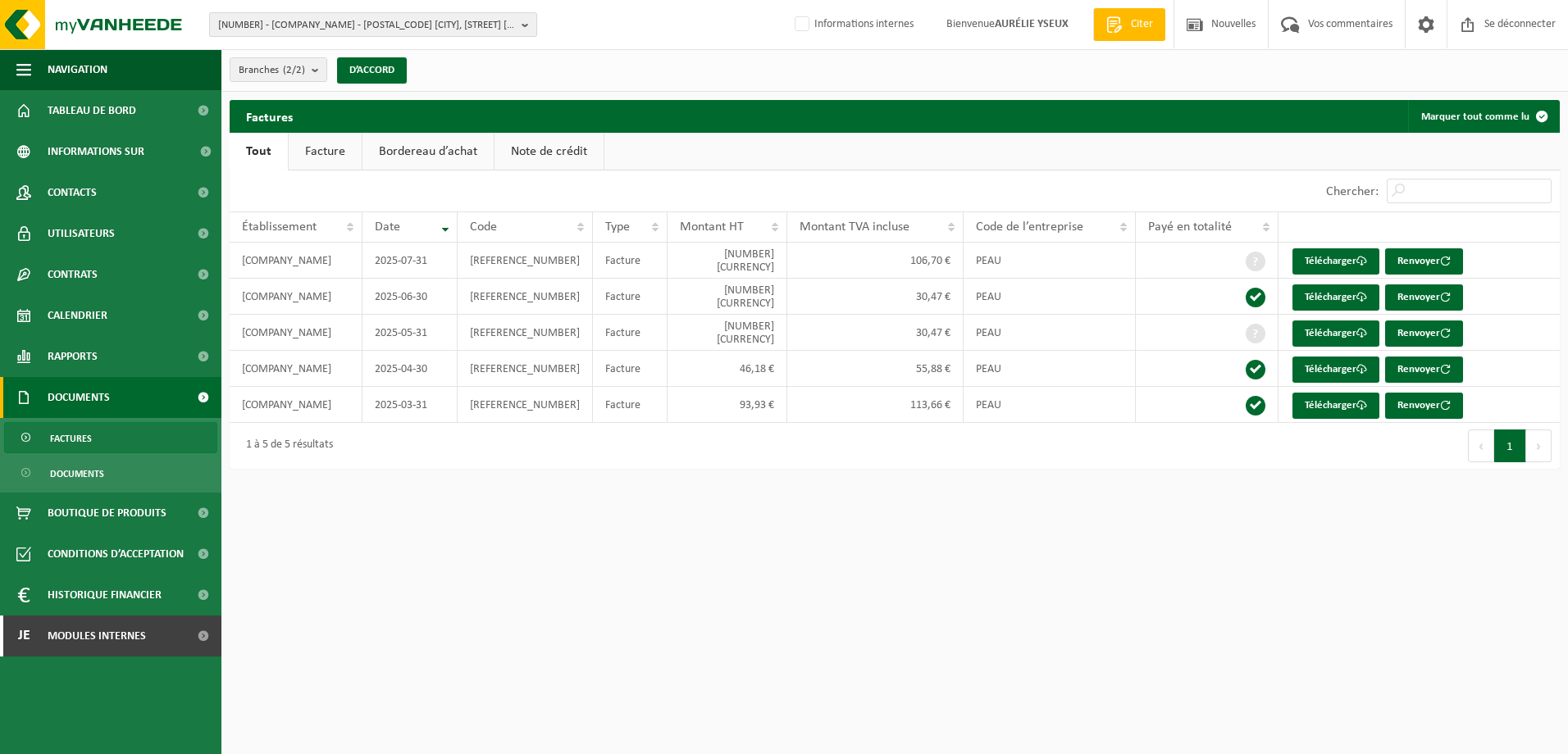 drag, startPoint x: 259, startPoint y: 20, endPoint x: 271, endPoint y: 34, distance: 18.439089 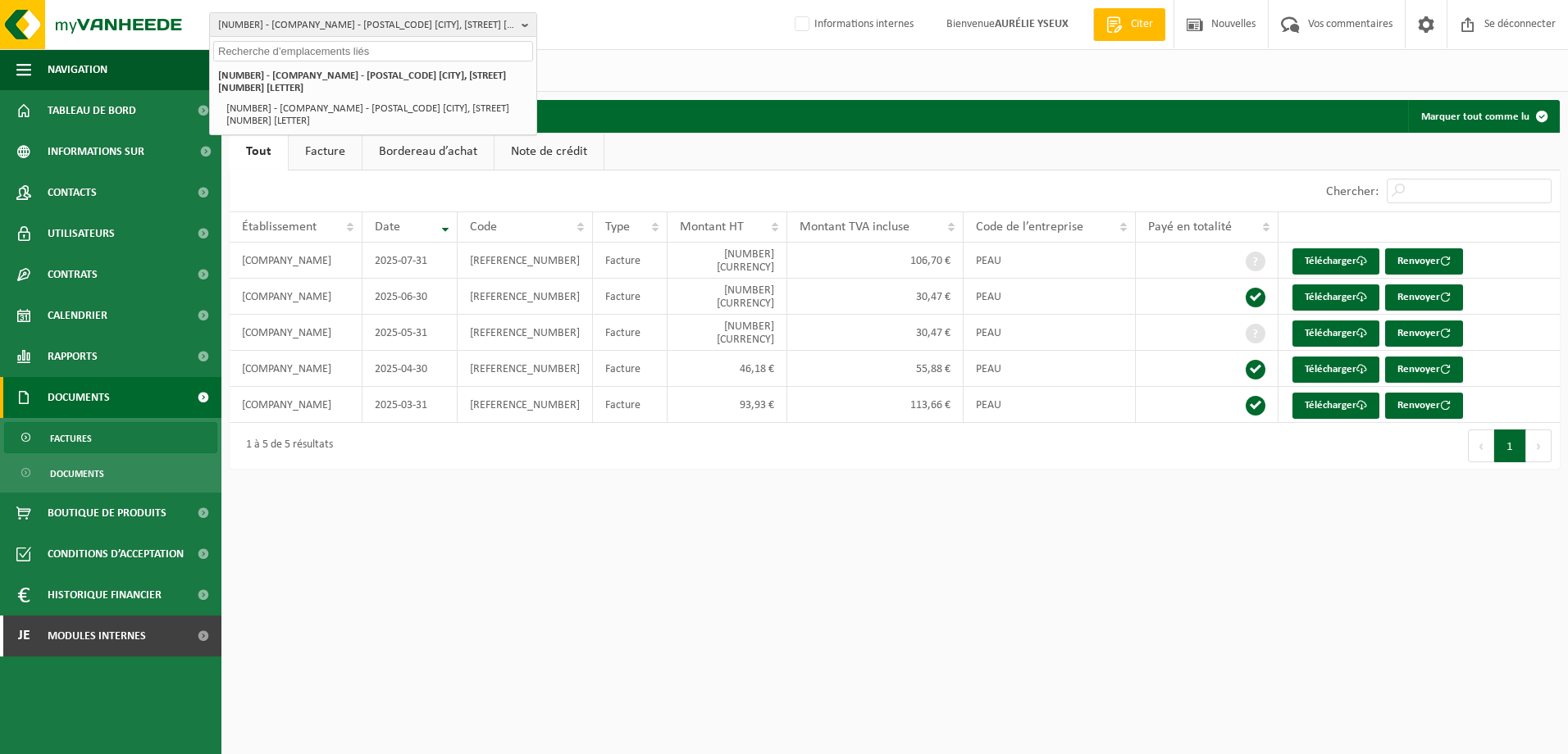 click at bounding box center [373, 51] 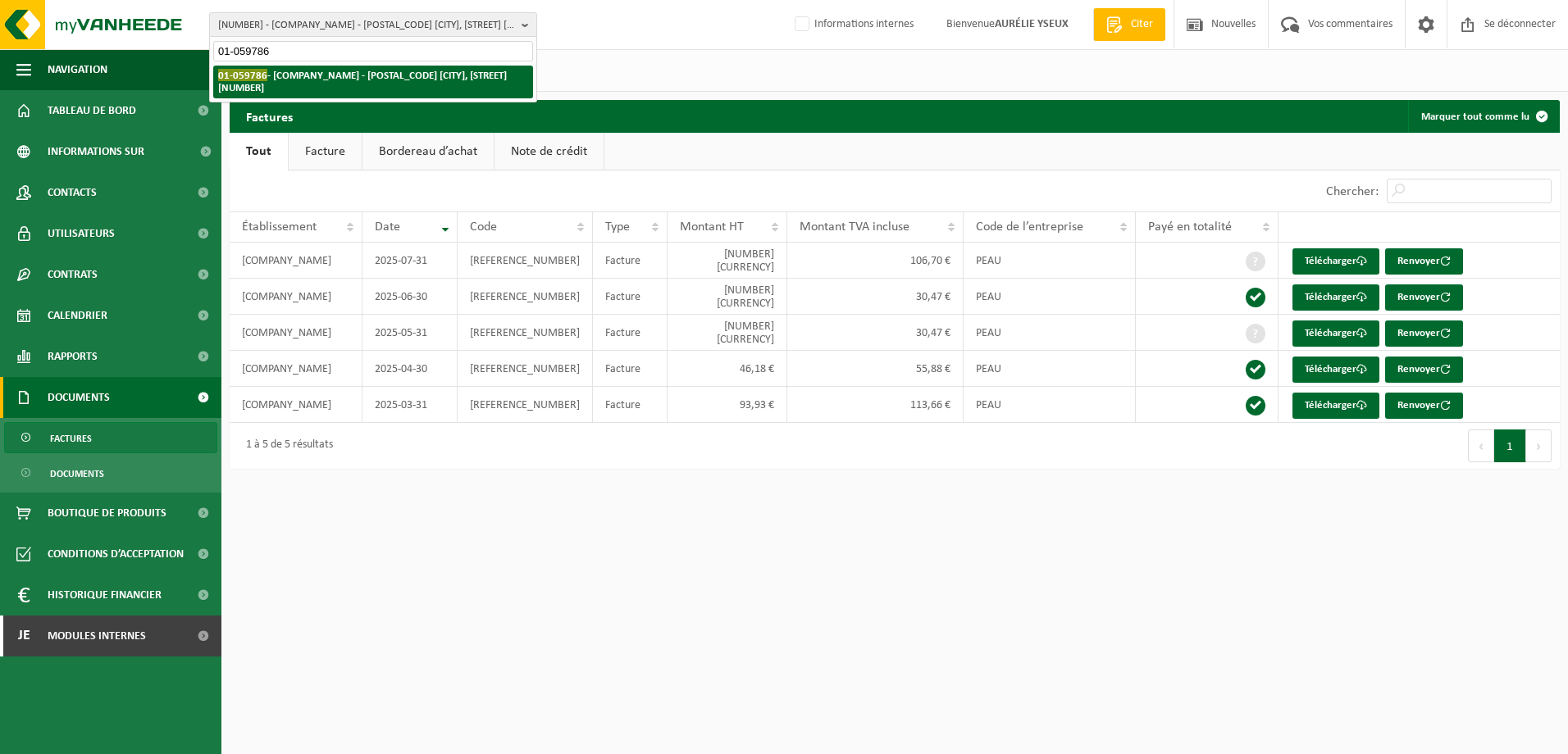 type on "01-059786" 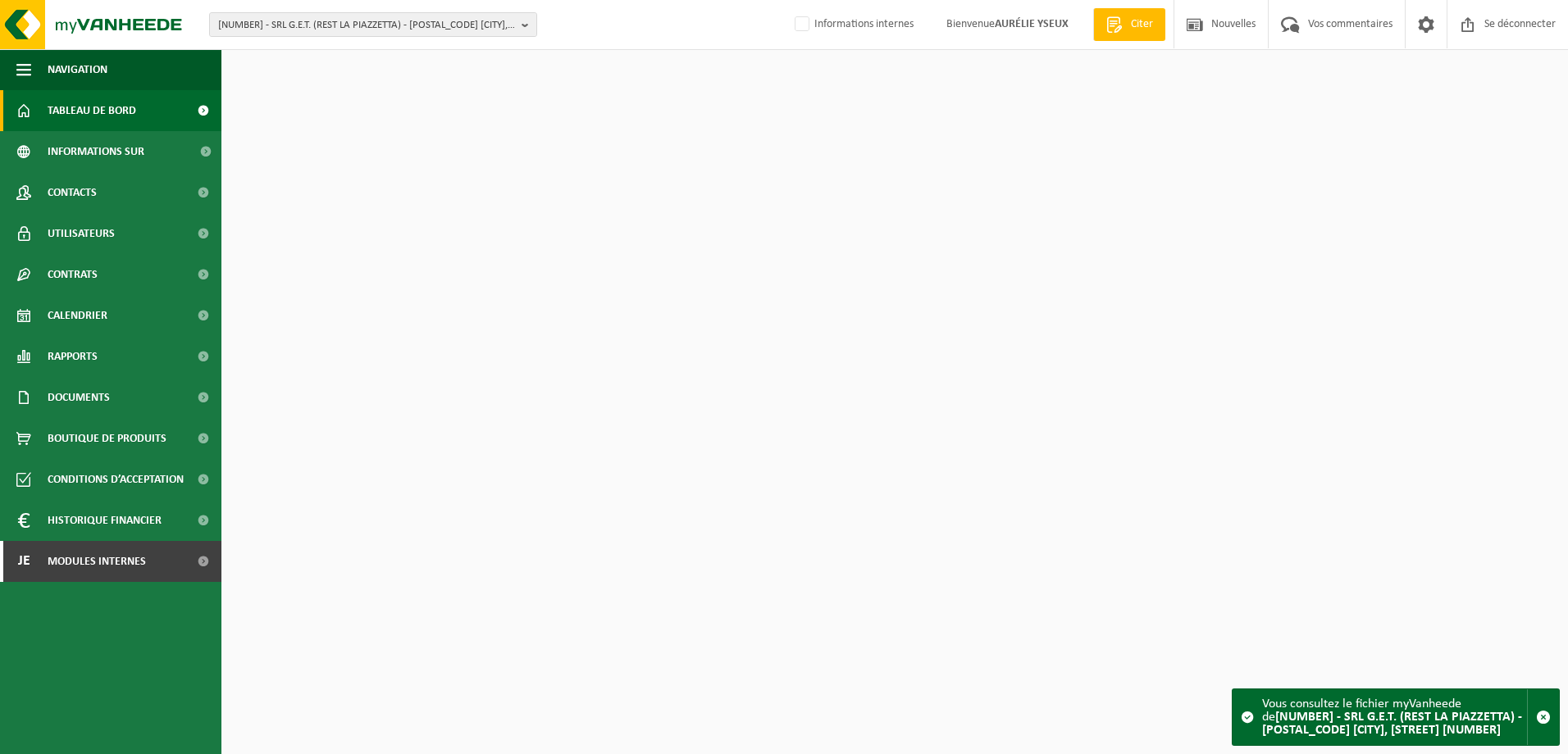 scroll, scrollTop: 0, scrollLeft: 0, axis: both 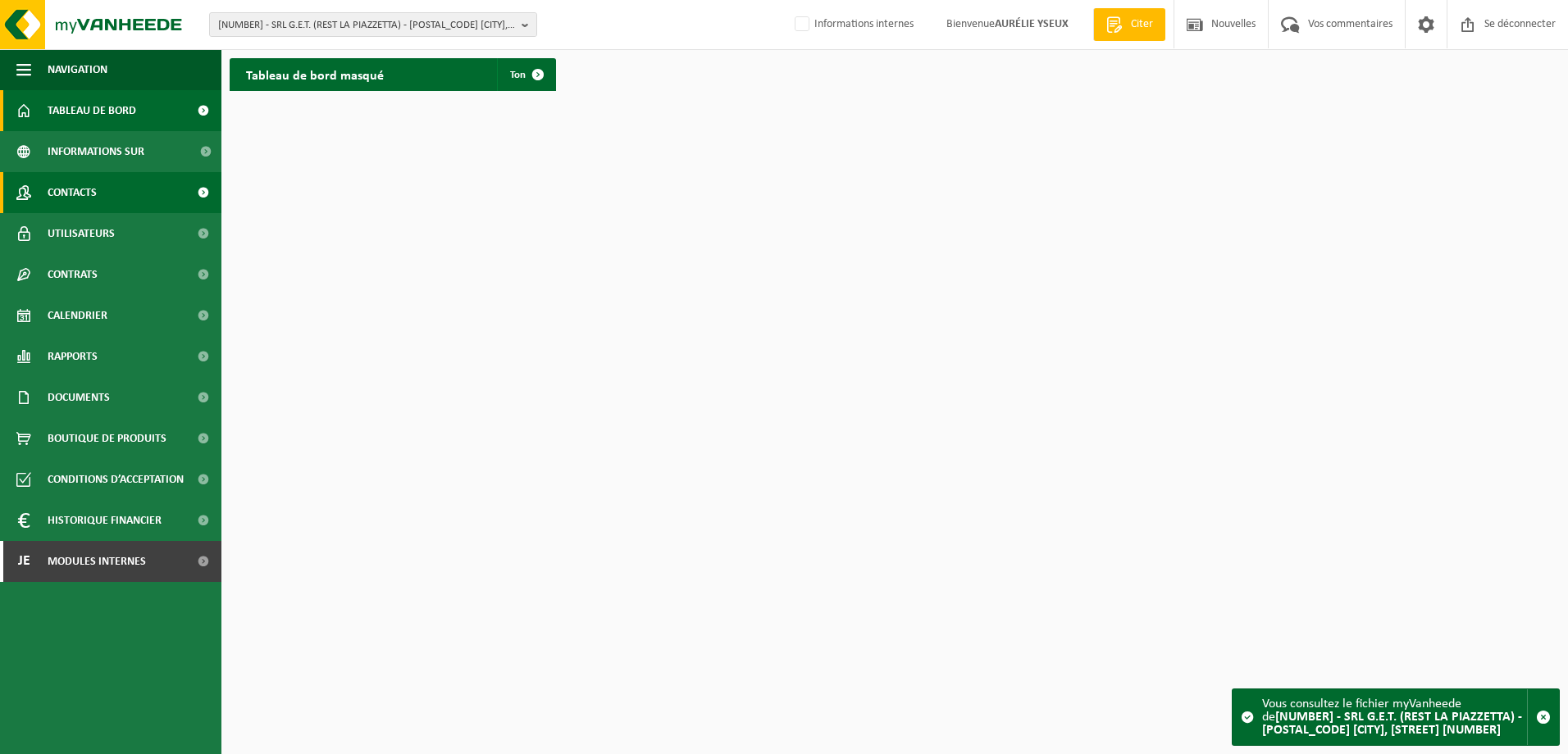 click on "Contacts" at bounding box center [111, 193] 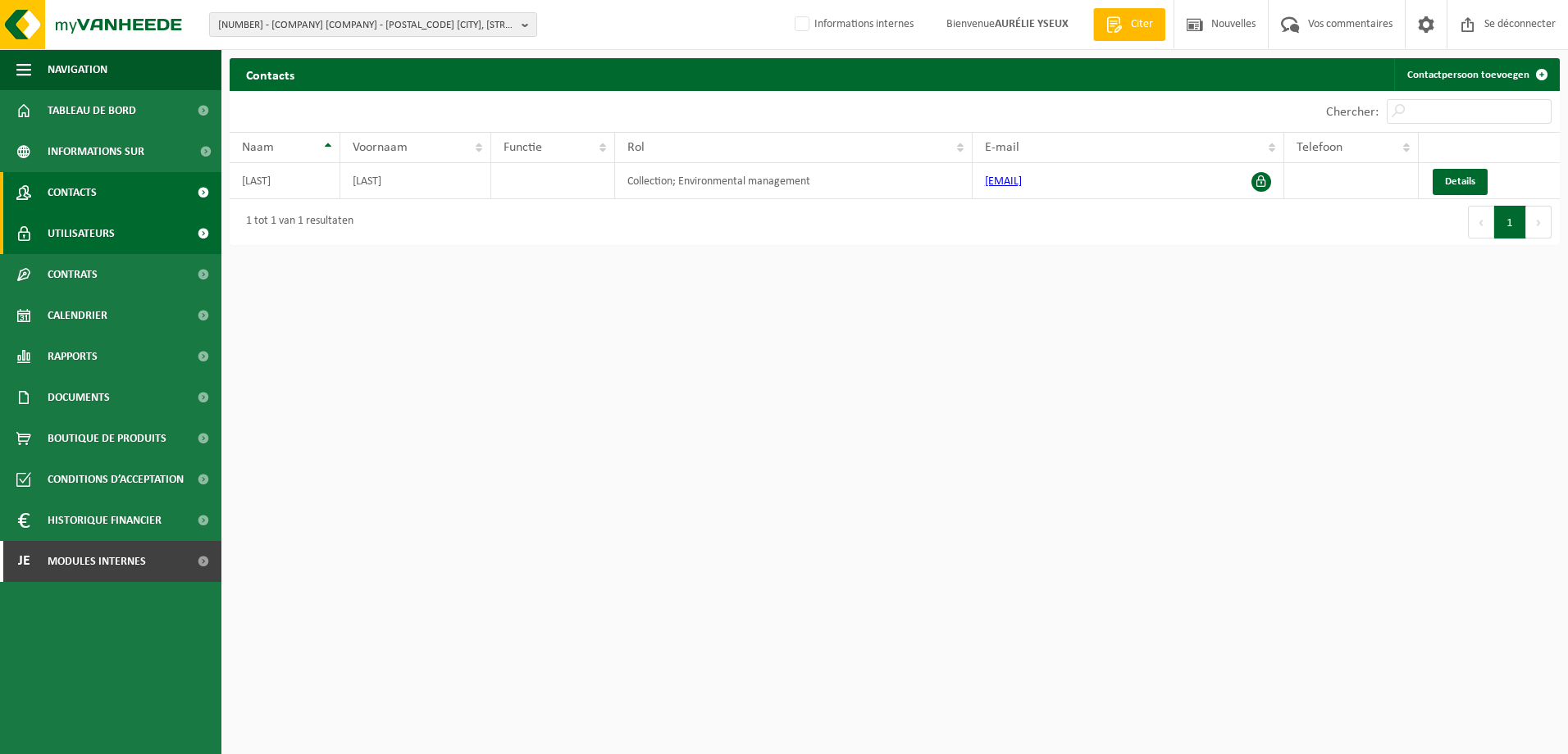 scroll, scrollTop: 0, scrollLeft: 0, axis: both 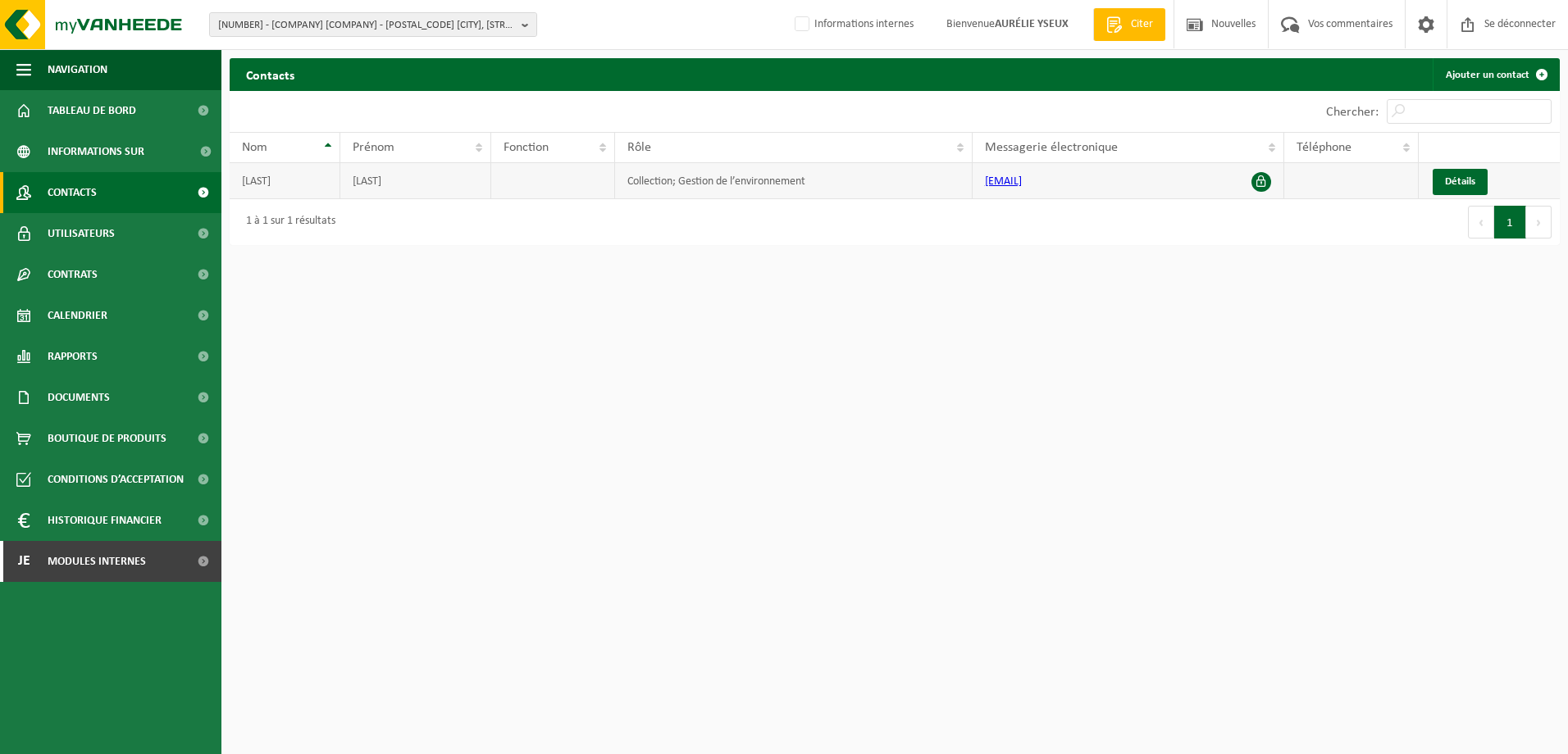drag, startPoint x: 1128, startPoint y: 184, endPoint x: 978, endPoint y: 183, distance: 150.00333 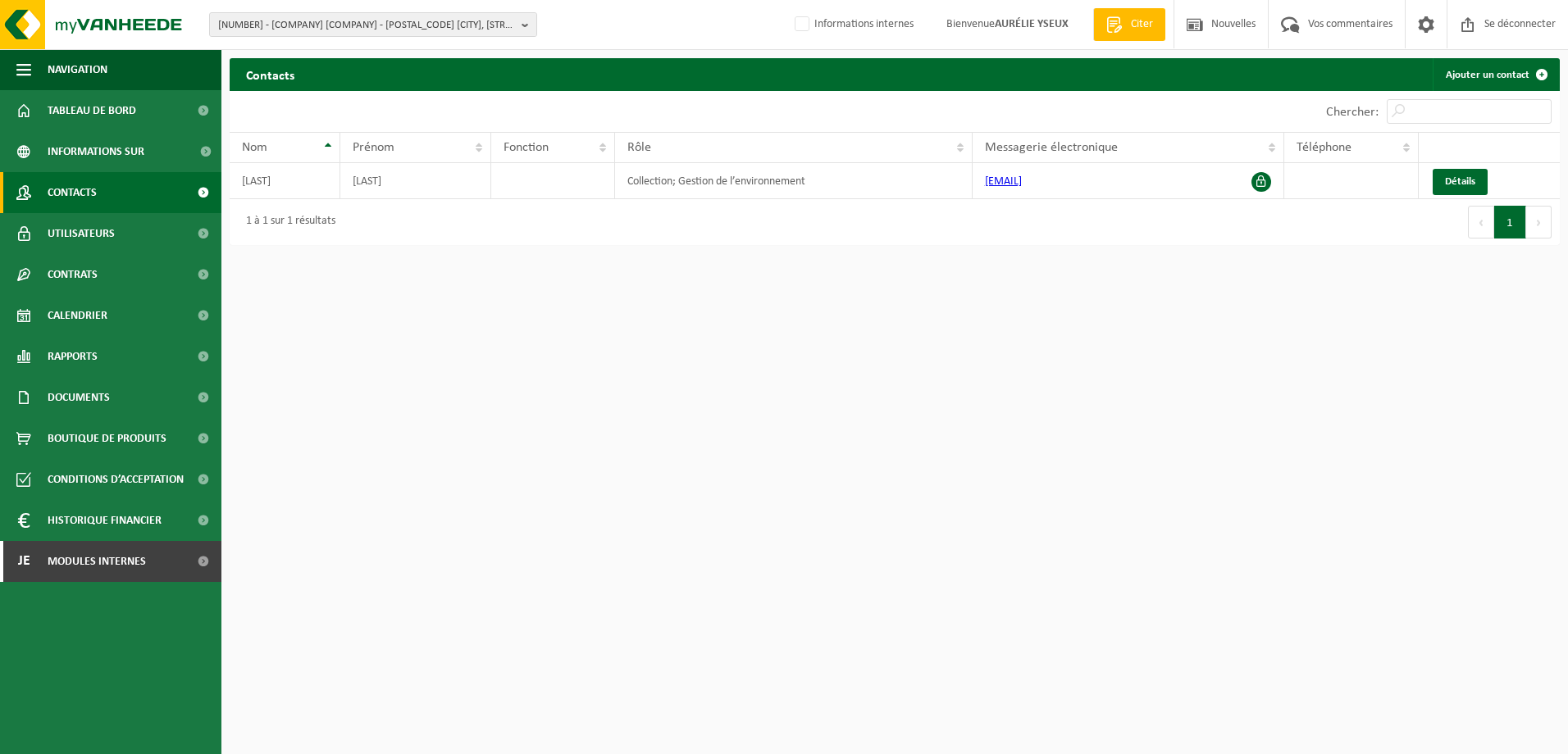 click on "01-059786 - SRL G.E.T. (REST LA PIAZZETTA) - 7370 DOUR, GRAND PLACE 32                           01-059786 - SRL G.E.T.(REST LA PIAZZETTA) - 7370 DOUR, GRAND PLACE 32                                         Informations internes      Bienvenue  AURÉLIE YSEUX         Citer         Nouvelles         Vos commentaires               Se déconnecter                     Navigation                 Offerte aanvragen         Nieuws         Uw feedback               Afmelden                 Tableau de bord               Informations sur l’entreprise               Contacts               Utilisateurs               Contrats               Actieve contracten             Historiek contracten                 Calendrier               Rapports               In grafiekvorm             In lijstvorm                 Documents               Facturen             Documenten                 Boutique de produits               Conditions d’acceptation               Historique financier" at bounding box center (784, 377) 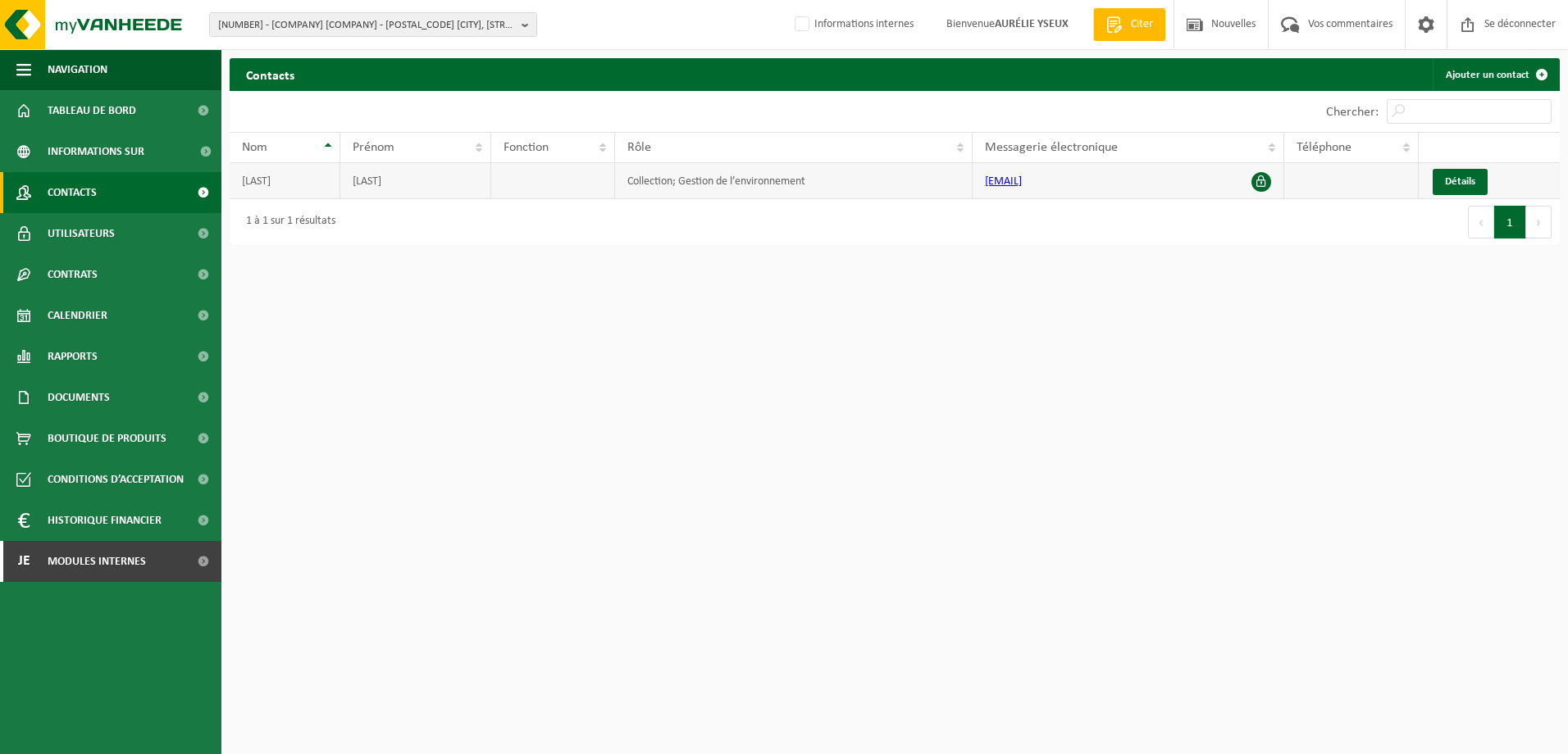 drag, startPoint x: 1125, startPoint y: 180, endPoint x: 976, endPoint y: 179, distance: 149.00336 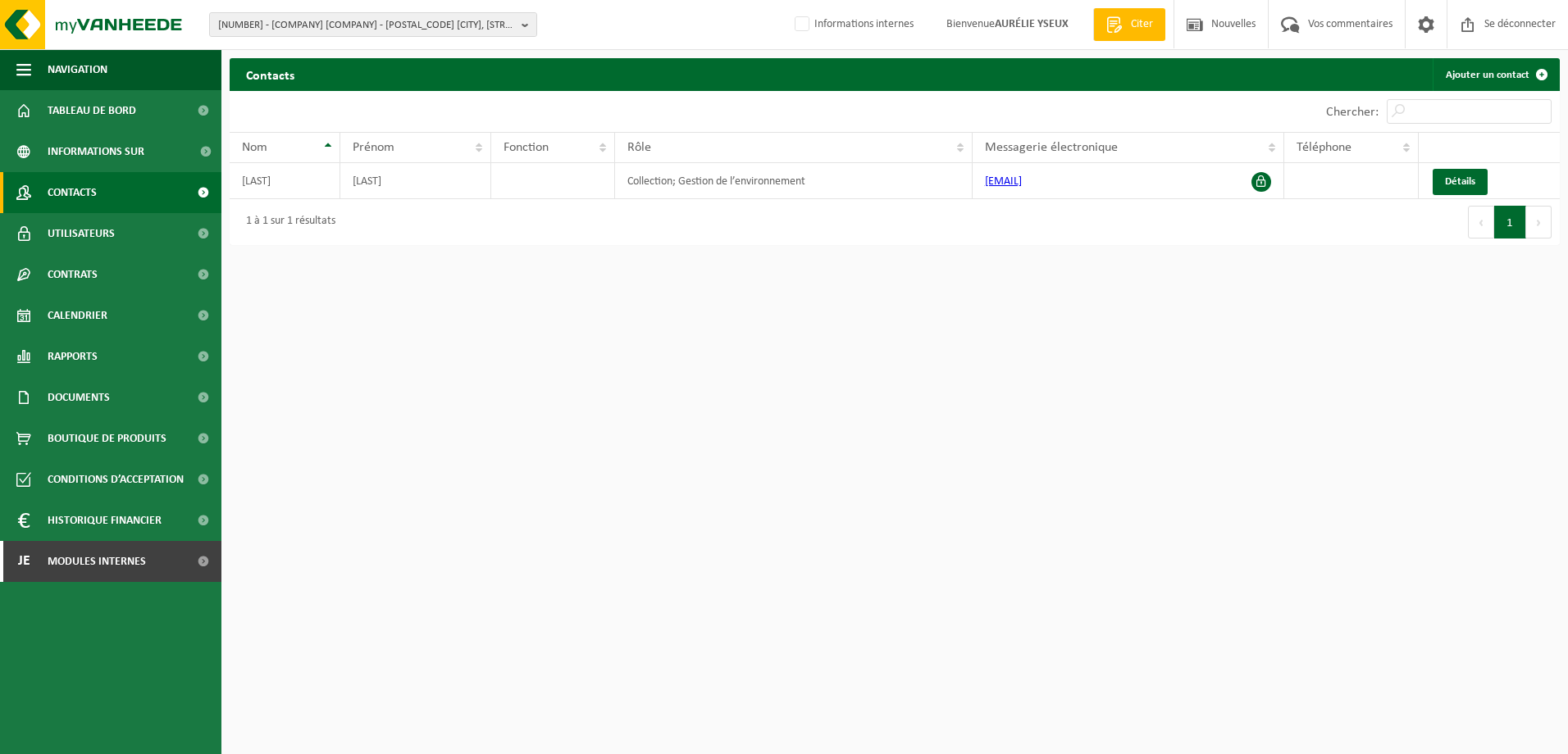 copy on "restopiazzetta@outlook.com" 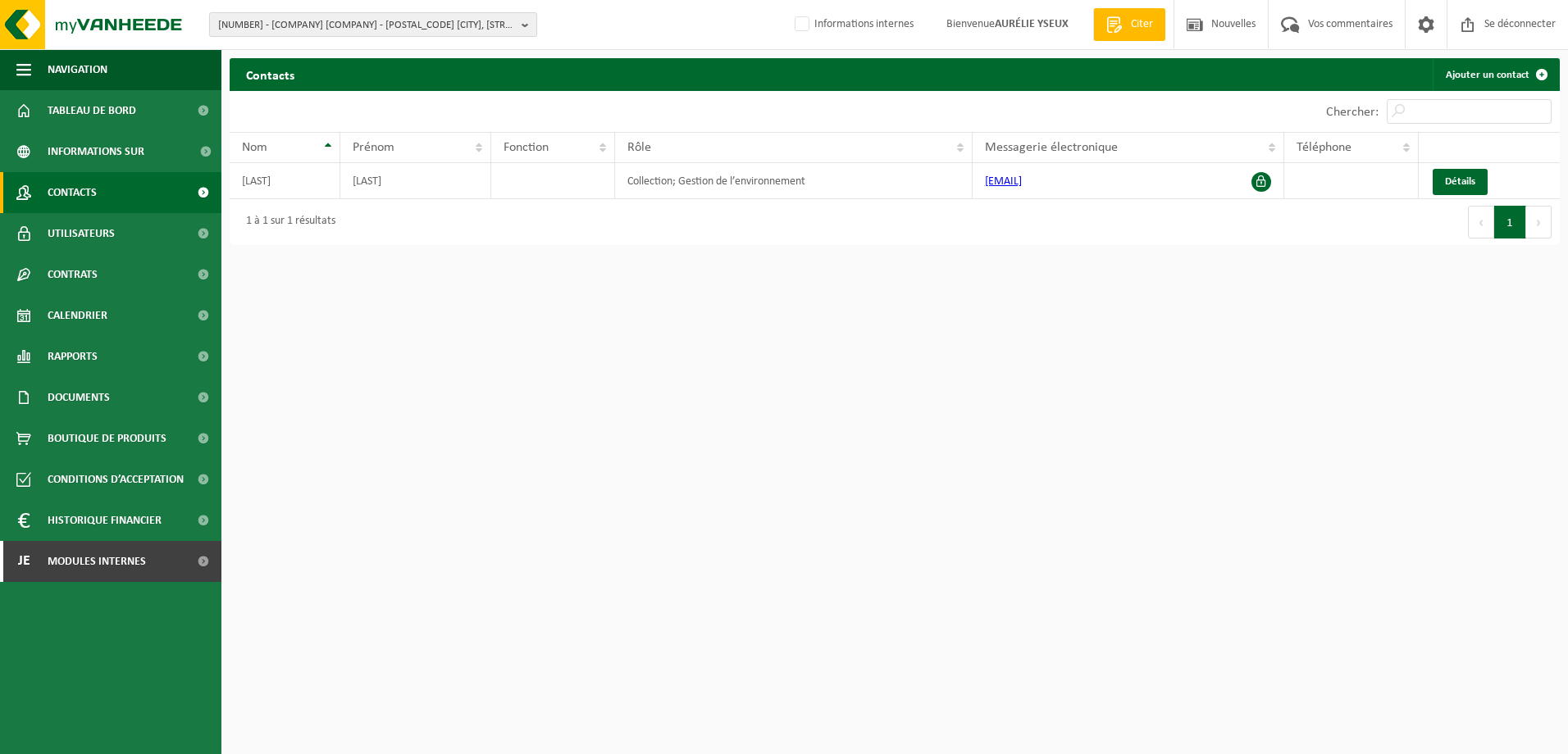 click on "01-059786 - SRL G.E.T. (REST LA PIAZZETTA) - 7370 DOUR, GRAND PLACE 32" at bounding box center [367, 25] 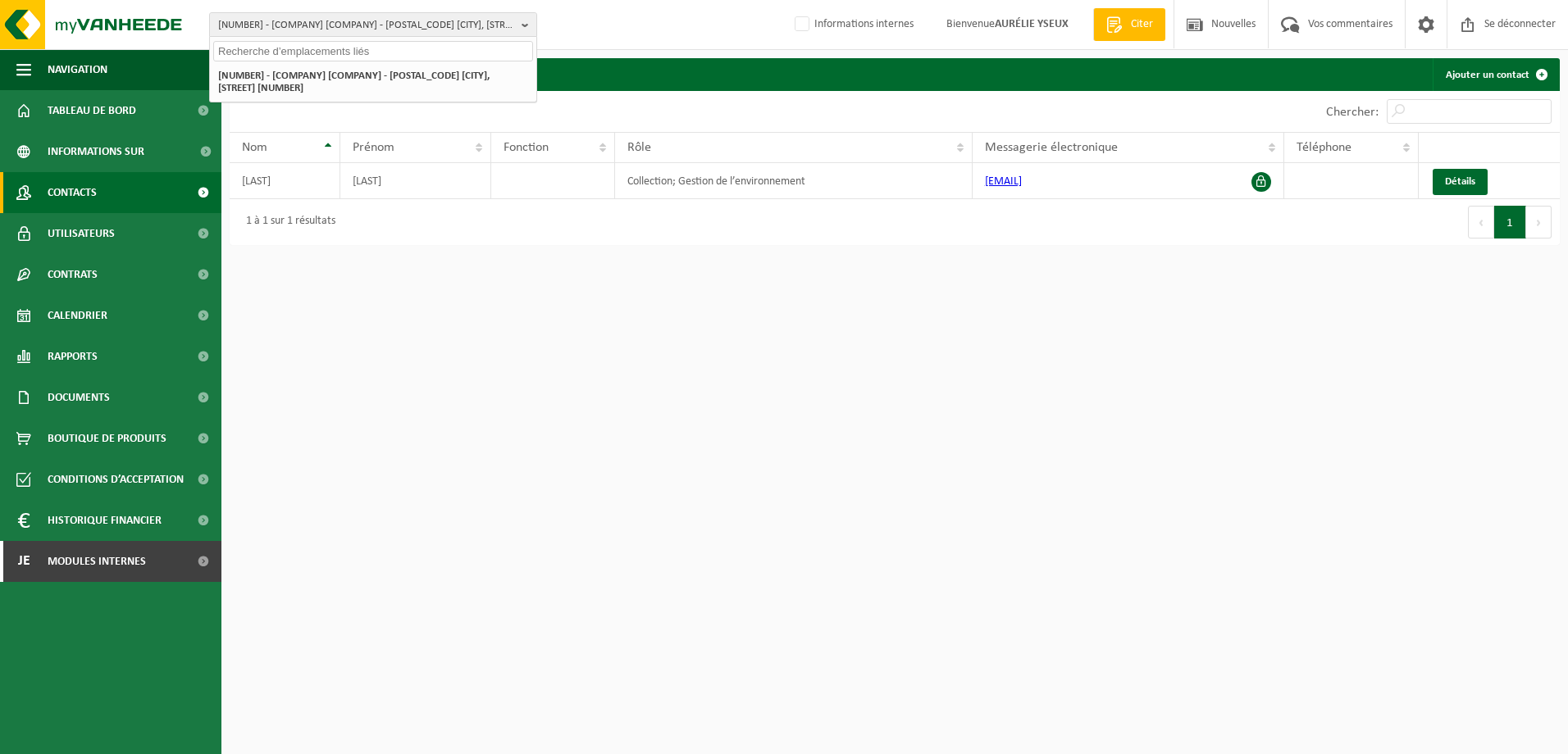 click at bounding box center (373, 51) 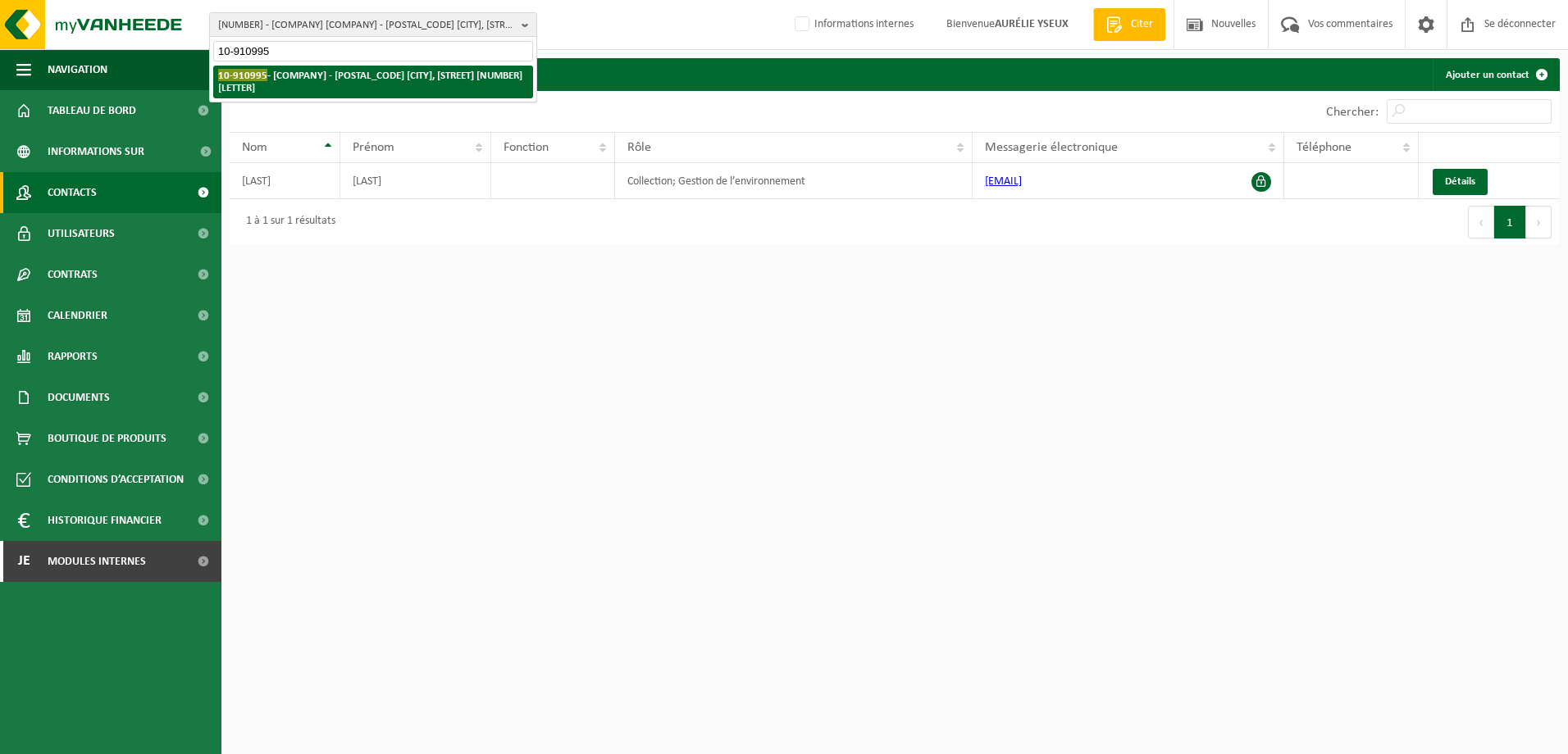 type on "10-910995" 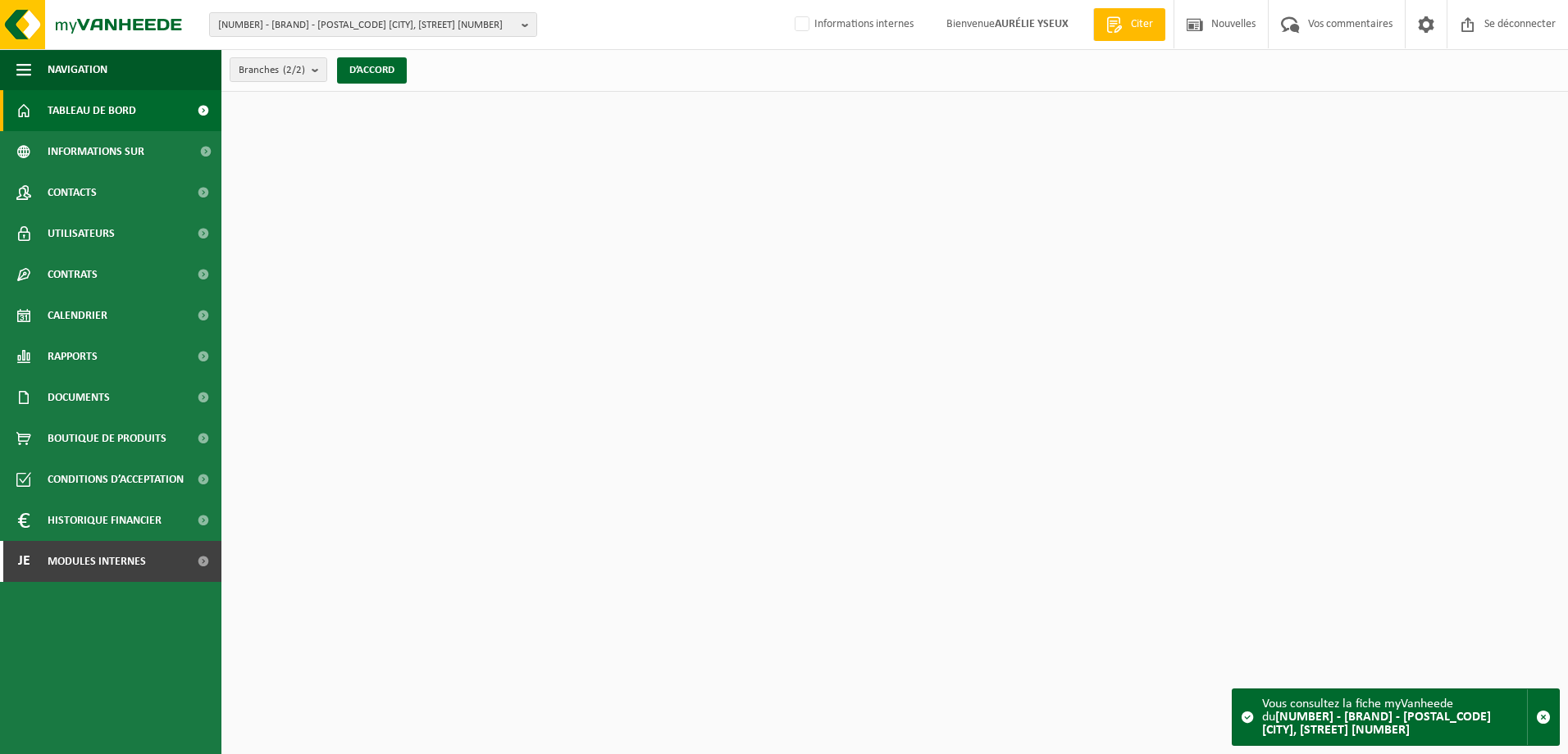scroll, scrollTop: 0, scrollLeft: 0, axis: both 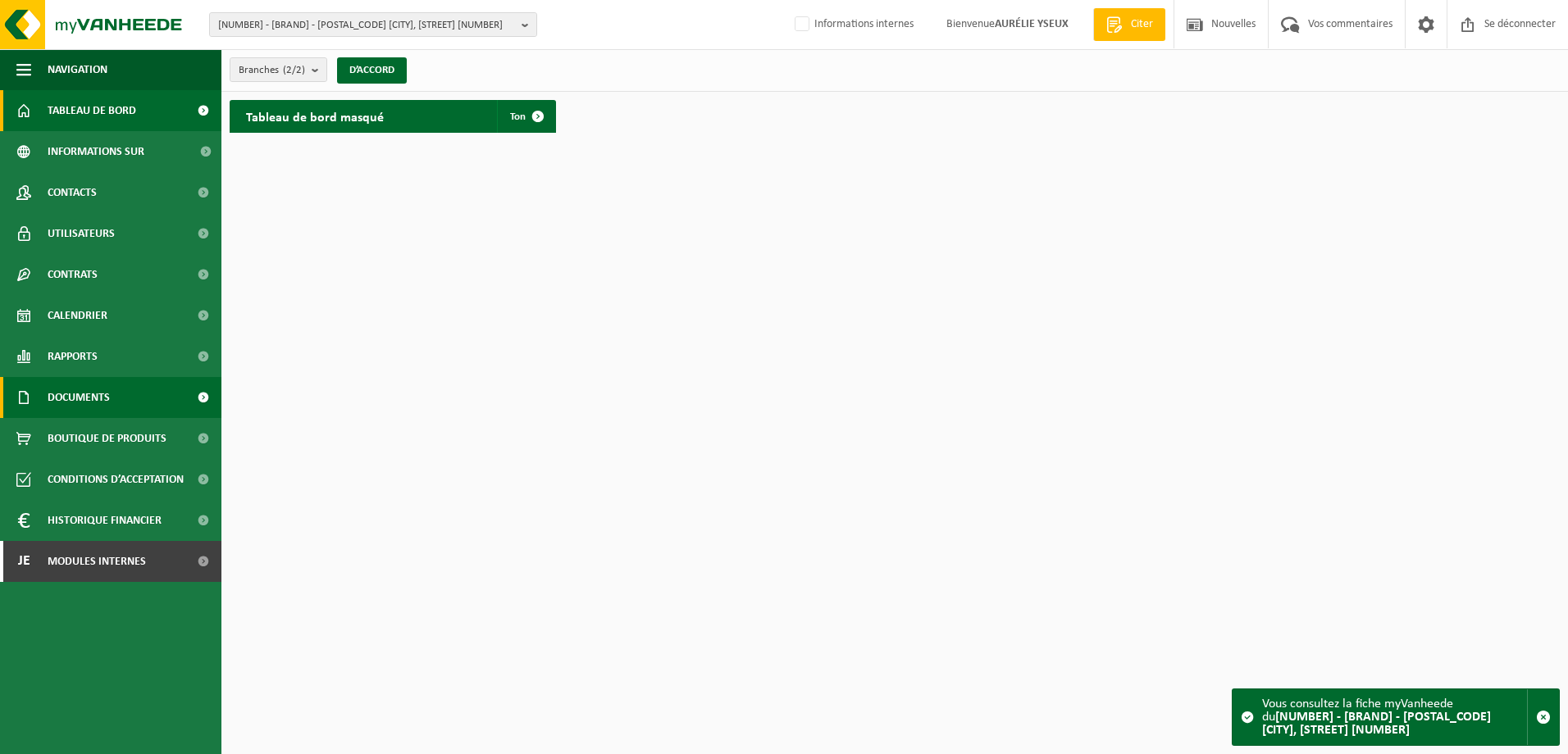 click on "Documents" at bounding box center [79, 397] 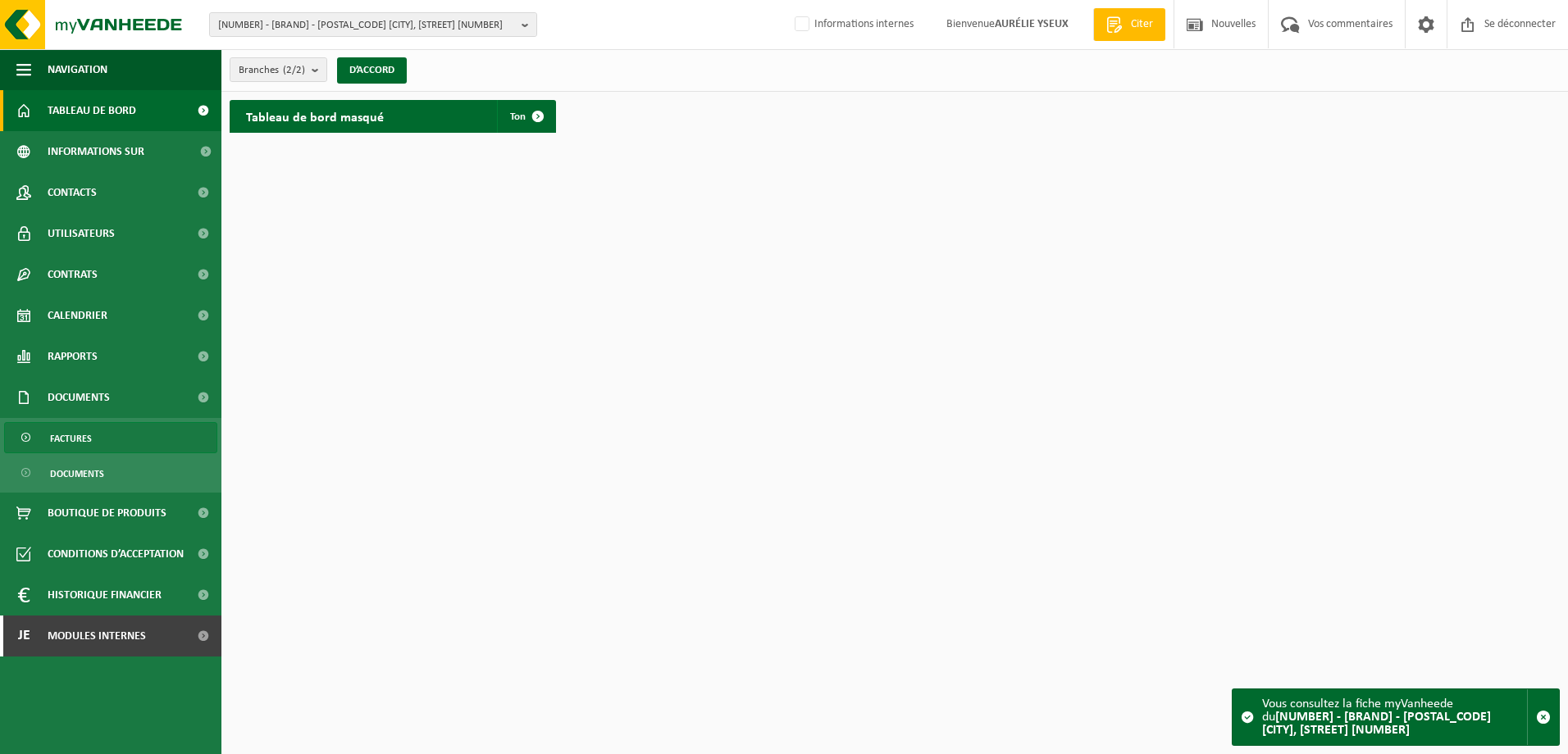 click on "Factures" at bounding box center [111, 438] 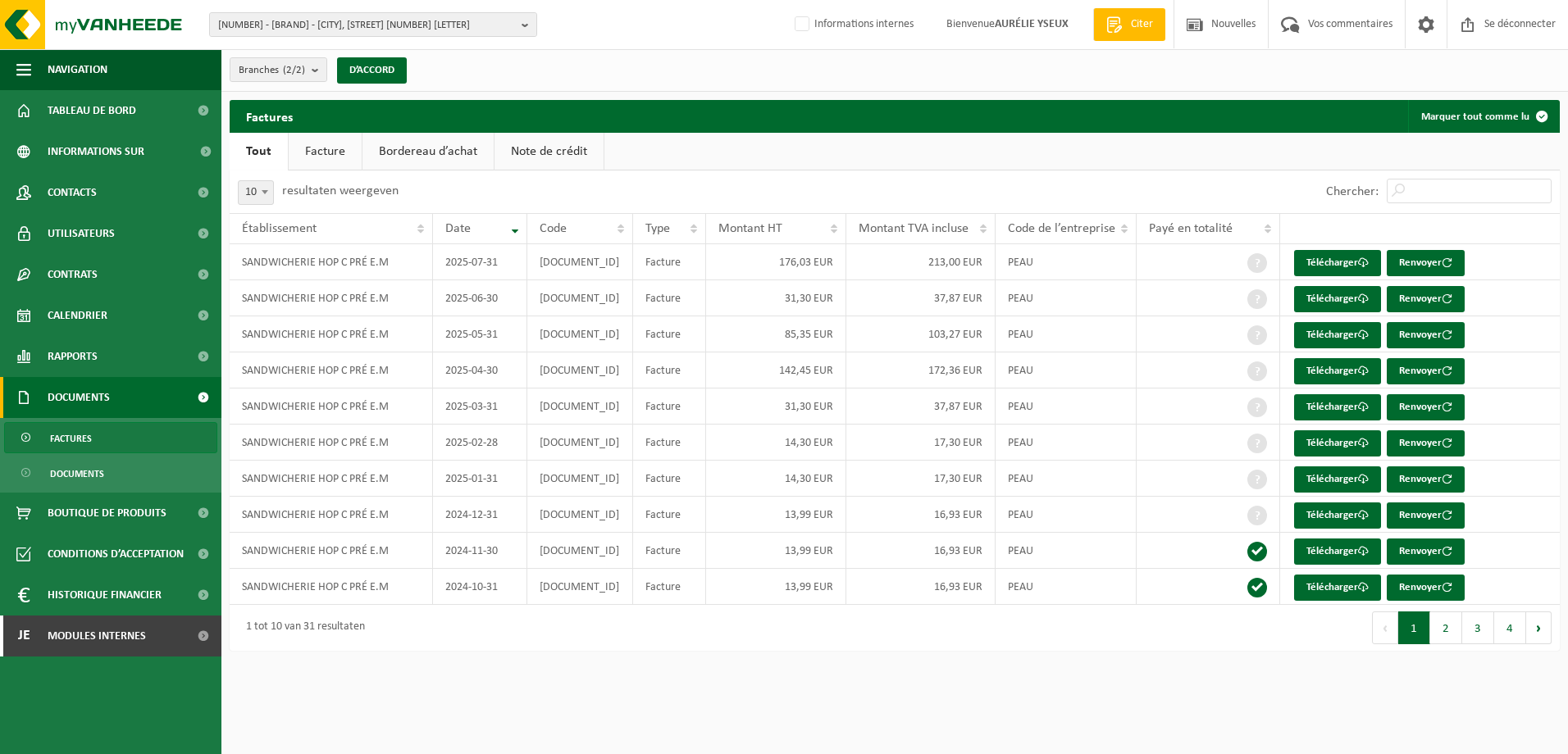 scroll, scrollTop: 0, scrollLeft: 0, axis: both 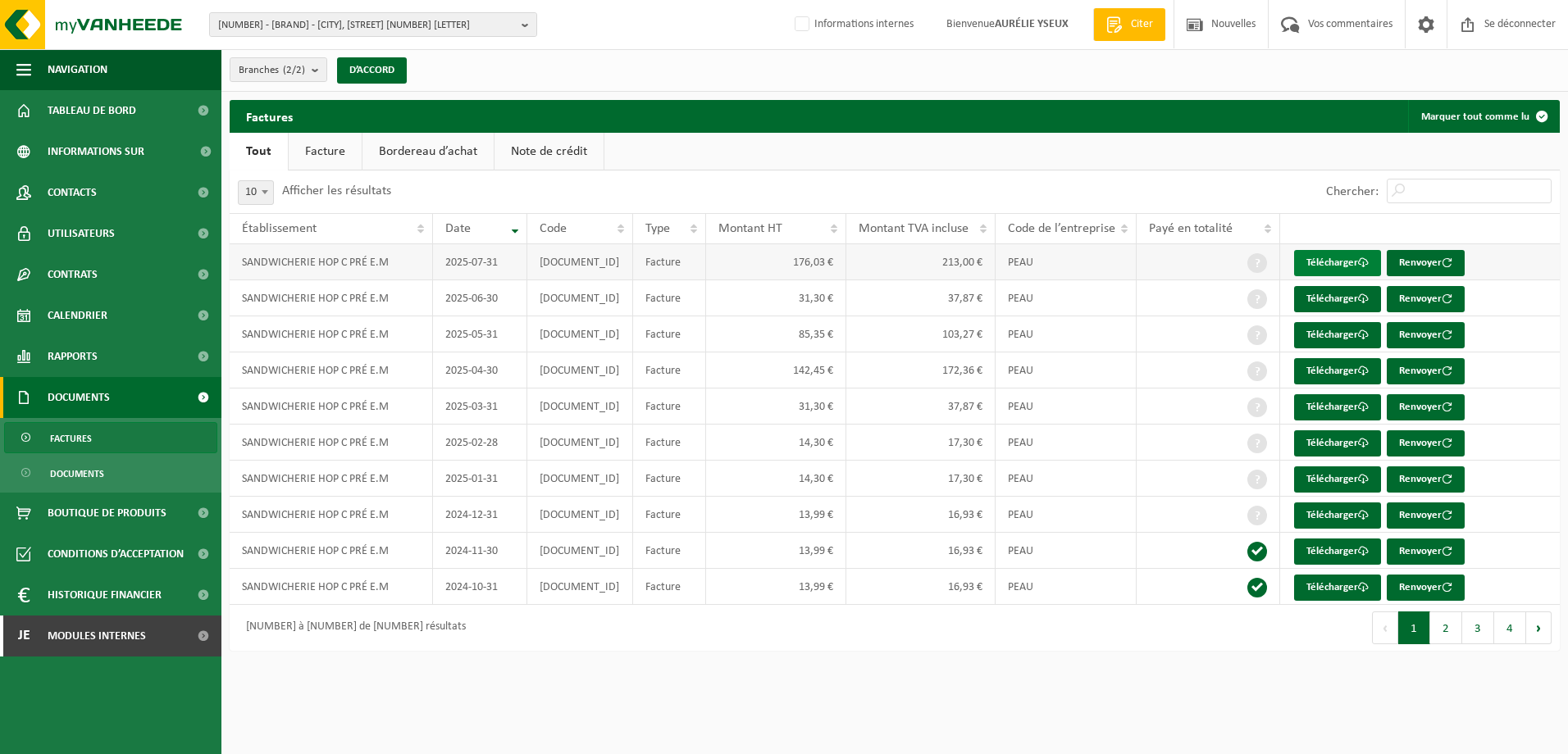 click on "Télécharger" at bounding box center (1332, 262) 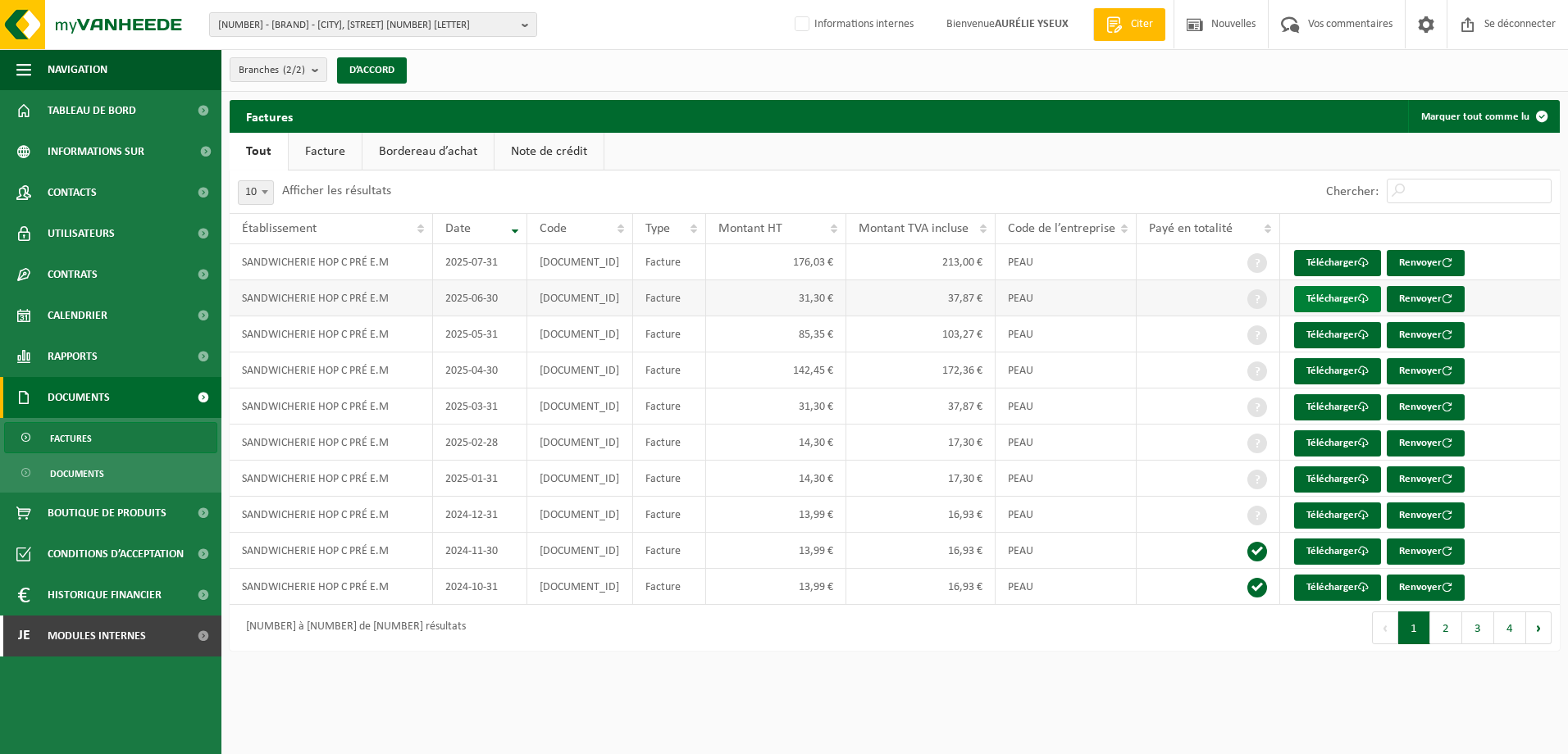 click on "Télécharger" at bounding box center [1338, 299] 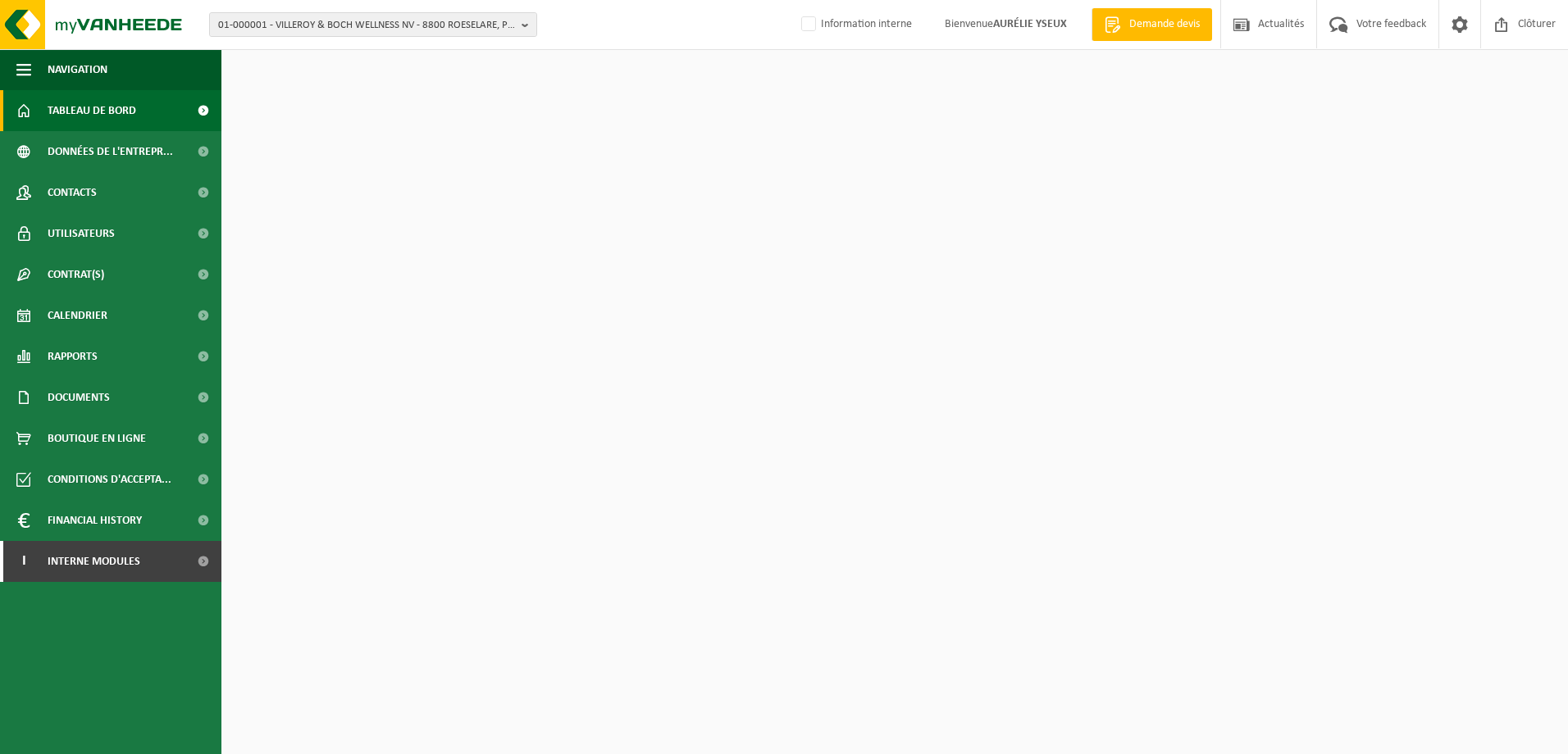 scroll, scrollTop: 0, scrollLeft: 0, axis: both 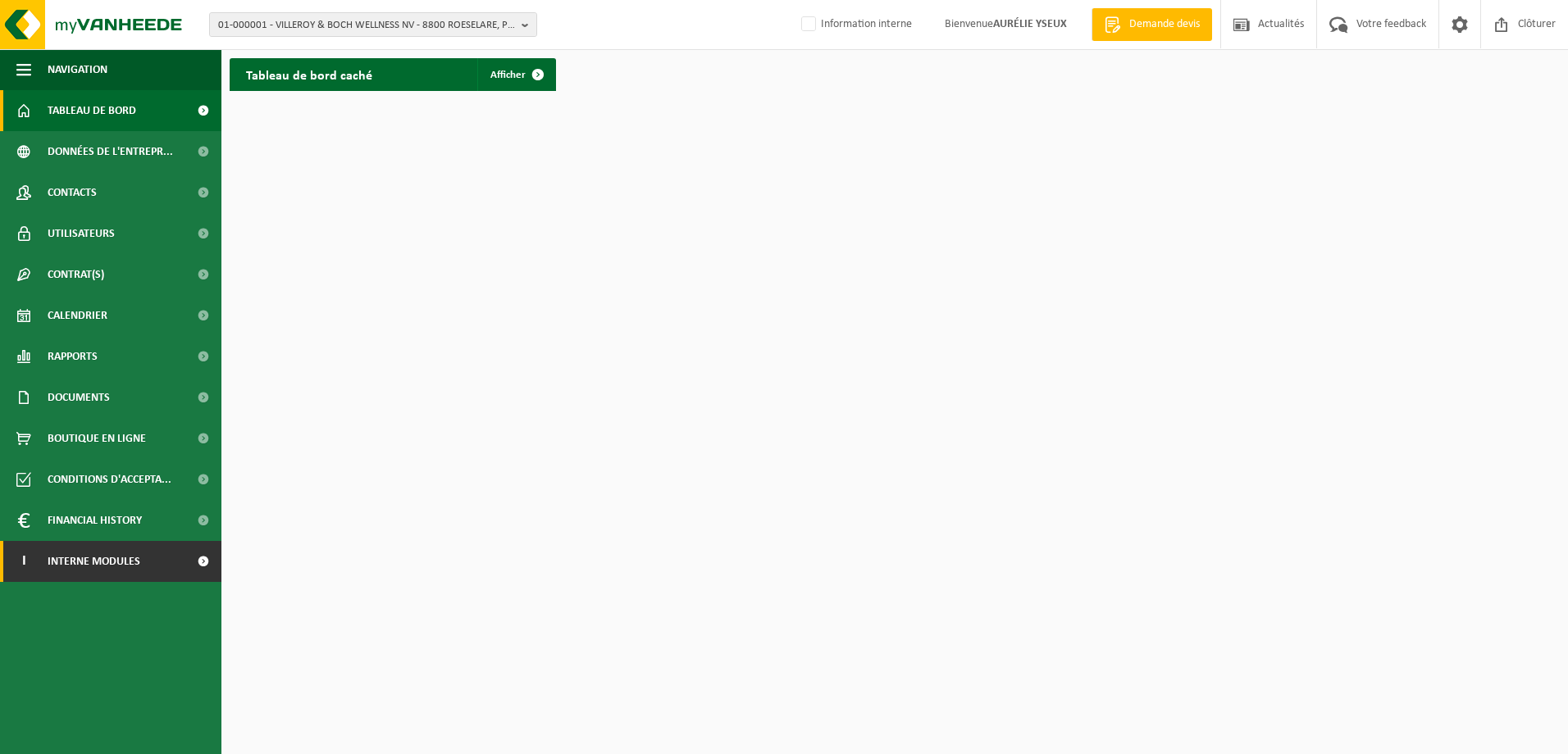 click at bounding box center (203, 561) 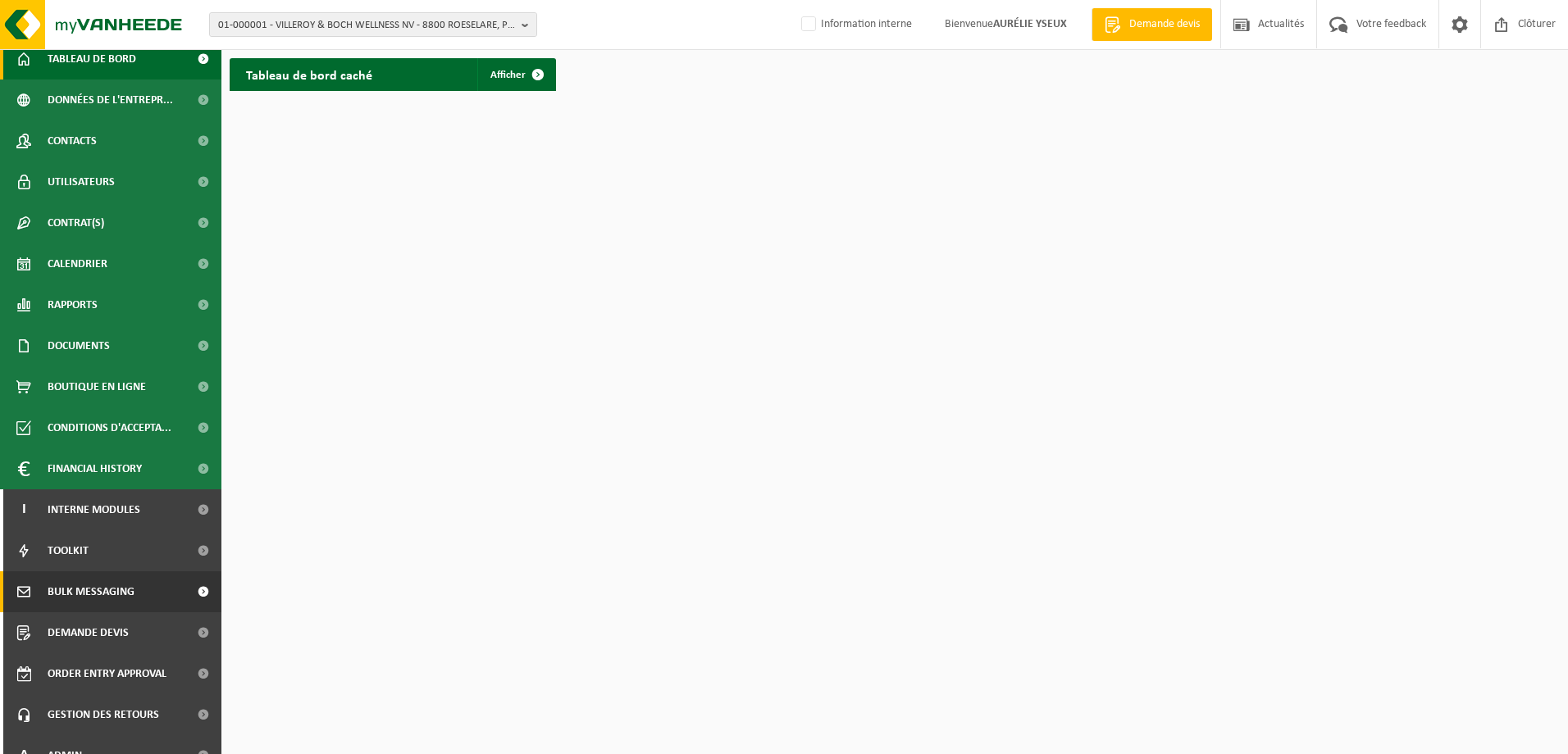 scroll, scrollTop: 74, scrollLeft: 0, axis: vertical 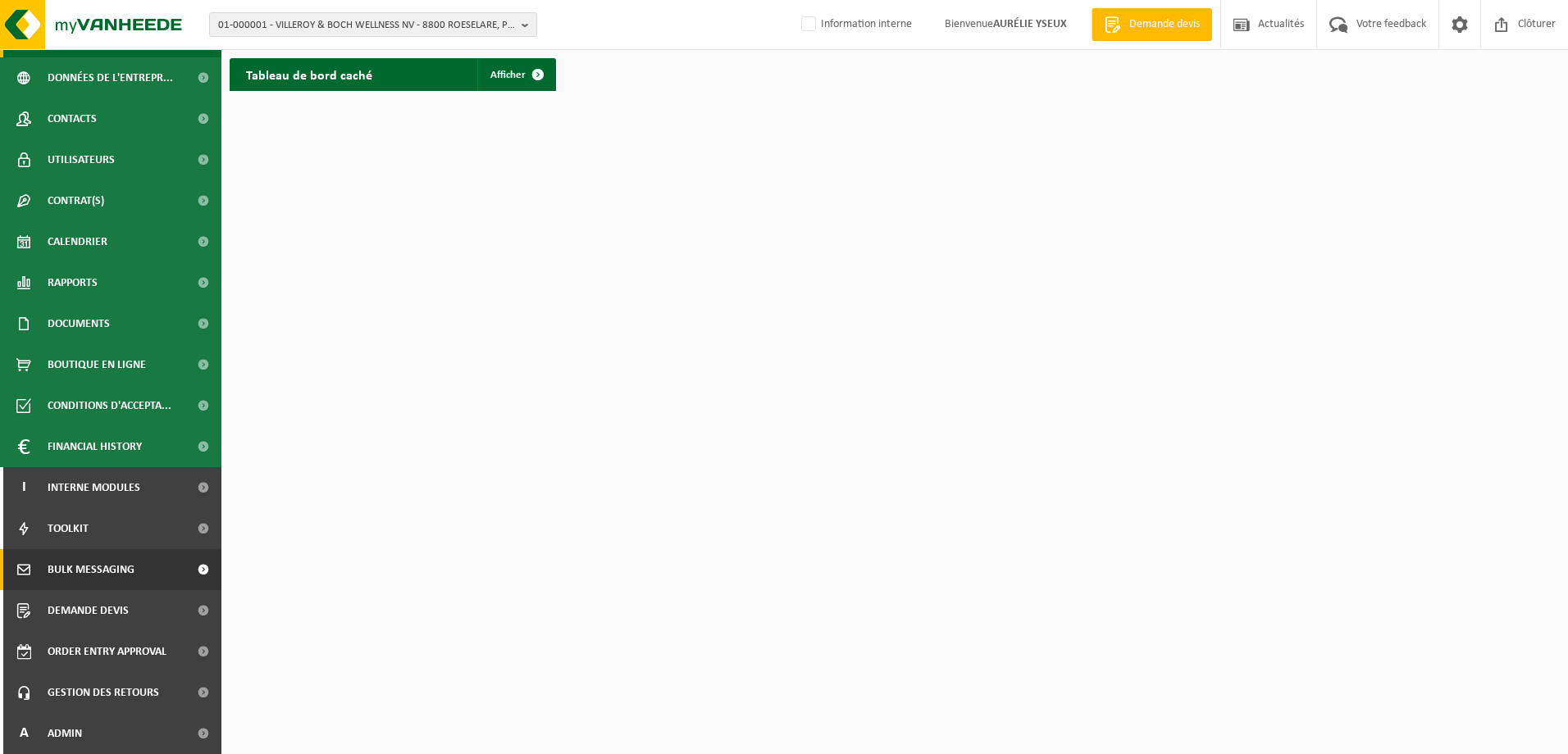 click on "Bulk Messaging" at bounding box center (91, 570) 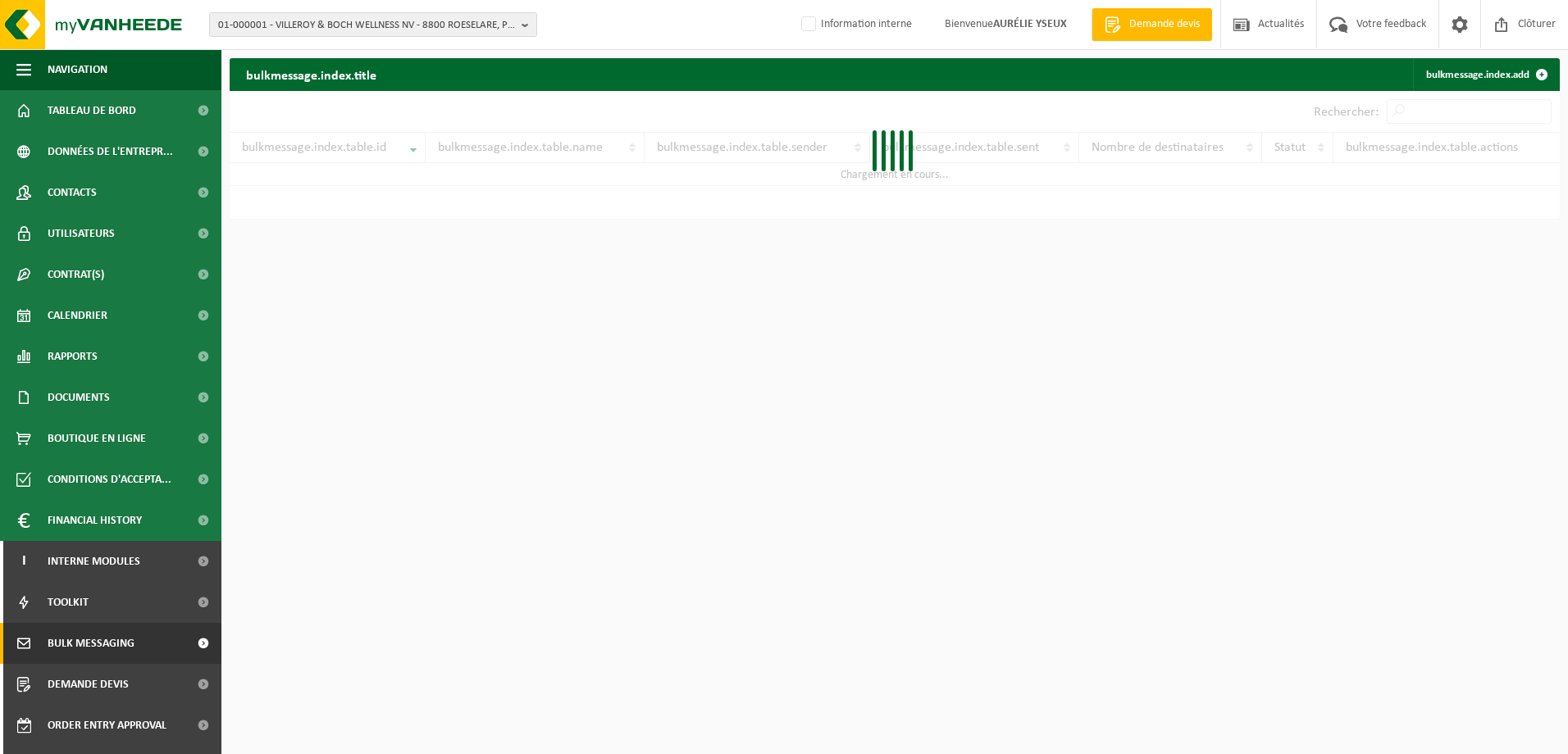 scroll, scrollTop: 0, scrollLeft: 0, axis: both 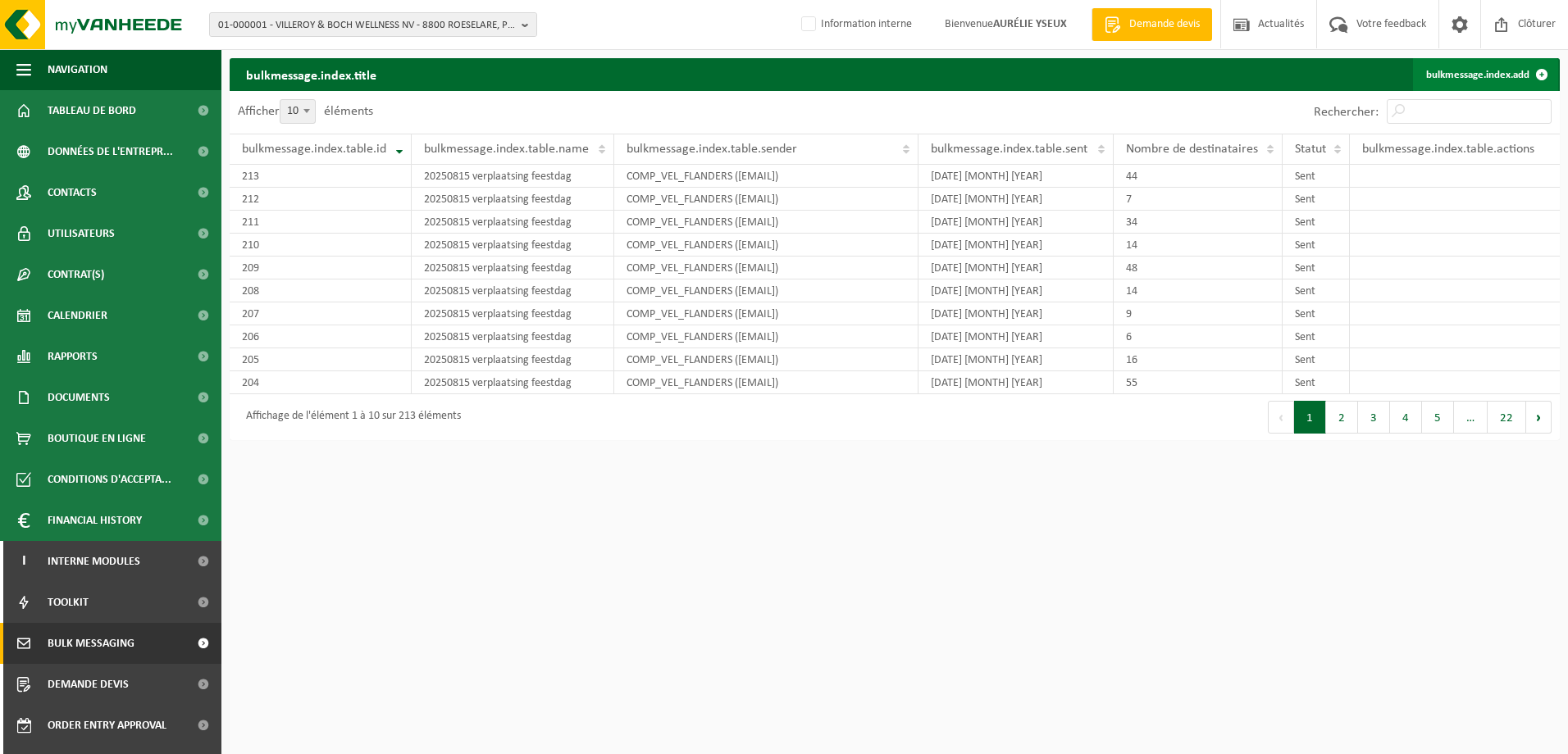 click on "bulkmessage.index.add" at bounding box center [1485, 75] 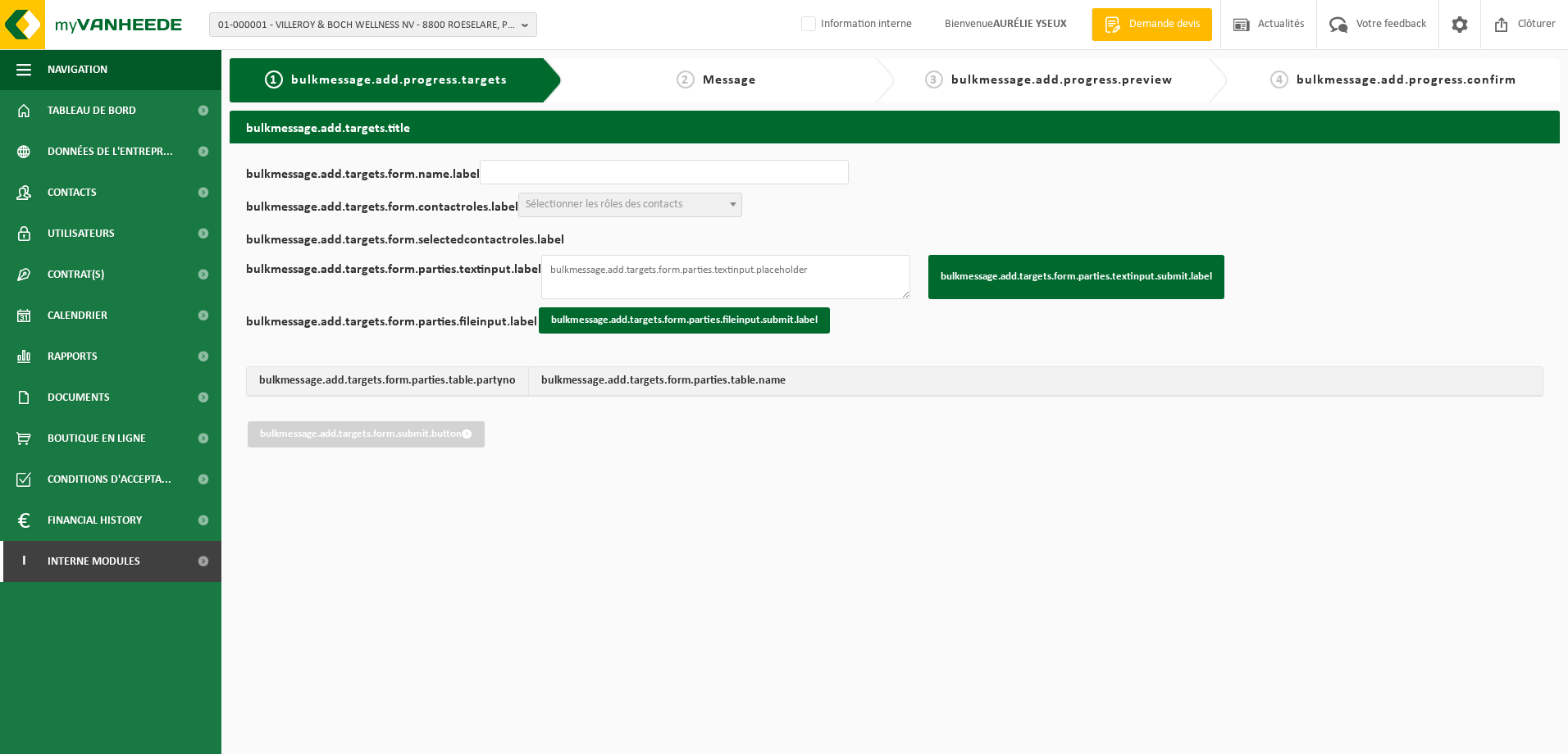 scroll, scrollTop: 0, scrollLeft: 0, axis: both 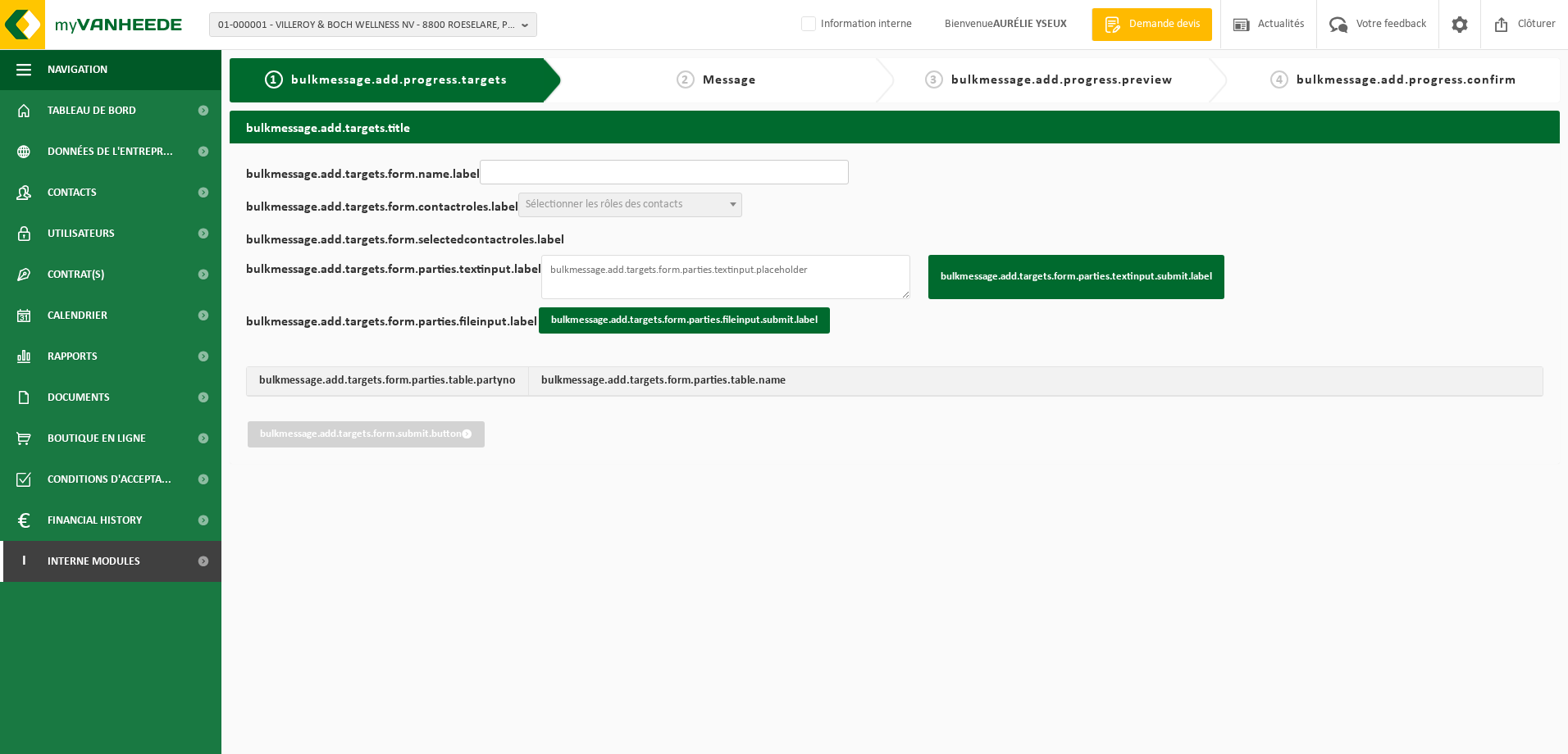 click on "bulkmessage.add.targets.form.name.label" at bounding box center (664, 172) 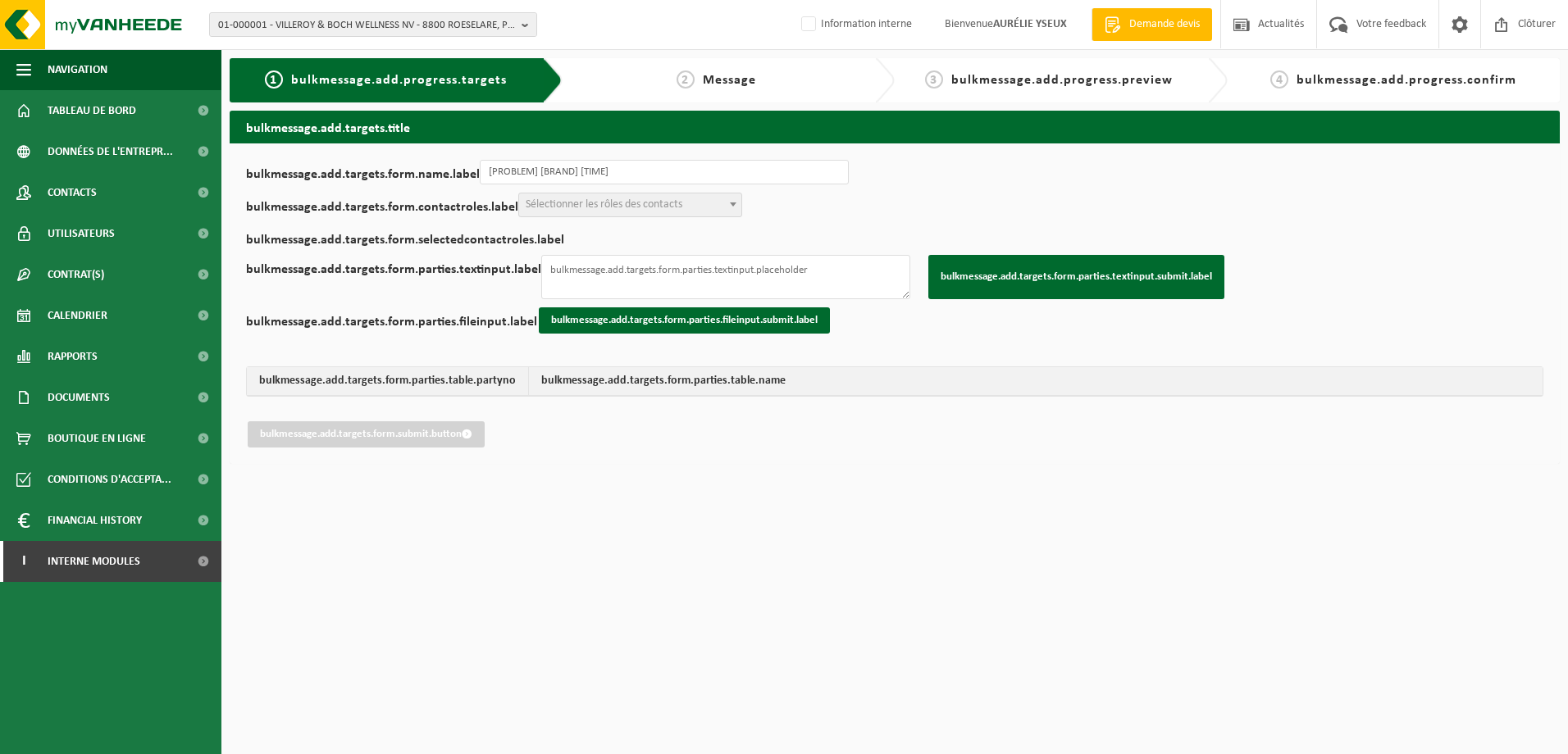 click on "Sélectionner les rôles des contacts" at bounding box center [604, 204] 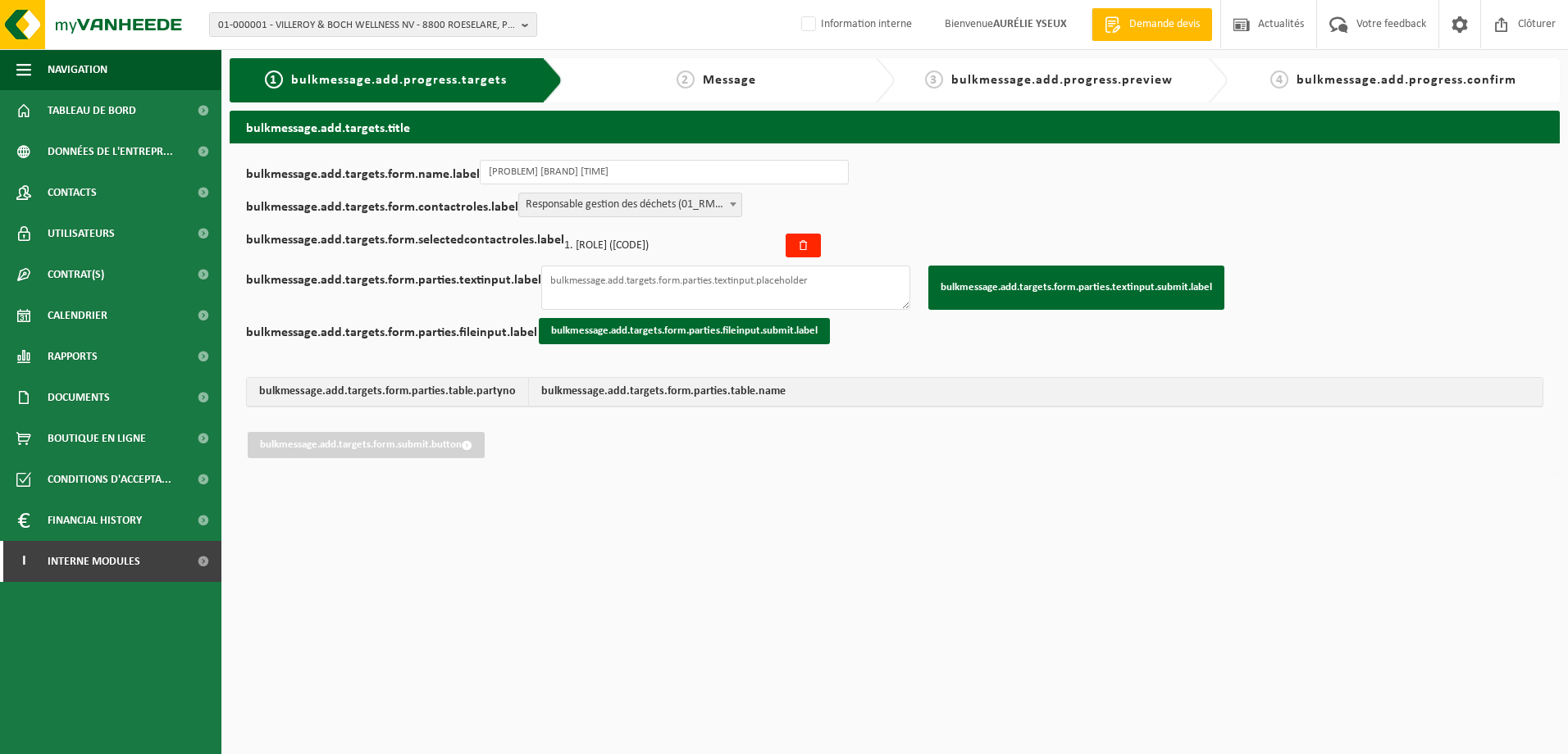 click at bounding box center [733, 204] 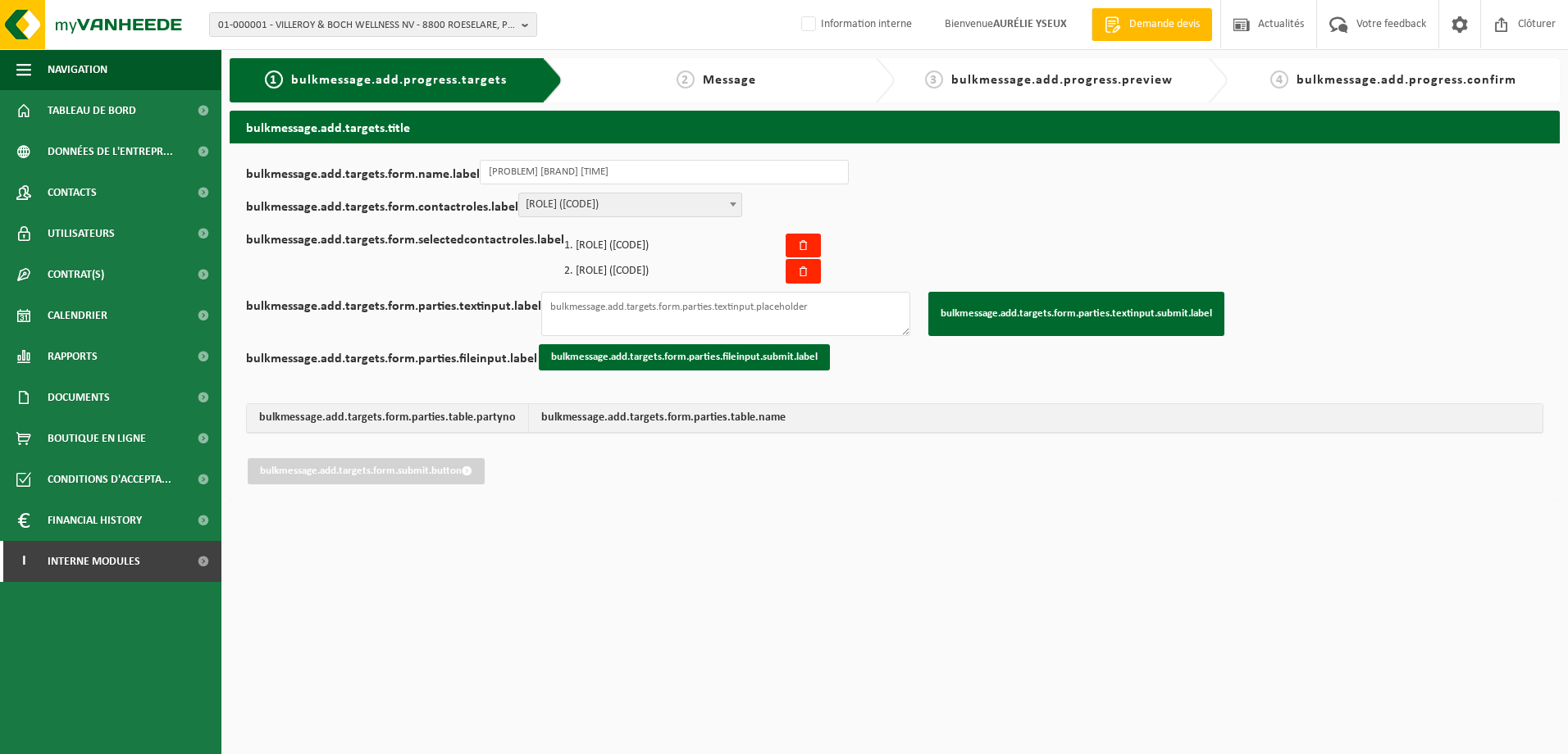 click on "[ROLE] ([CODE])" at bounding box center [630, 205] 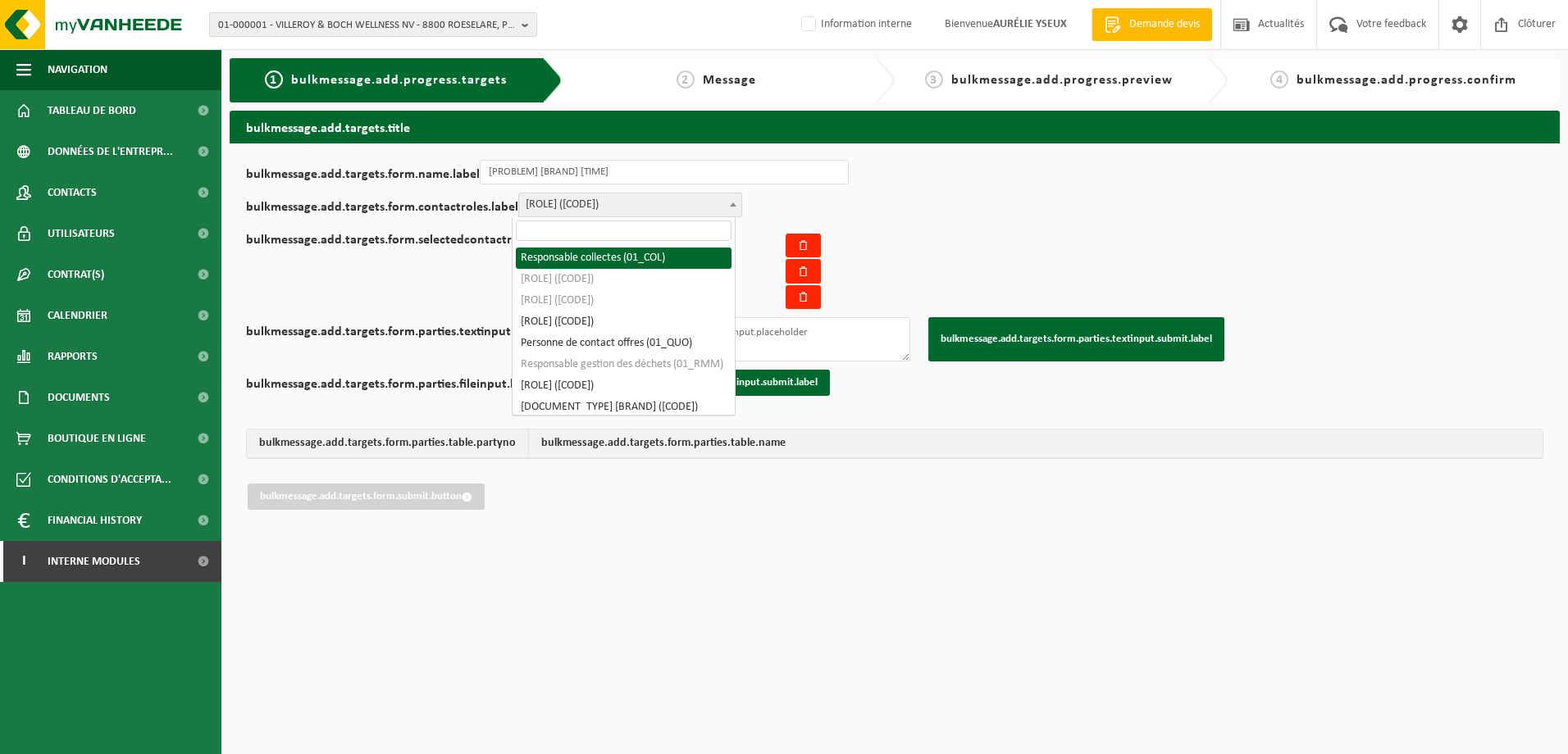 click on "Responsable financier (01_FIN)" at bounding box center [630, 205] 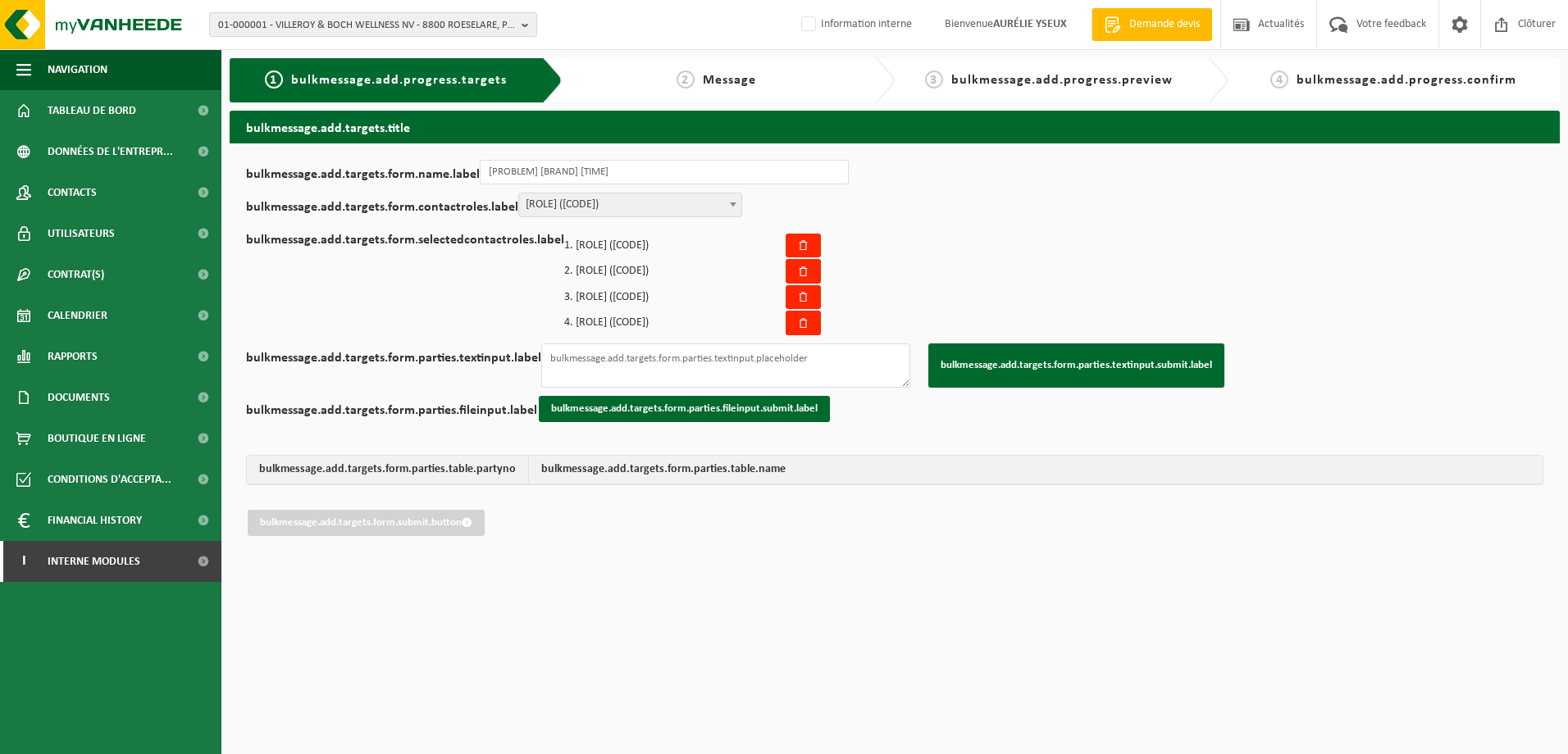 click on "Acheteur (01_PUR)" at bounding box center [630, 205] 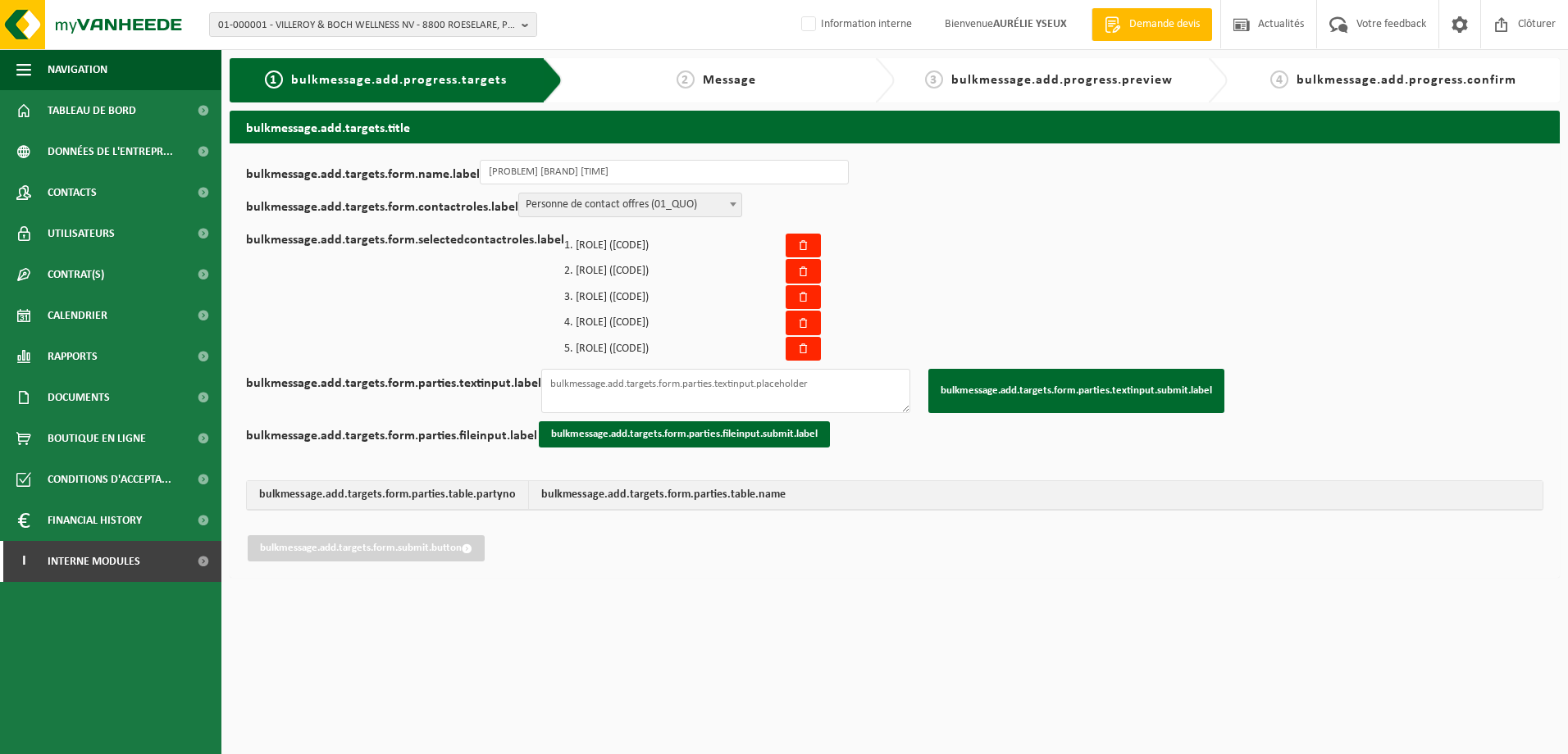 click on "Personne de contact offres (01_QUO)" at bounding box center (630, 205) 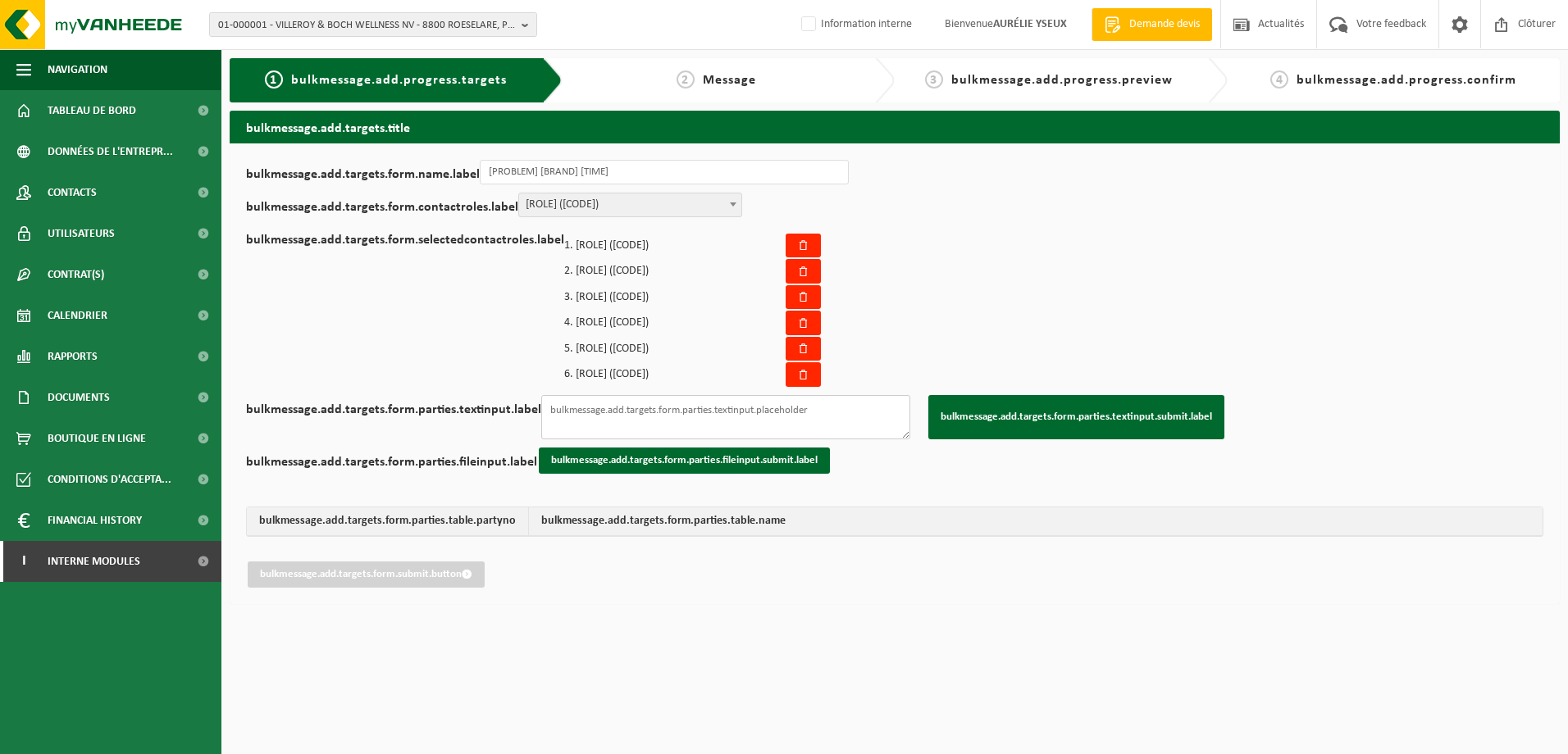 click on "bulkmessage.add.targets.form.parties.textinput.label" at bounding box center (726, 417) 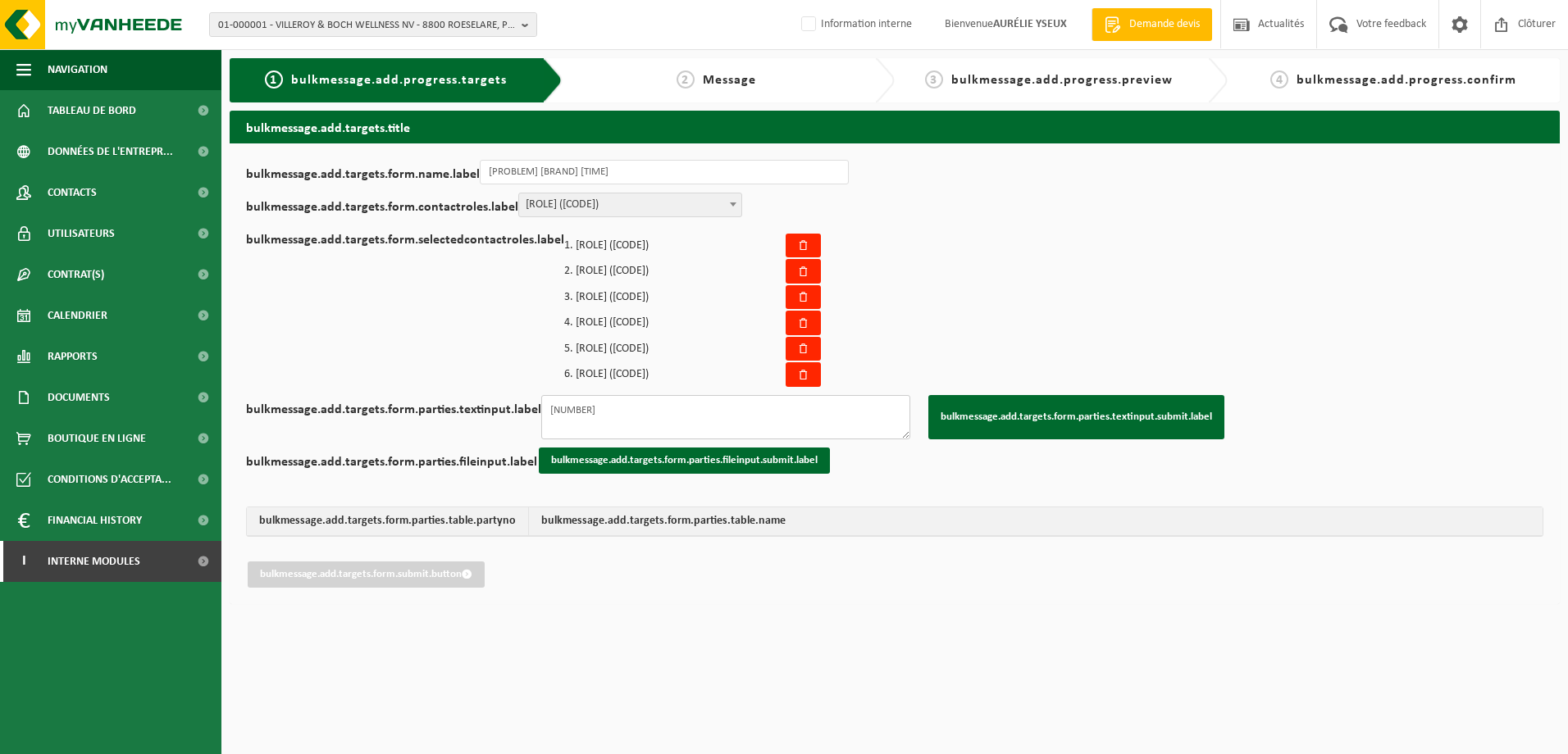 click on "10-768318" at bounding box center [726, 417] 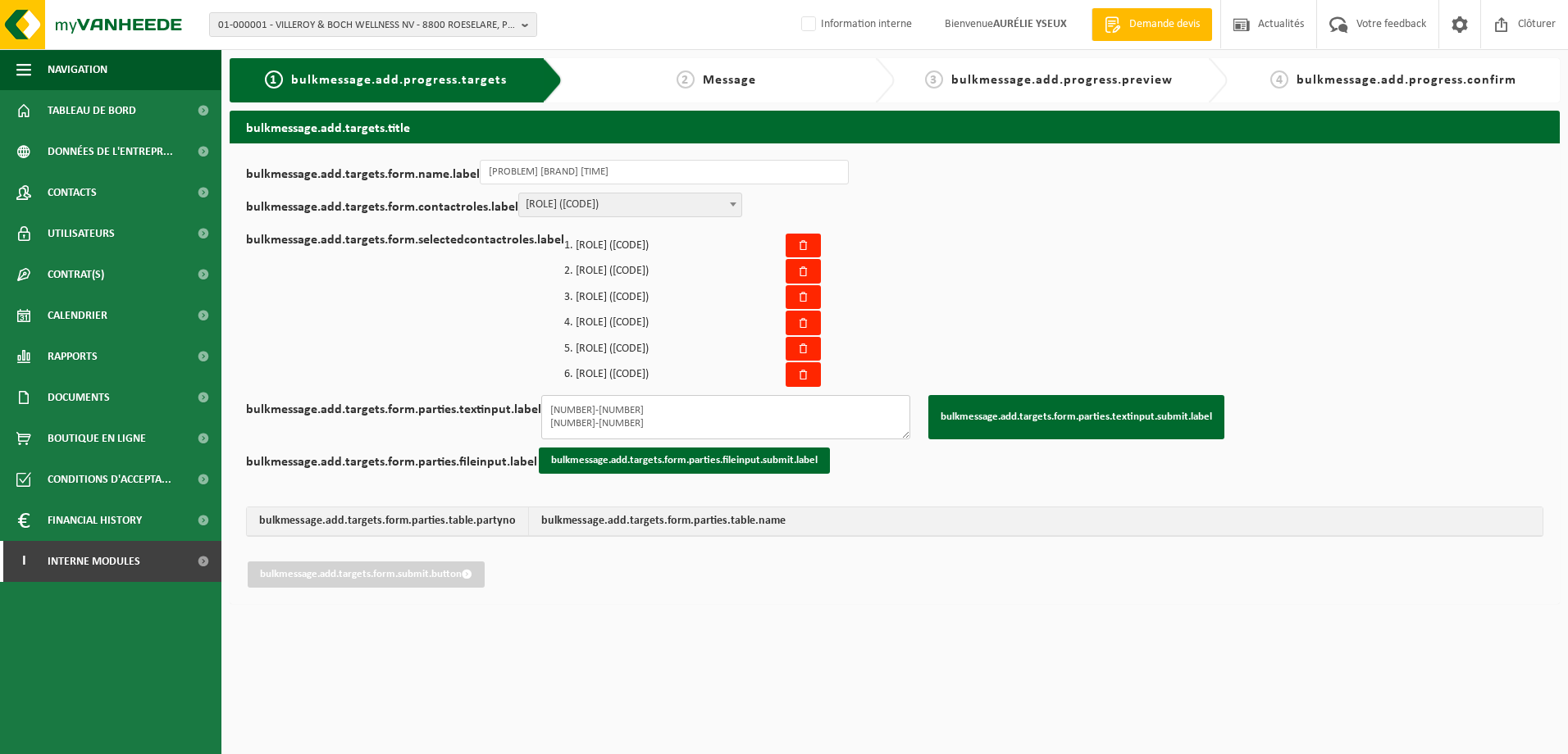 scroll, scrollTop: 16, scrollLeft: 0, axis: vertical 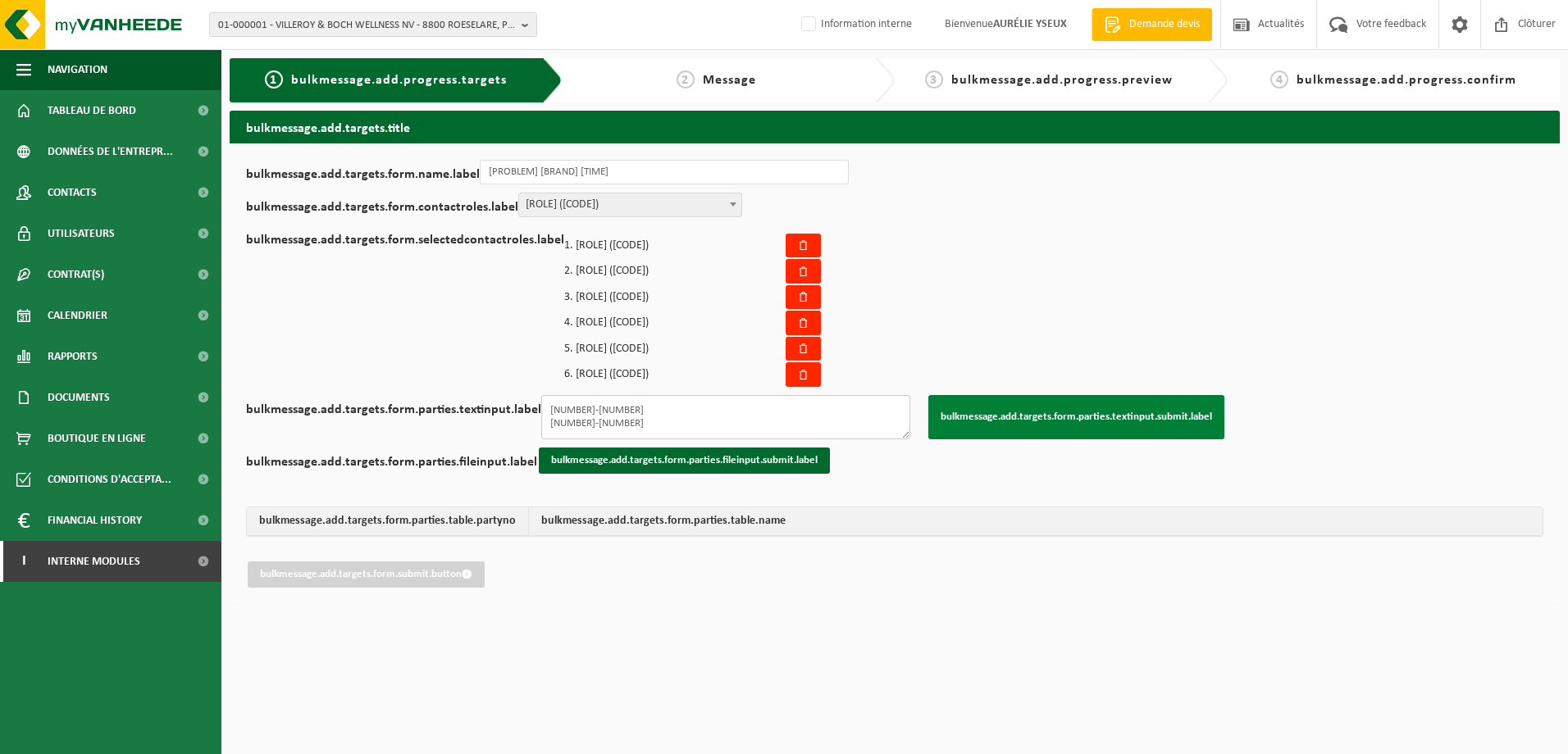 type on "10-768318
10-853970
10-901931" 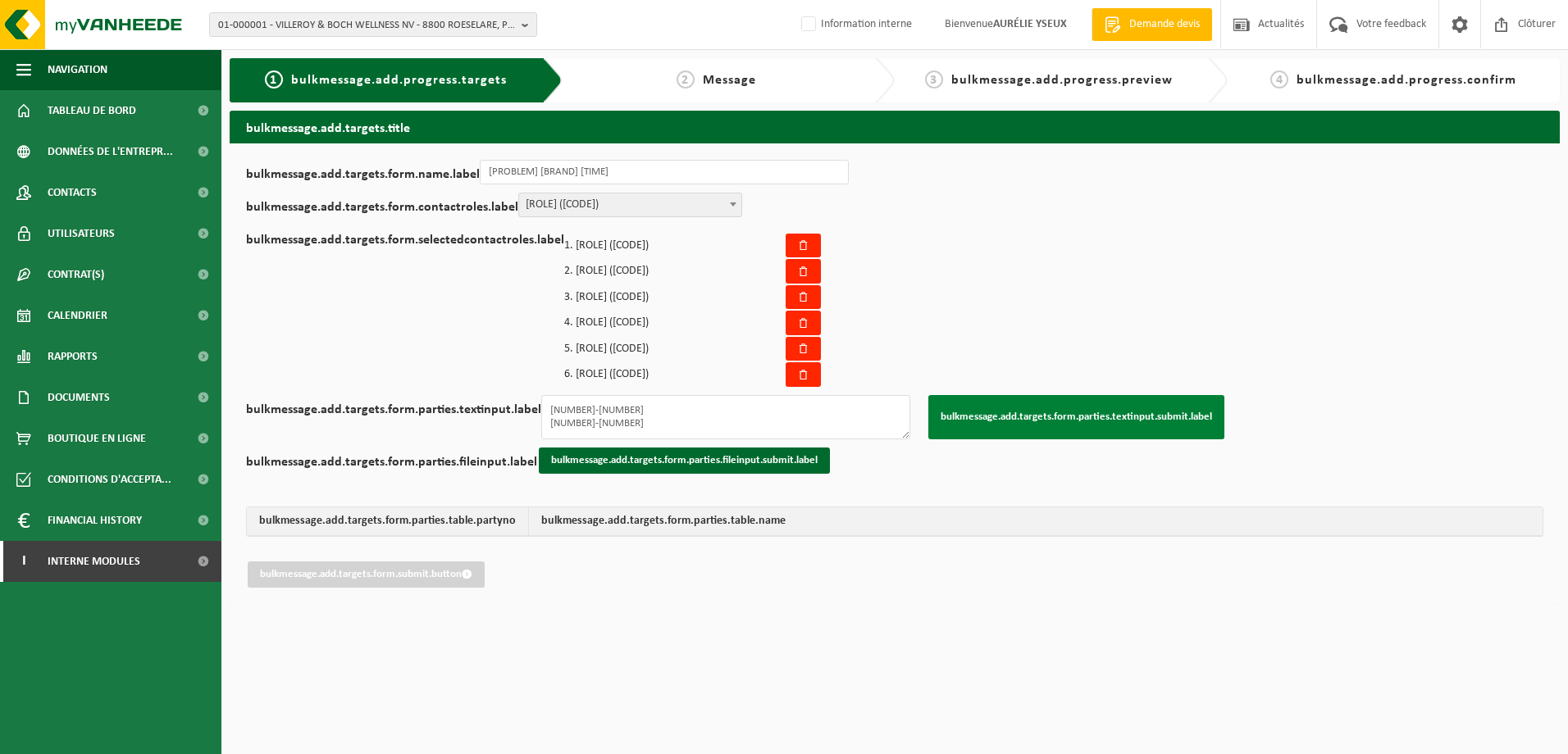 click on "bulkmessage.add.targets.form.parties.textinput.submit.label" at bounding box center (1076, 417) 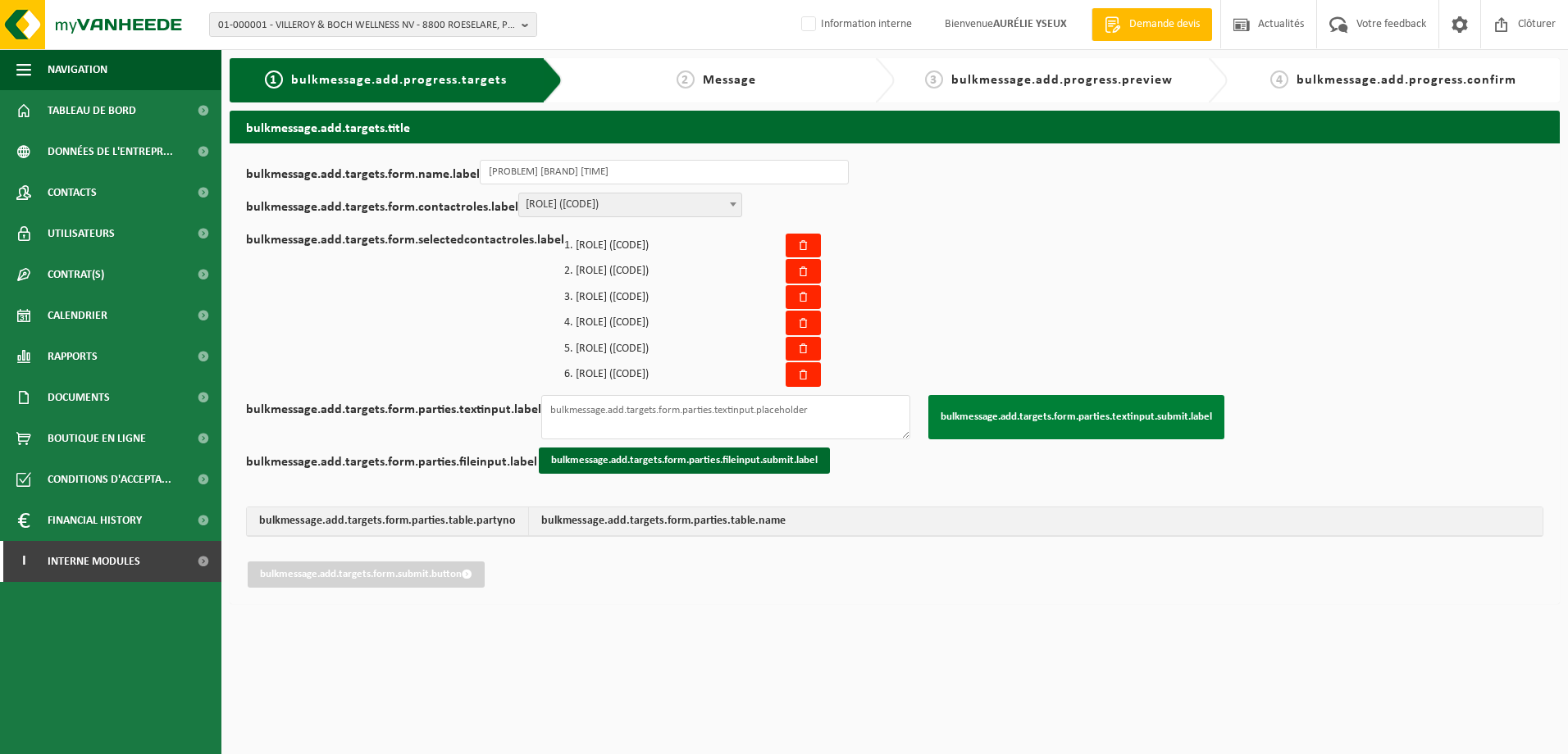 scroll, scrollTop: 0, scrollLeft: 0, axis: both 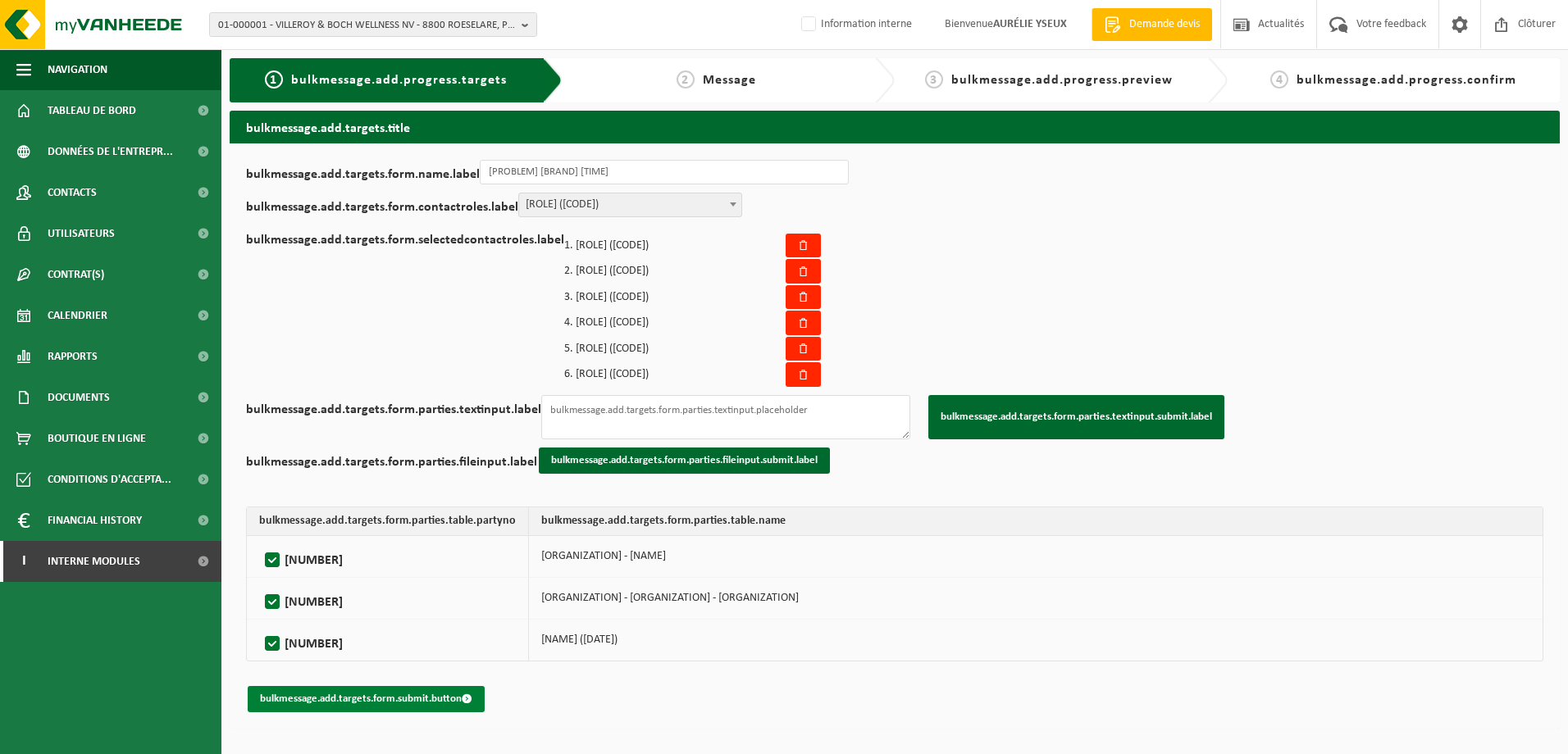 click on "bulkmessage.add.targets.form.submit.button" at bounding box center [366, 699] 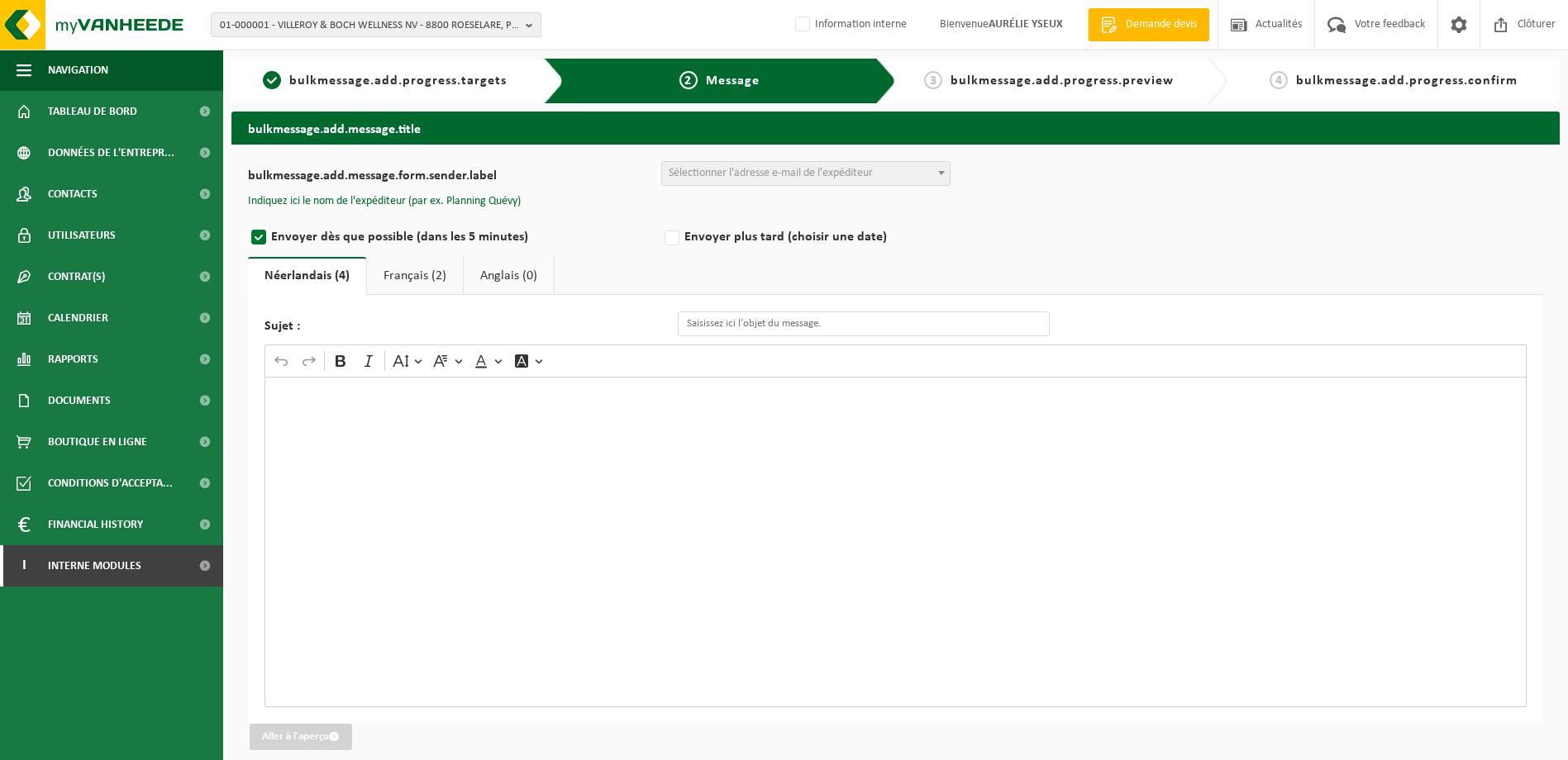 scroll, scrollTop: 0, scrollLeft: 0, axis: both 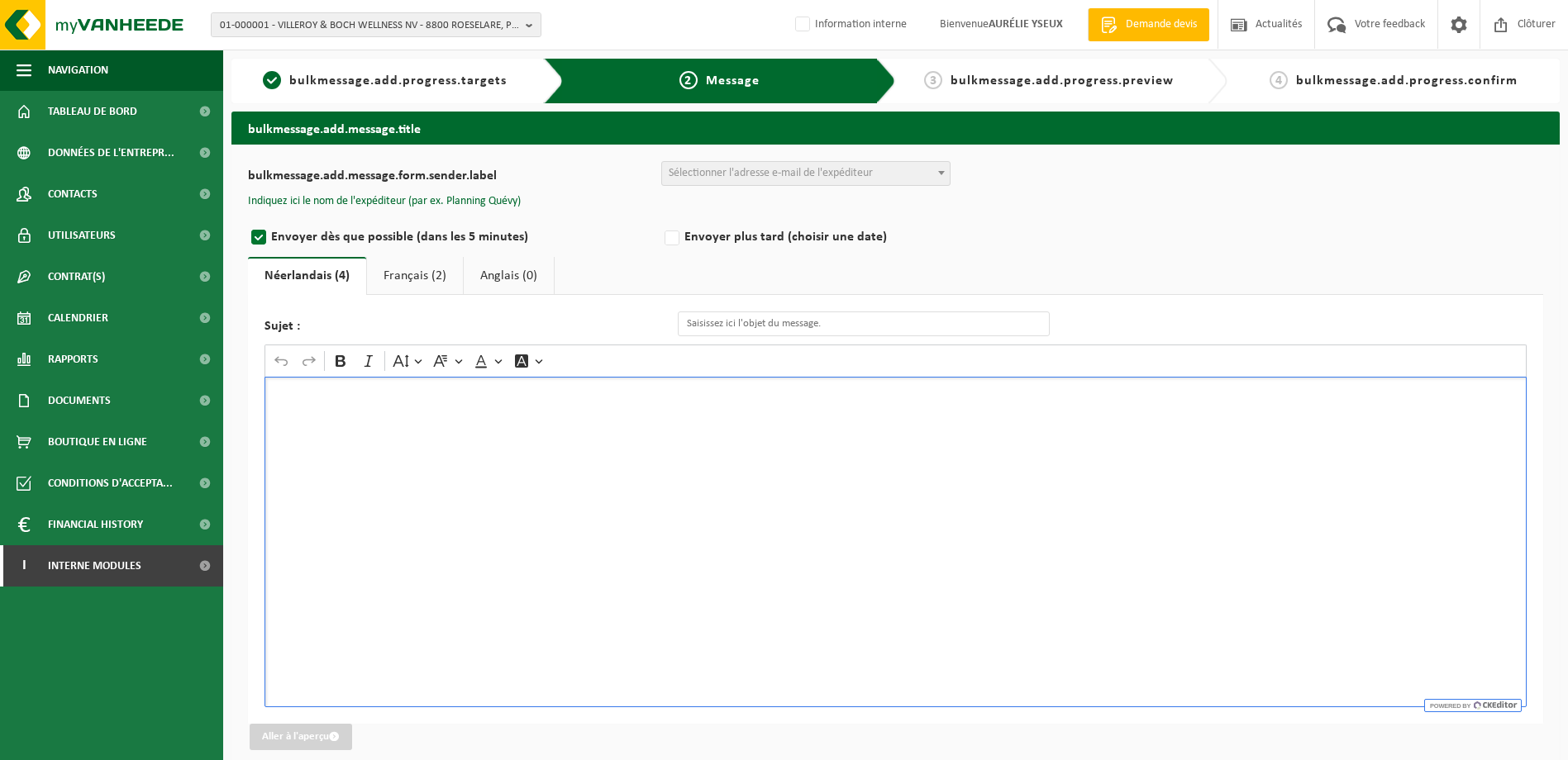 type 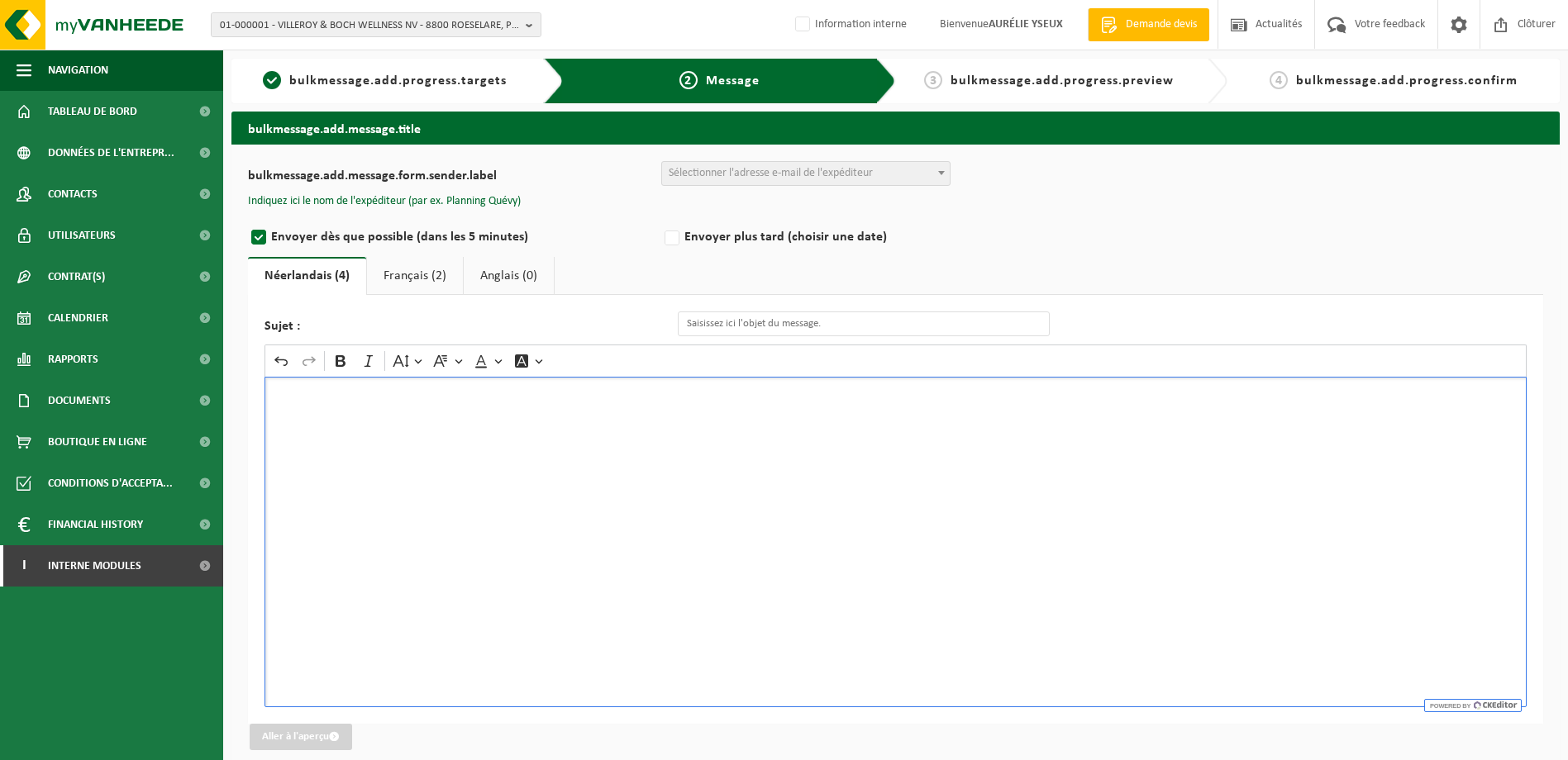 click at bounding box center [895, 542] 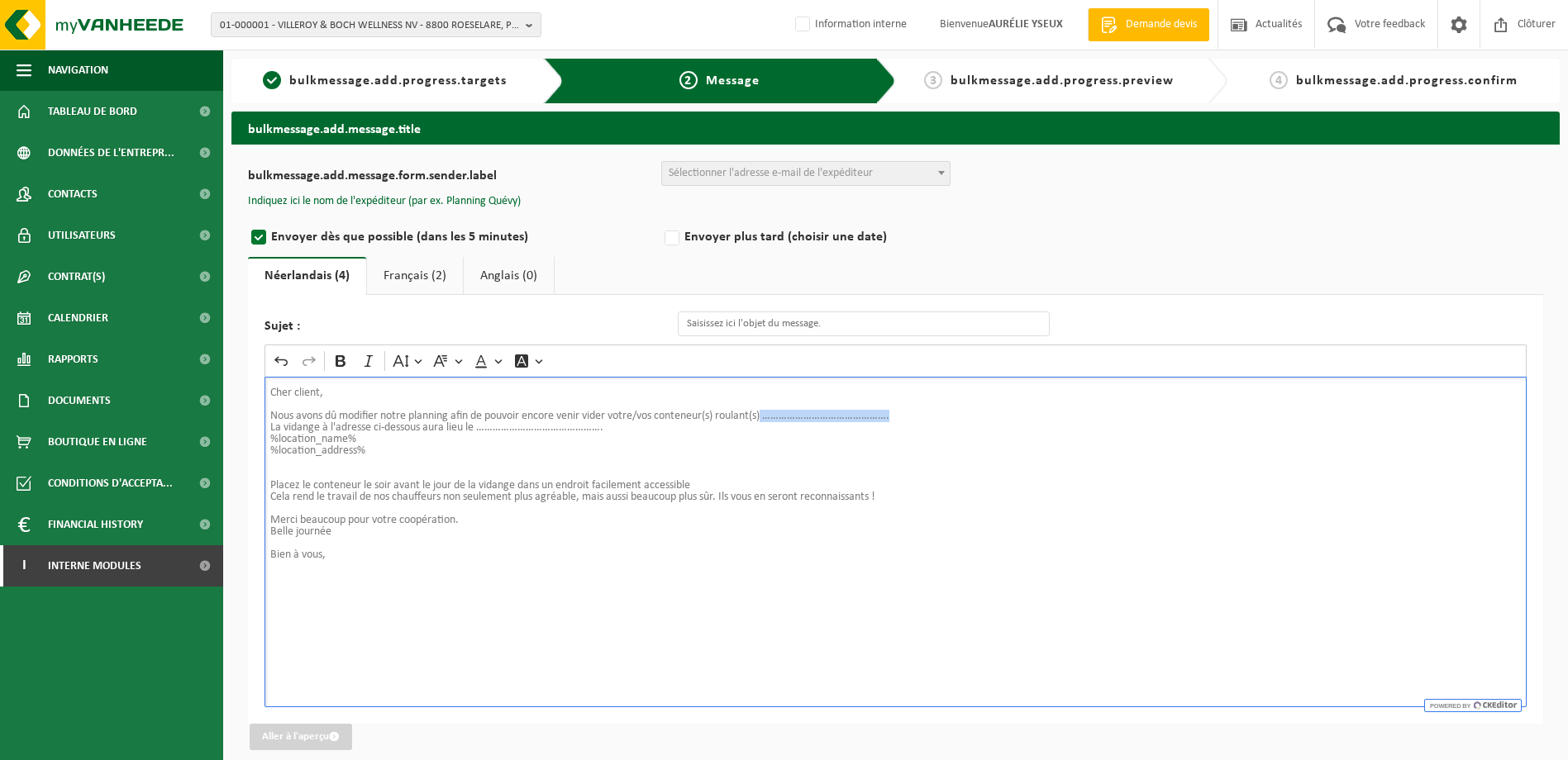 drag, startPoint x: 908, startPoint y: 418, endPoint x: 774, endPoint y: 420, distance: 134.01492 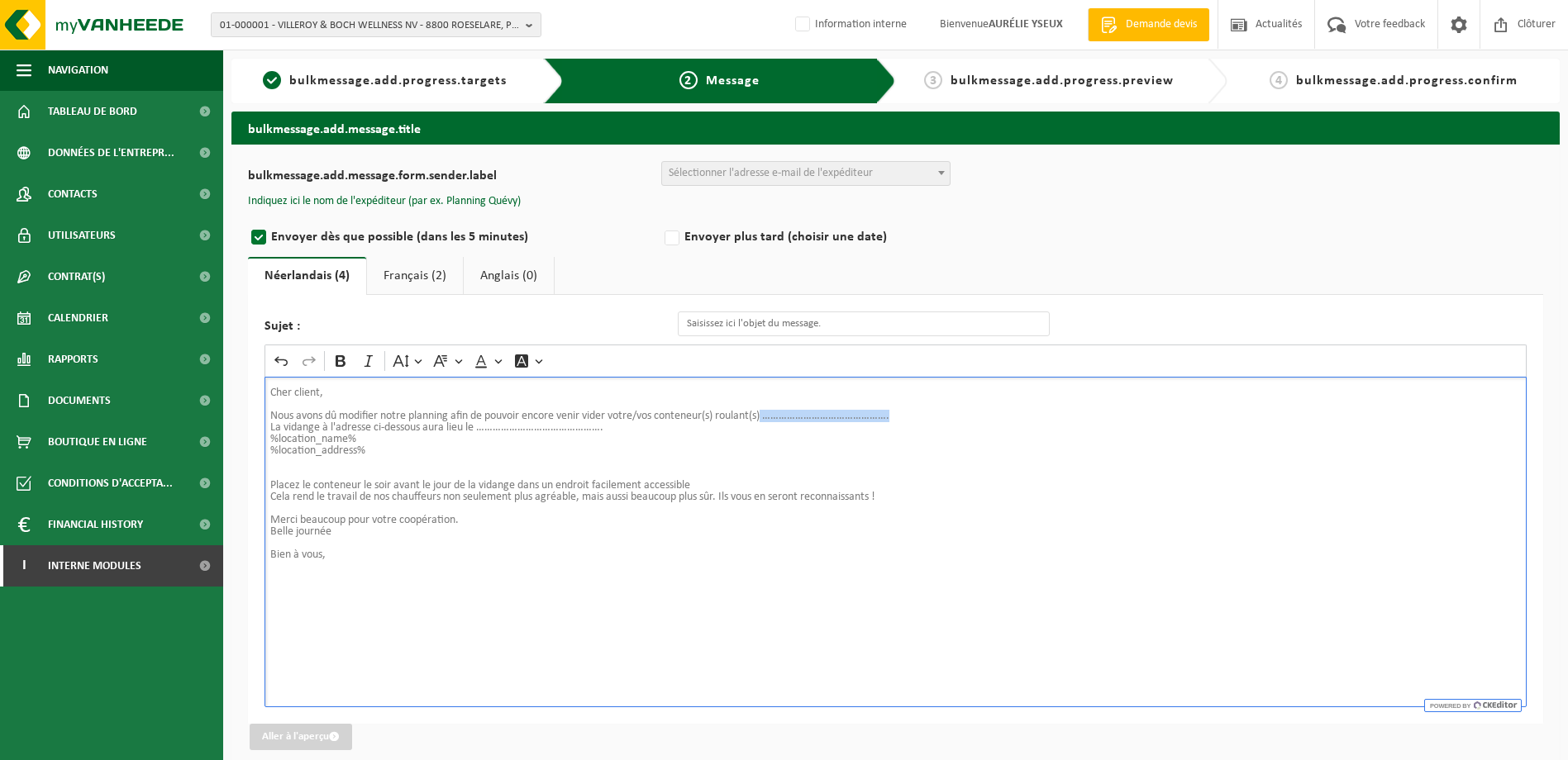 click on "Nous avons dû modifier notre planning afin de pouvoir encore venir vider votre/vos conteneur(s) roulant(s) ………………………………………." at bounding box center [895, 416] 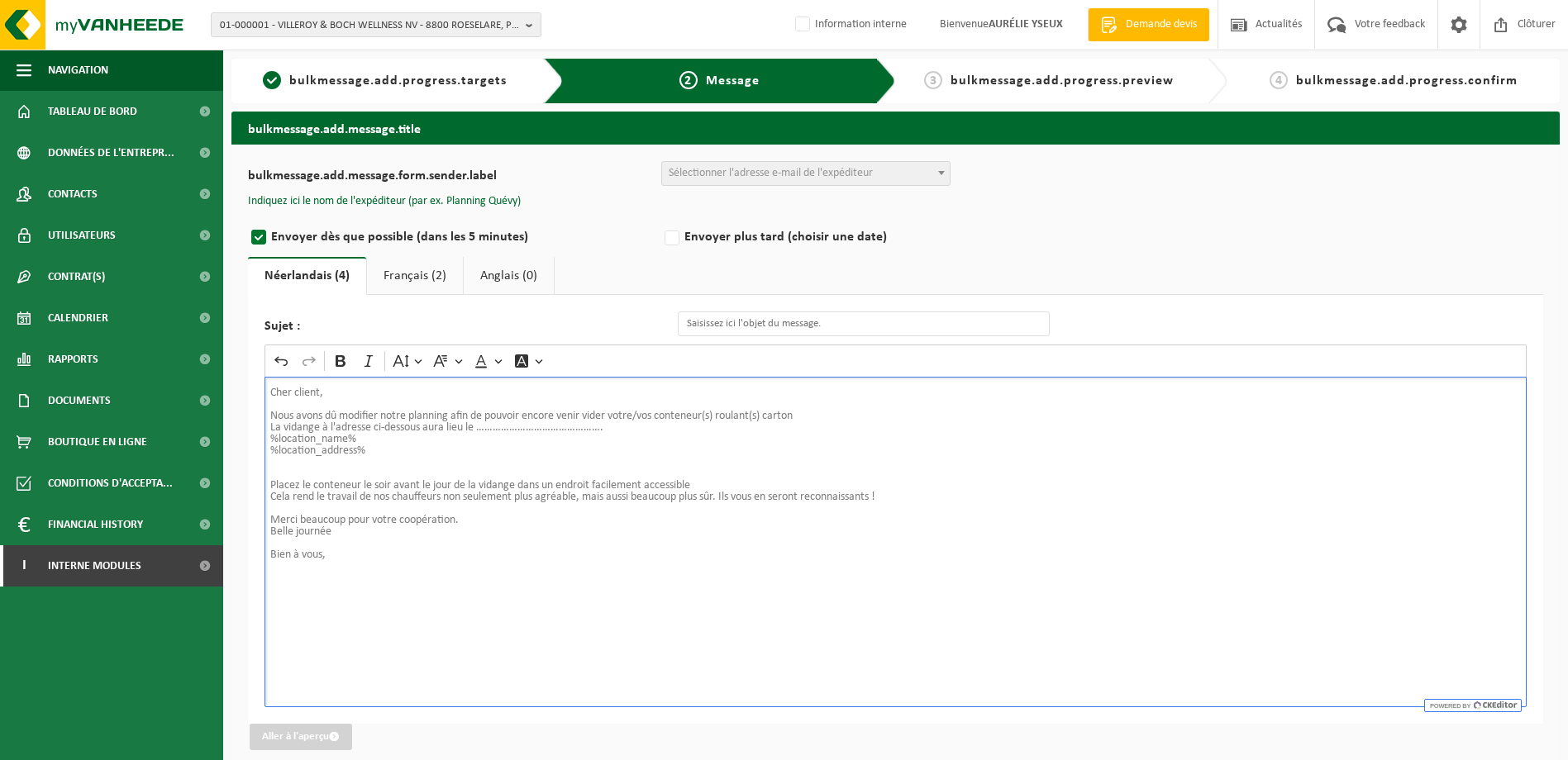 click on "%location_name%" at bounding box center [895, 439] 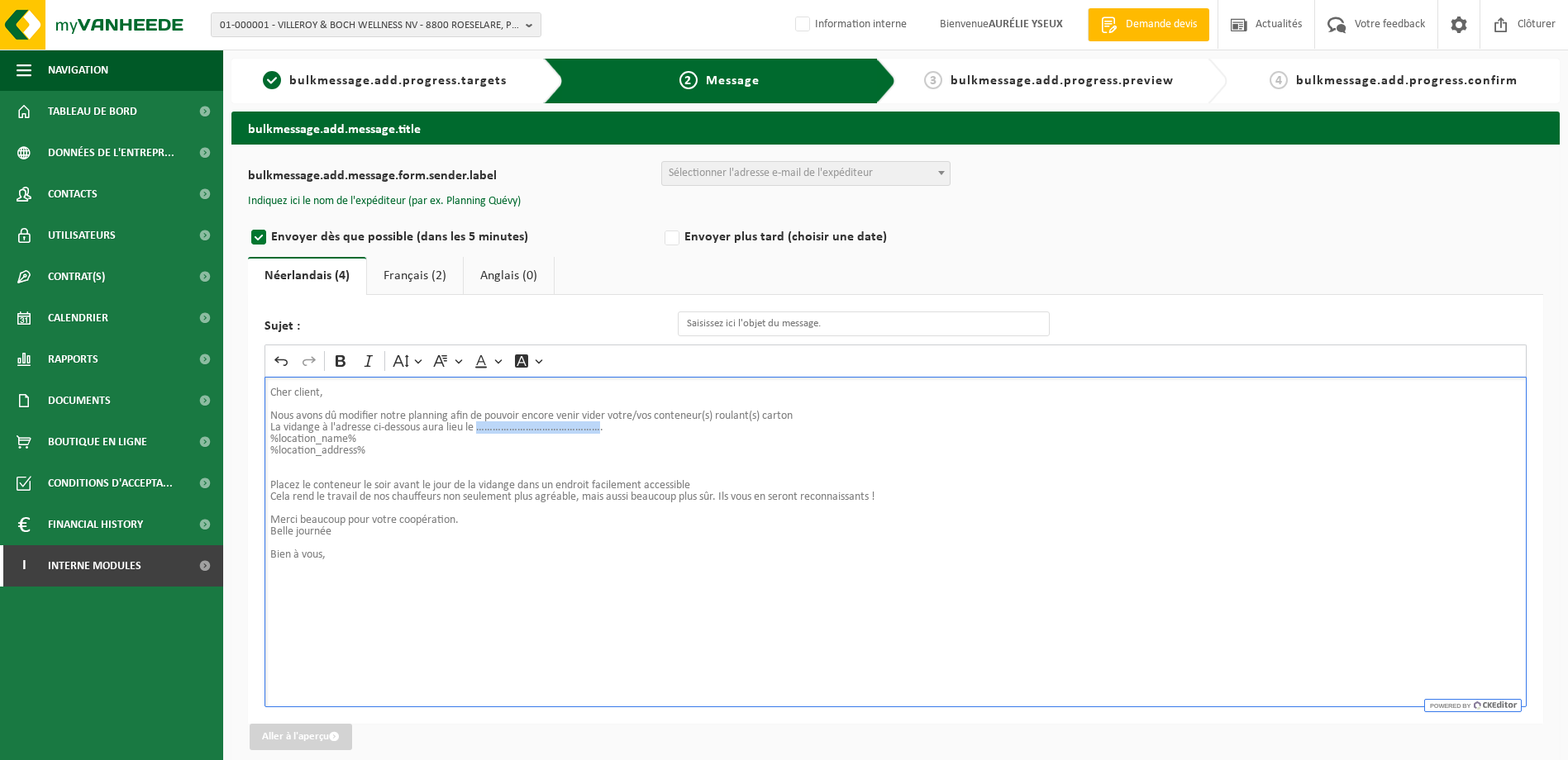drag, startPoint x: 602, startPoint y: 427, endPoint x: 480, endPoint y: 430, distance: 122.03688 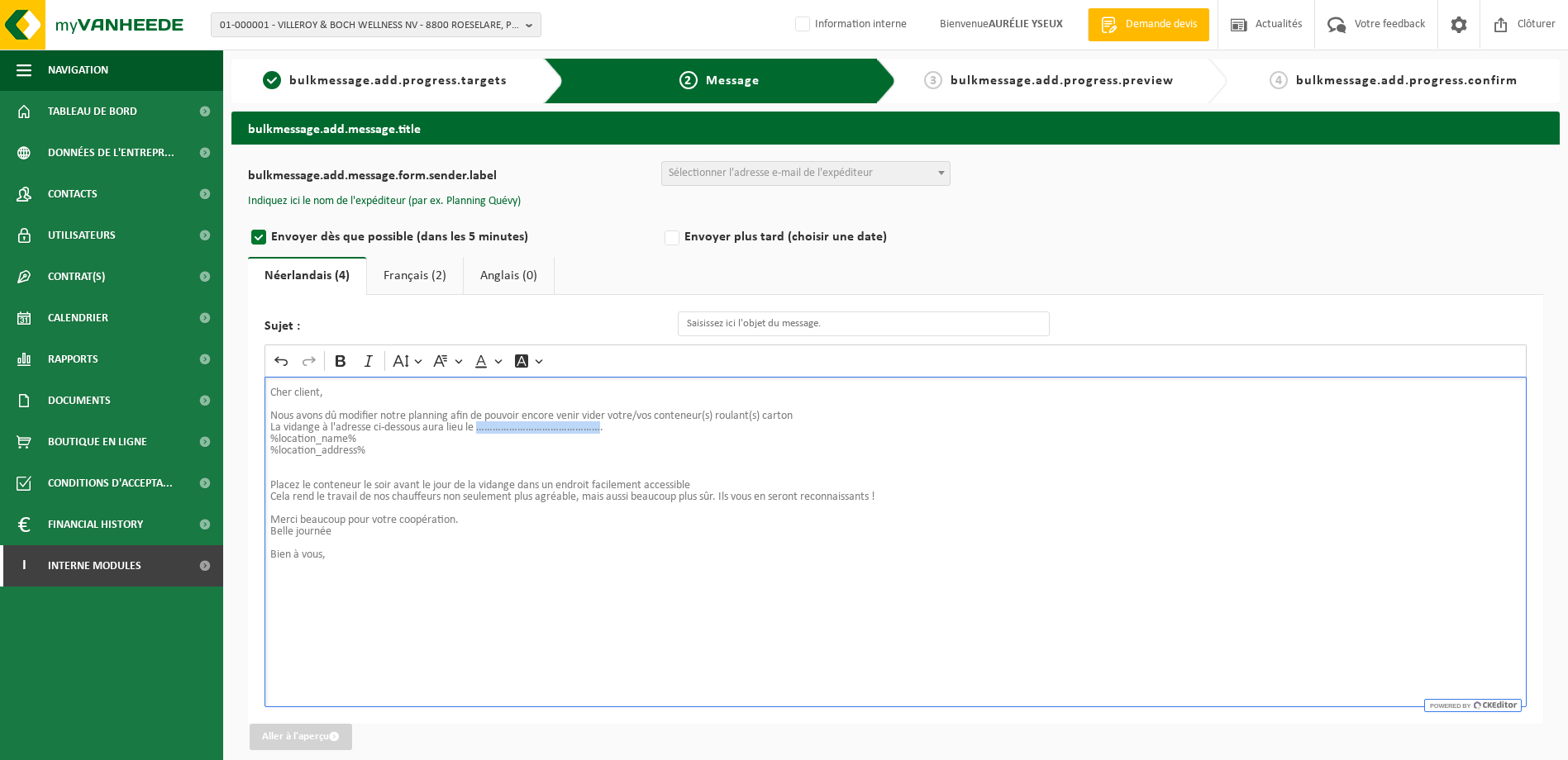 click on "La vidange à l'adresse ci-dessous aura lieu le ……………………………………." at bounding box center [895, 428] 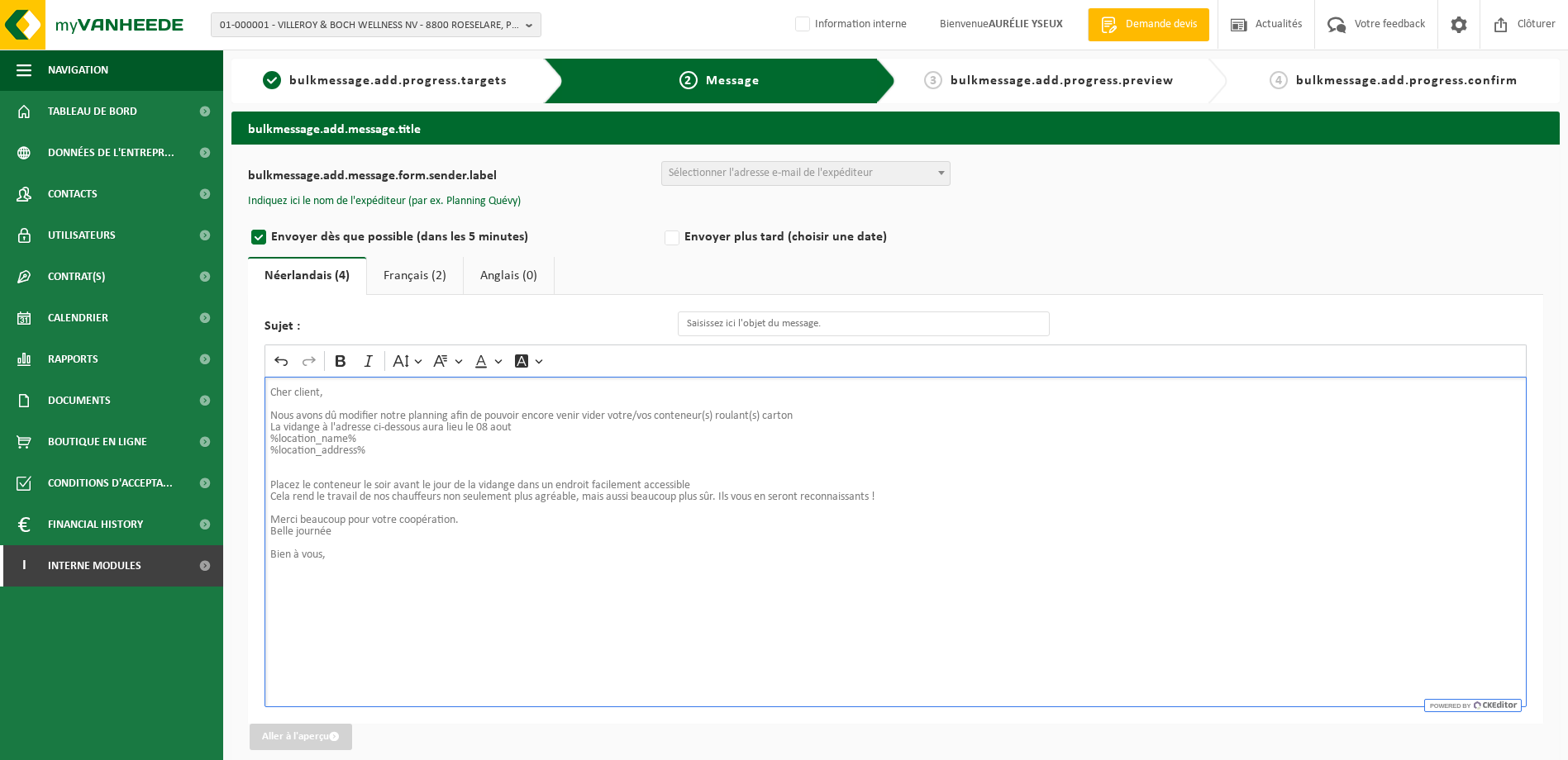 click on "Belle journée" at bounding box center [895, 532] 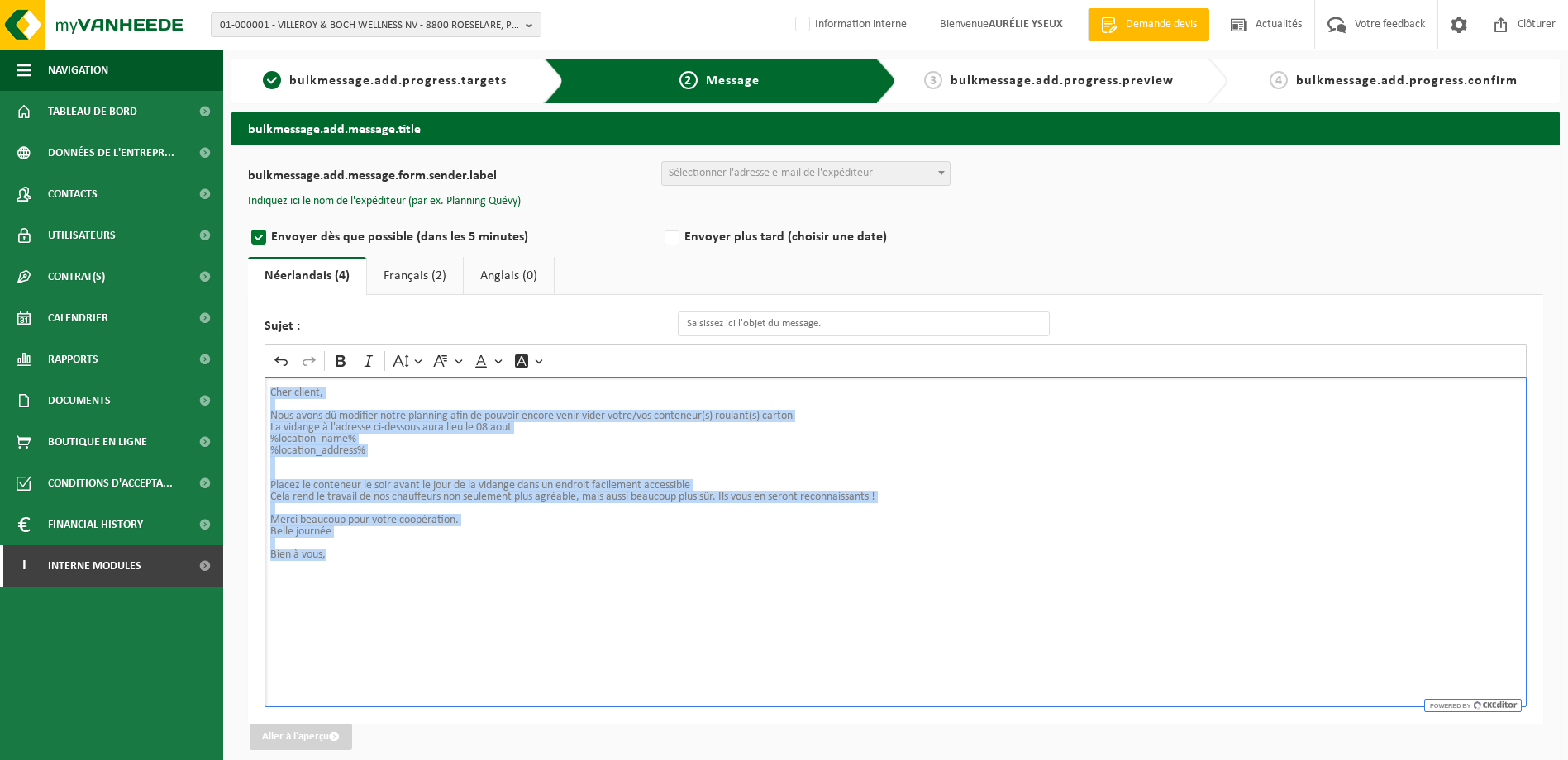 drag, startPoint x: 317, startPoint y: 562, endPoint x: 250, endPoint y: 383, distance: 191.1282 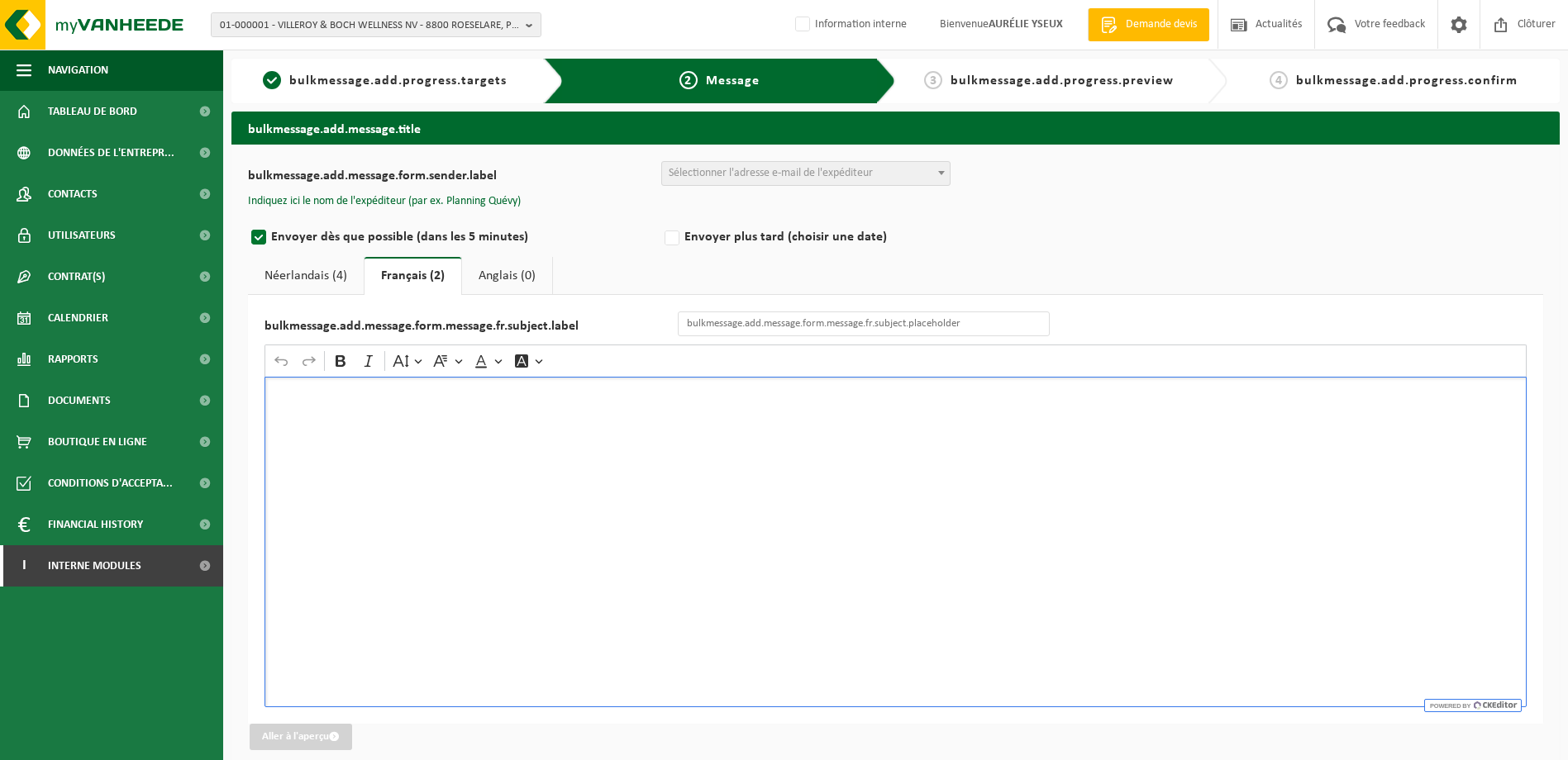 click at bounding box center [895, 542] 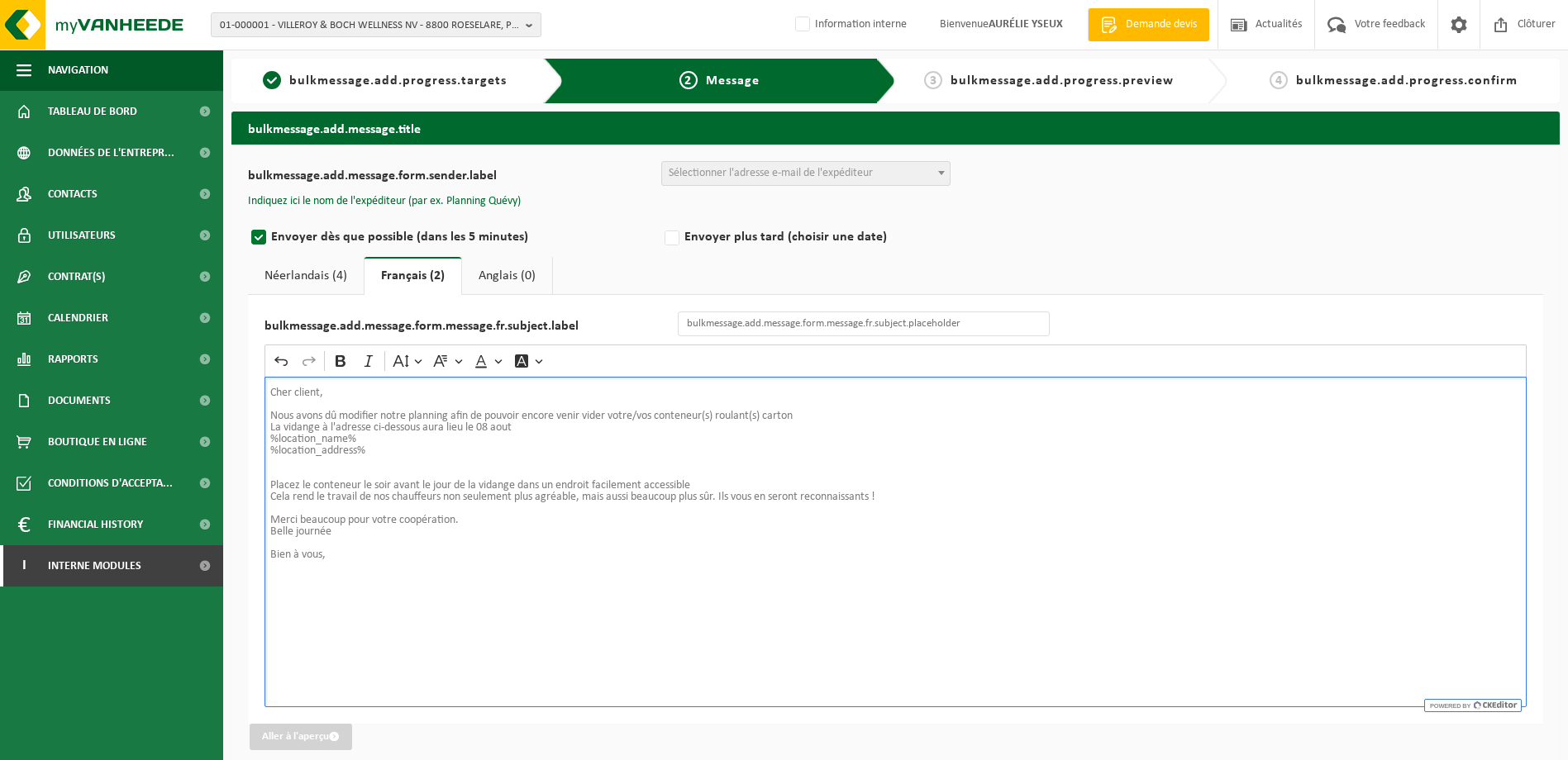 click on "Anglais (0)" at bounding box center (507, 276) 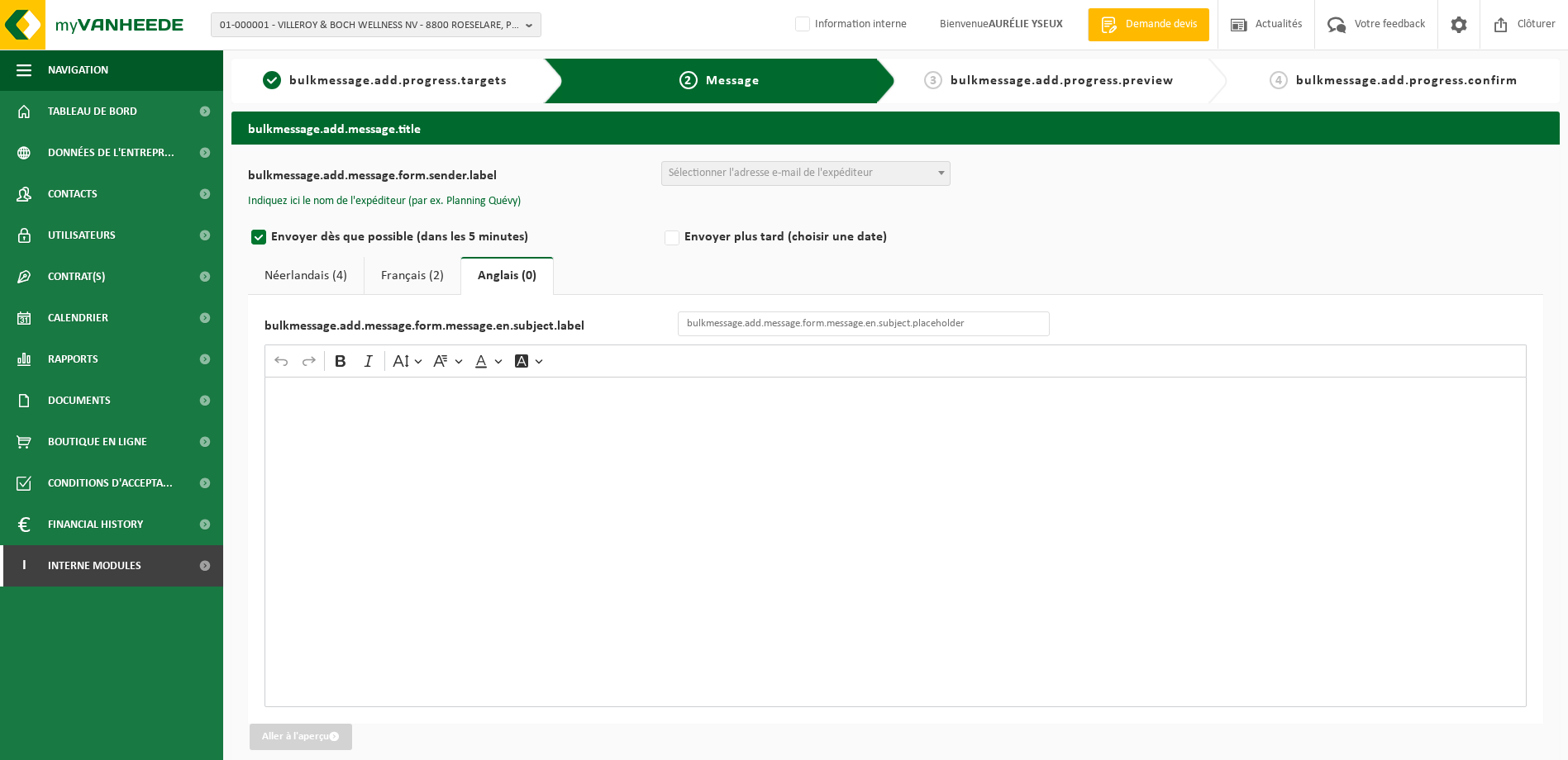 click at bounding box center [895, 393] 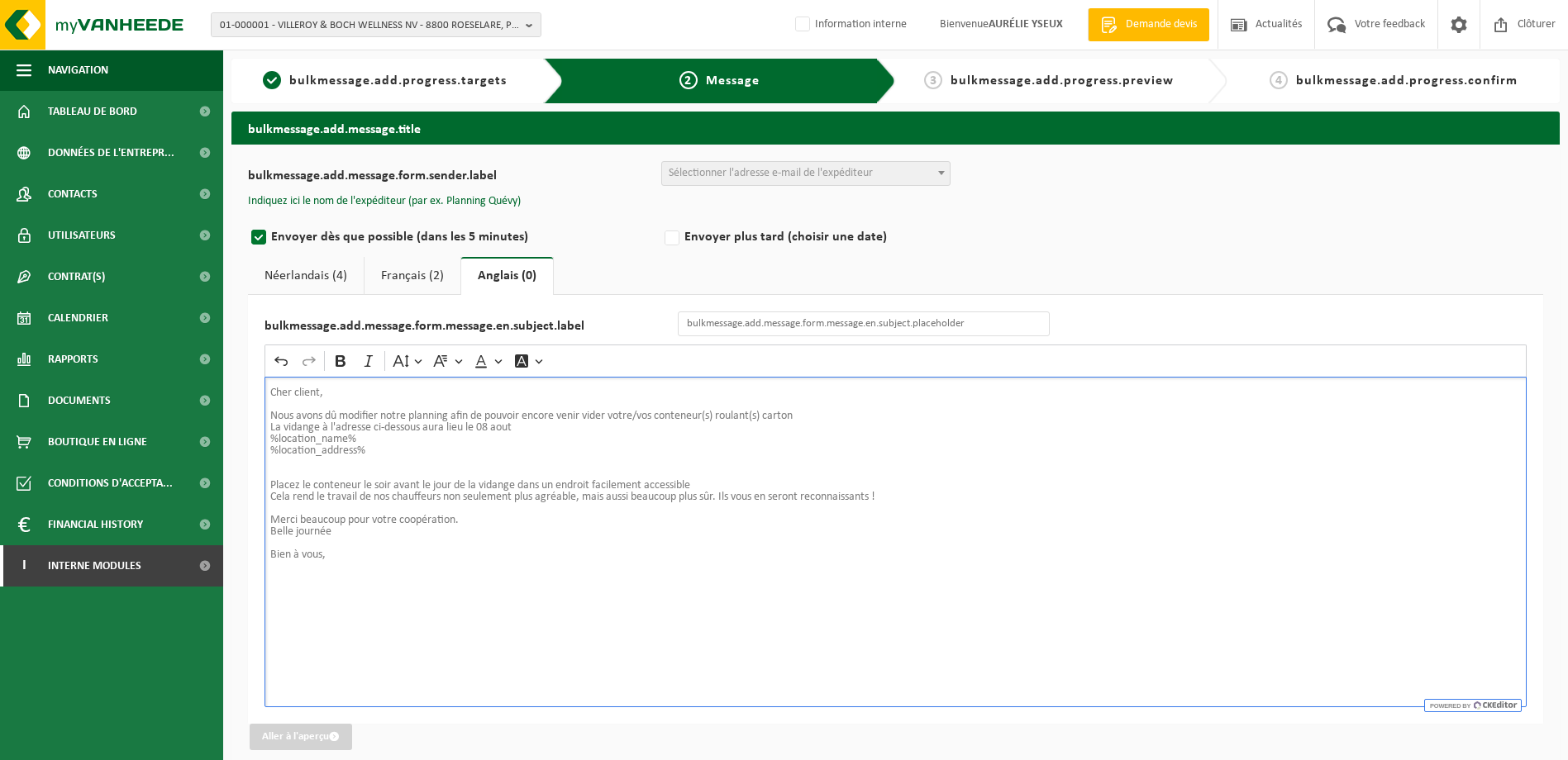click on "Français (2)" at bounding box center (412, 276) 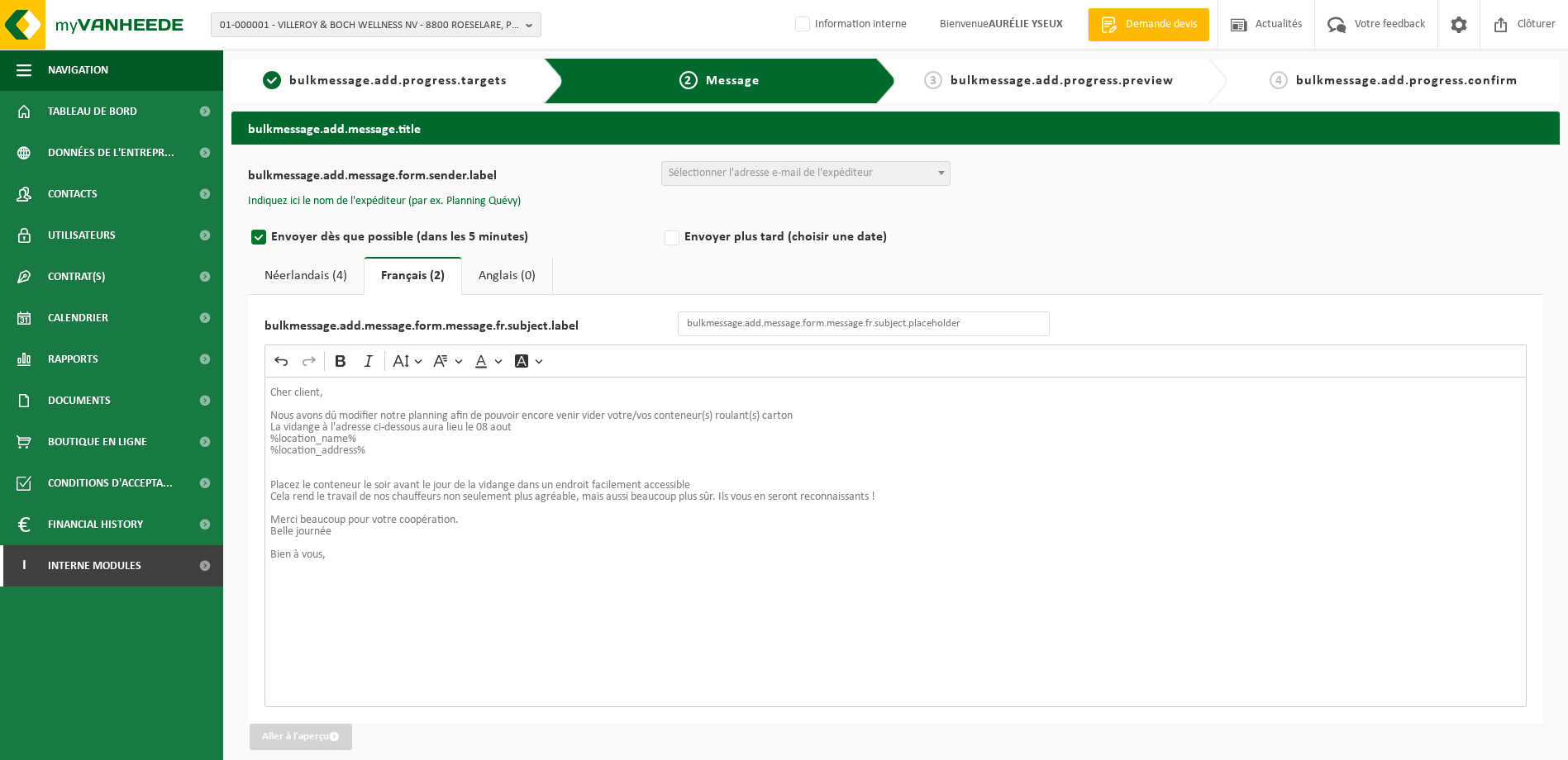 click on "Néerlandais (4)" at bounding box center (306, 276) 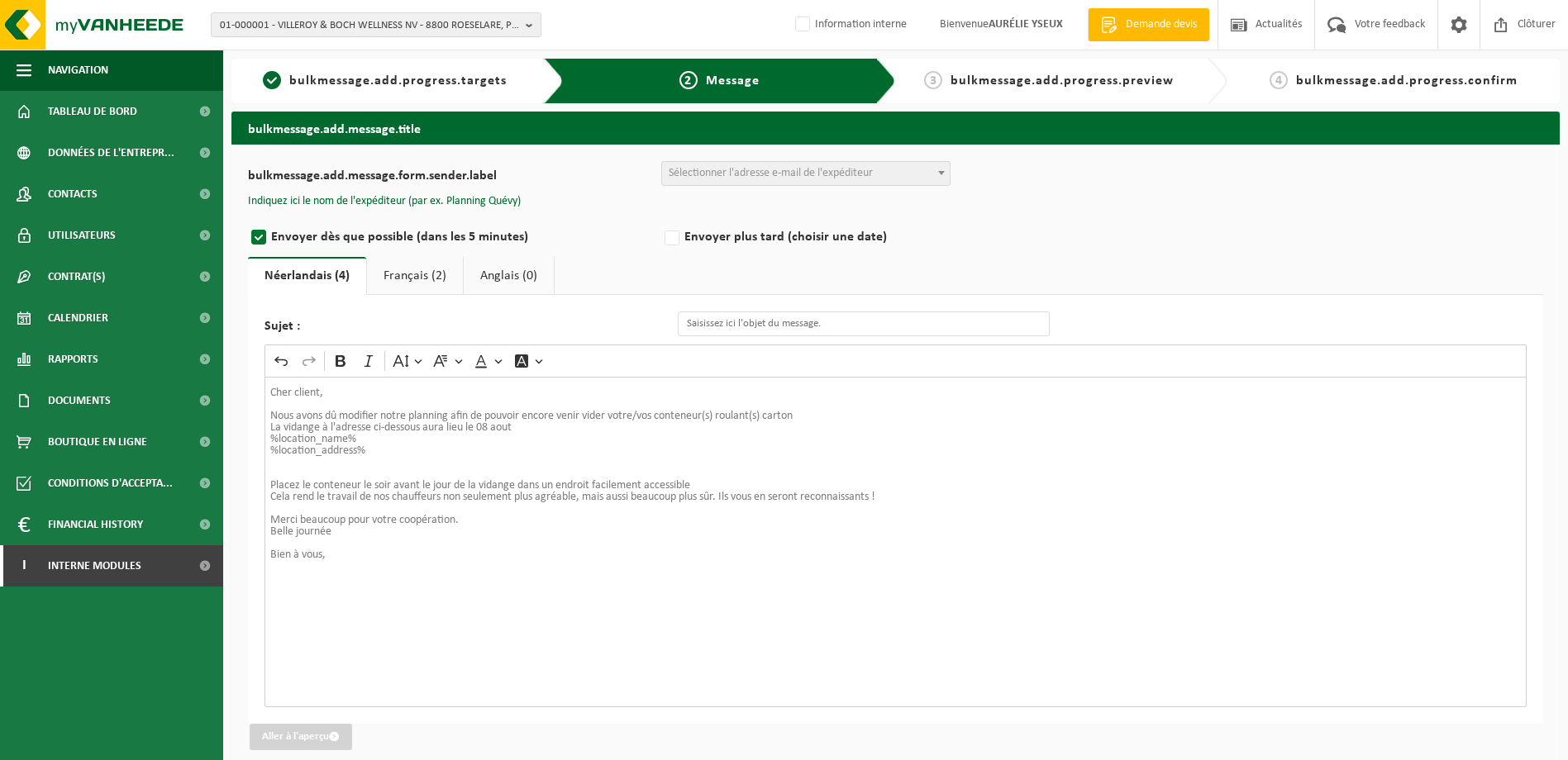 click on "Sélectionner l'adresse e-mail de l'expéditeur" at bounding box center [770, 173] 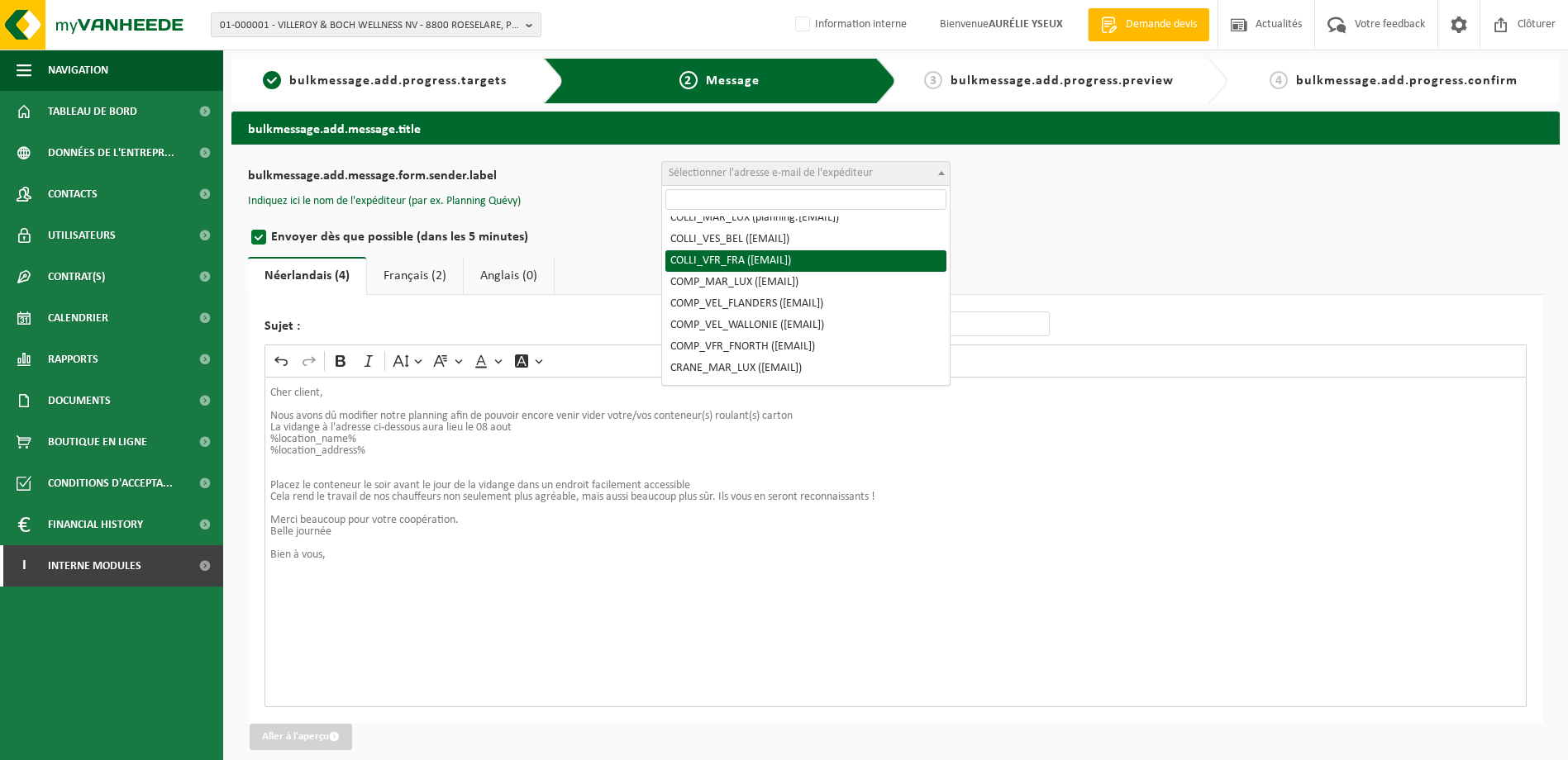 scroll, scrollTop: 165, scrollLeft: 0, axis: vertical 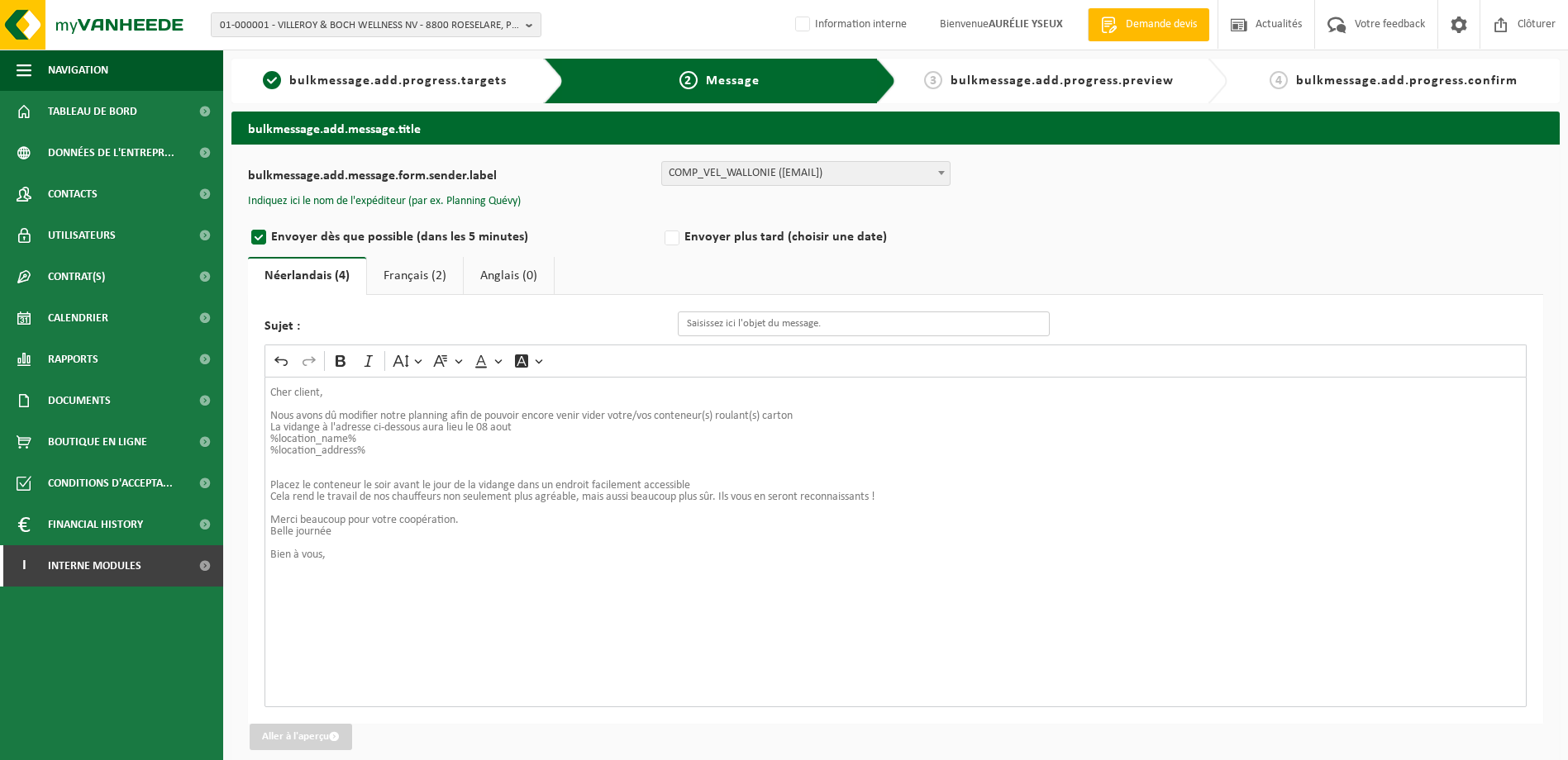click on "Sujet :" at bounding box center (864, 324) 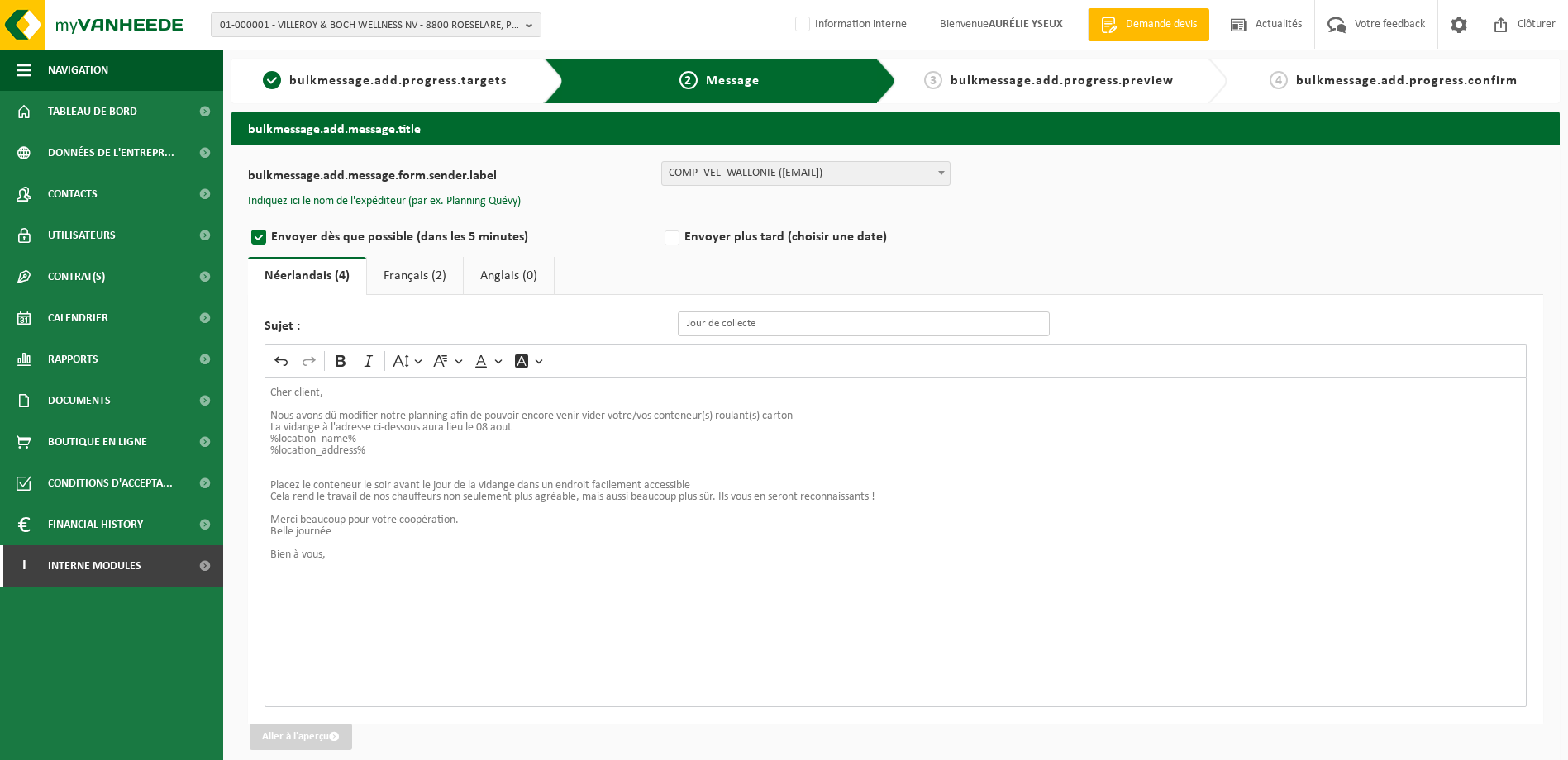 drag, startPoint x: 779, startPoint y: 327, endPoint x: 659, endPoint y: 327, distance: 120 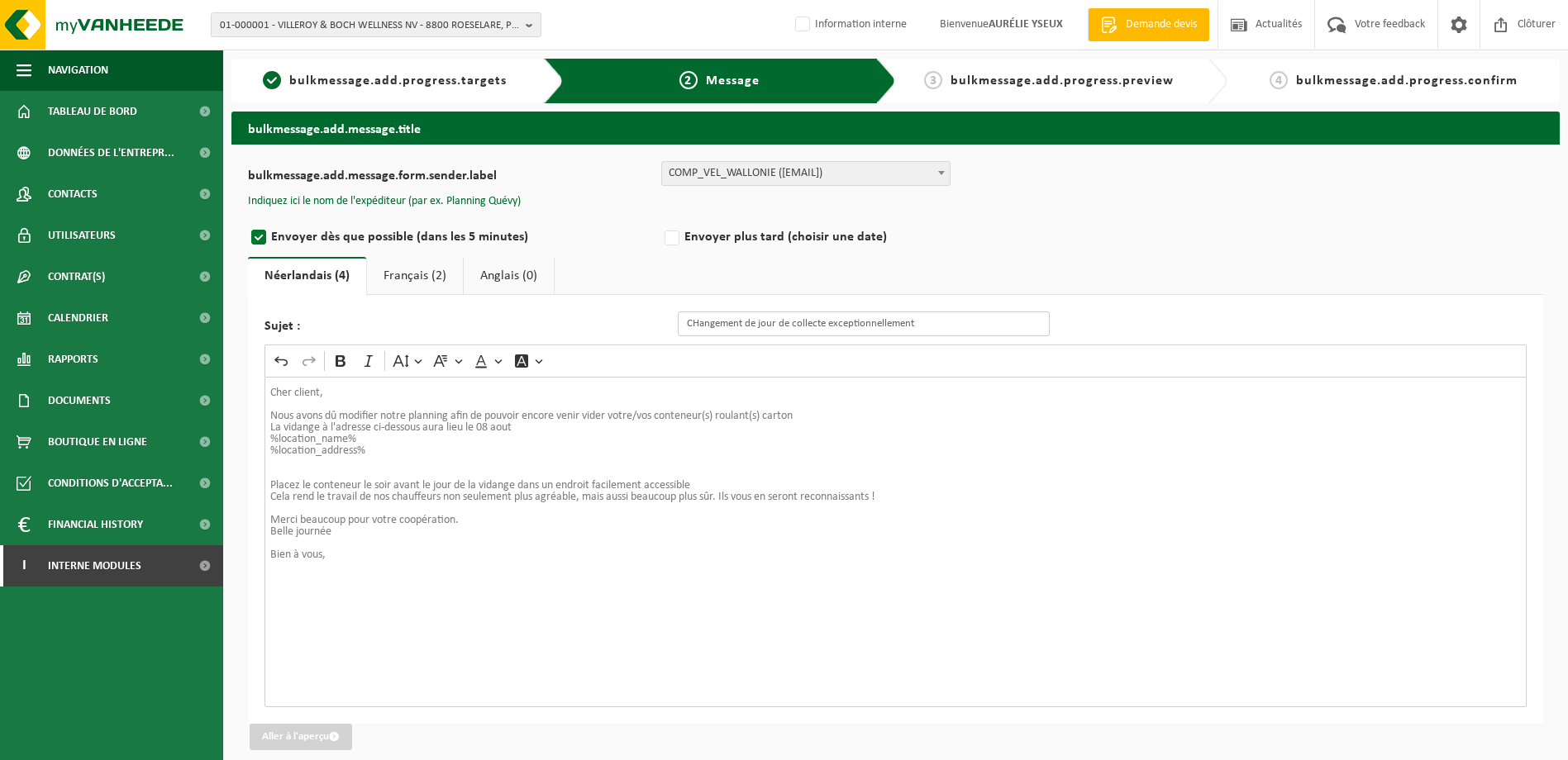 drag, startPoint x: 944, startPoint y: 317, endPoint x: 650, endPoint y: 335, distance: 294.55051 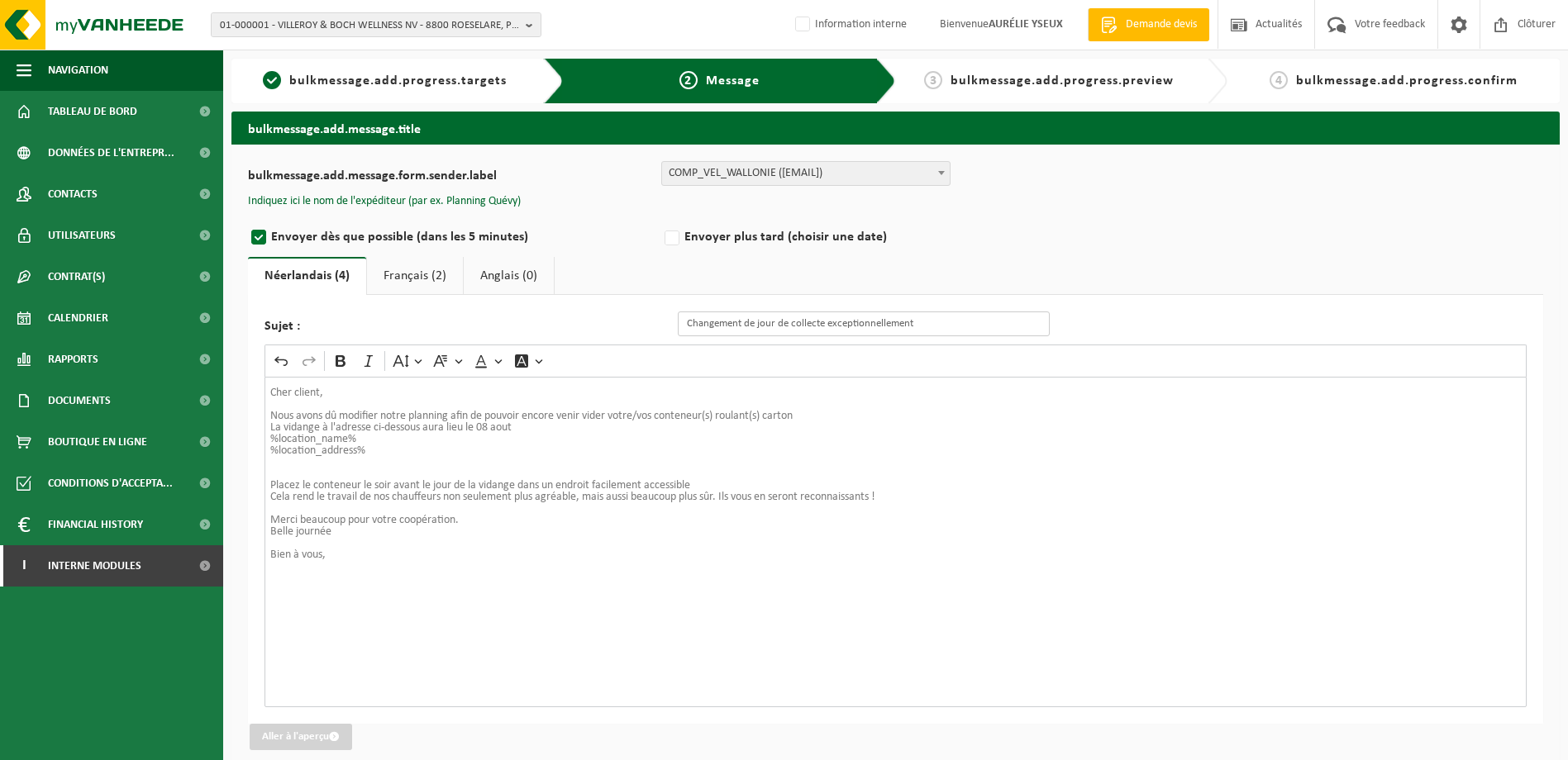 drag, startPoint x: 938, startPoint y: 321, endPoint x: 660, endPoint y: 331, distance: 278.1798 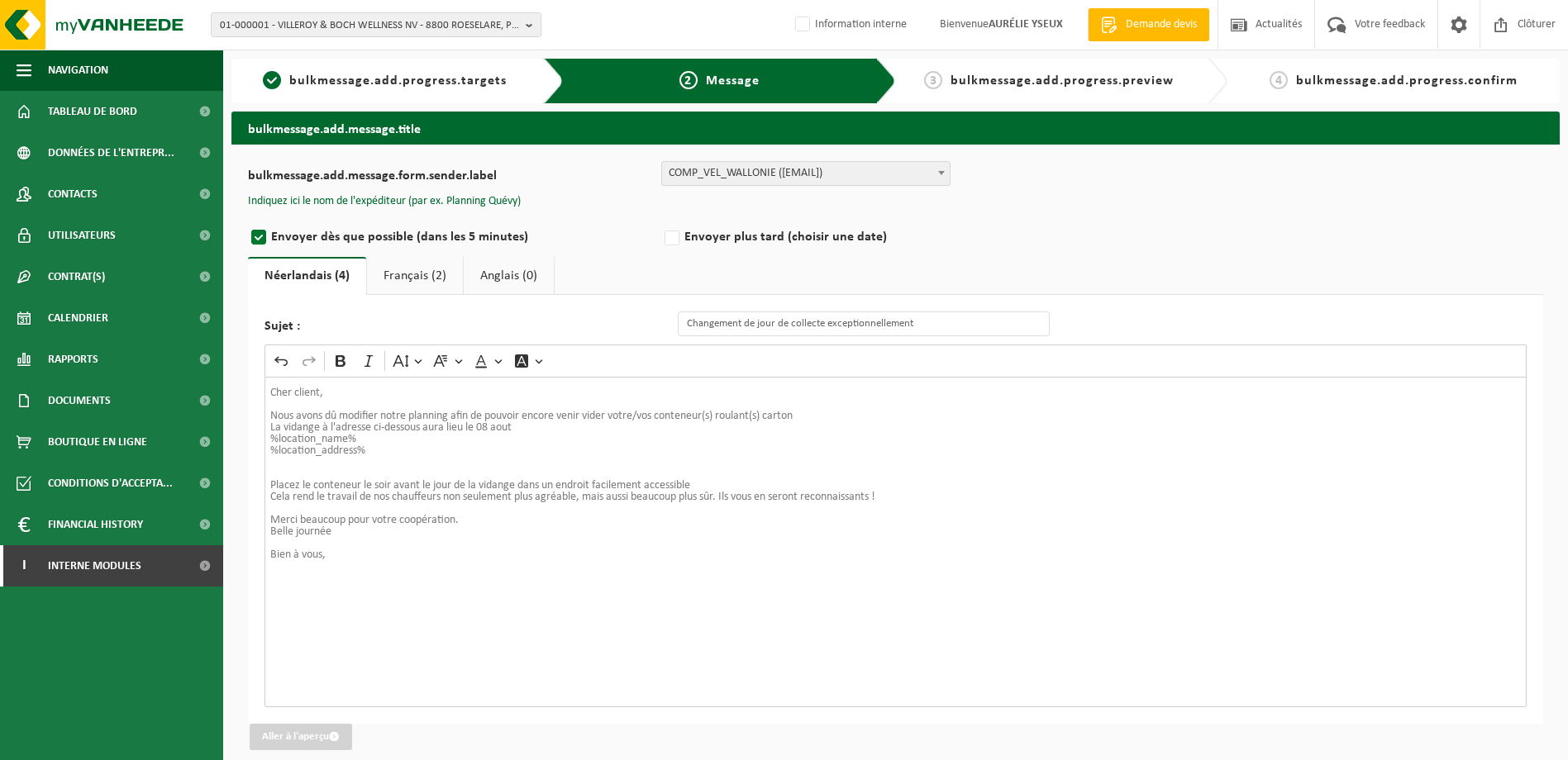 click on "Français (2)" at bounding box center [415, 276] 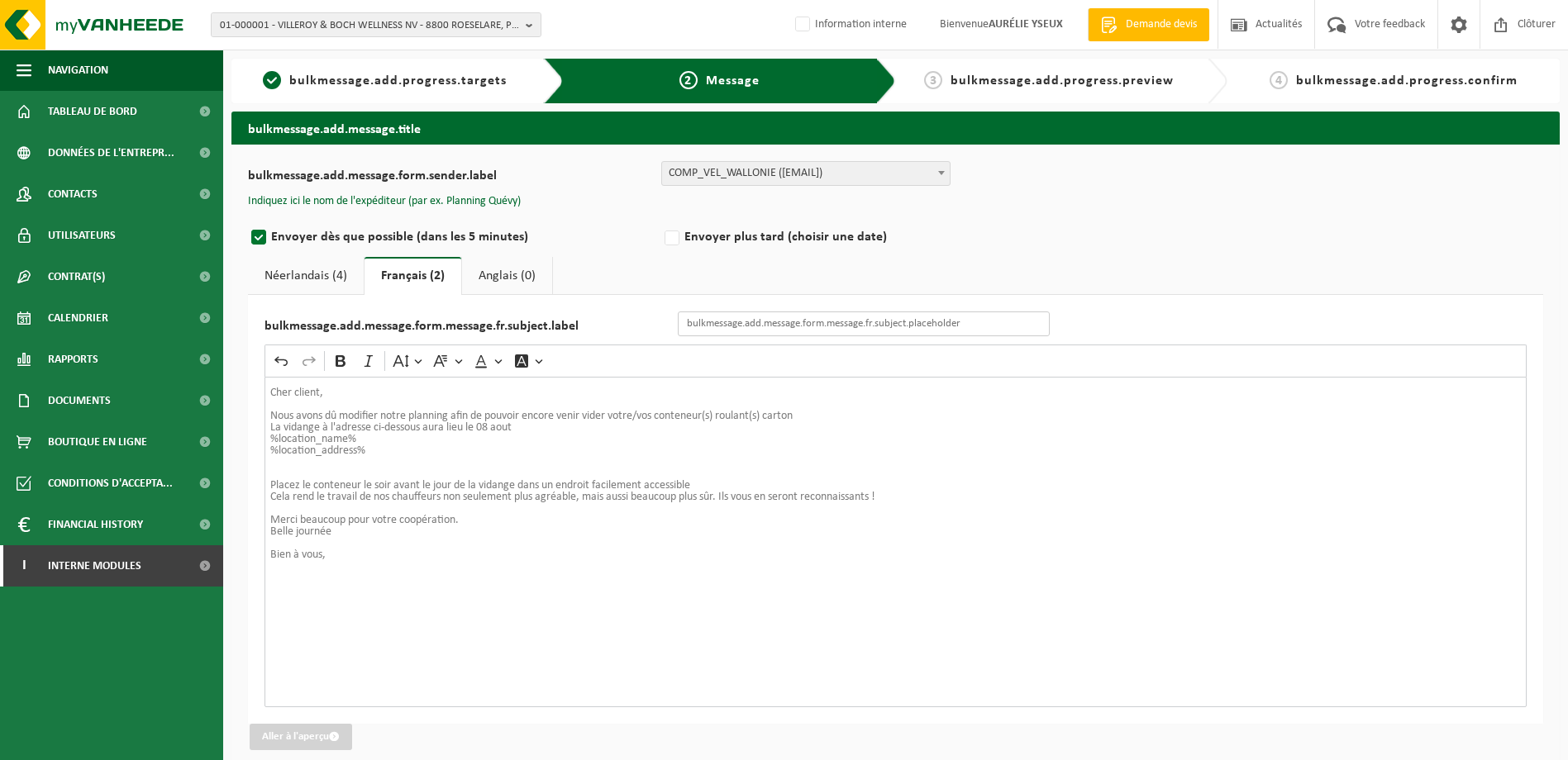 click on "bulkmessage.add.message.form.message.fr.subject.label" at bounding box center (864, 324) 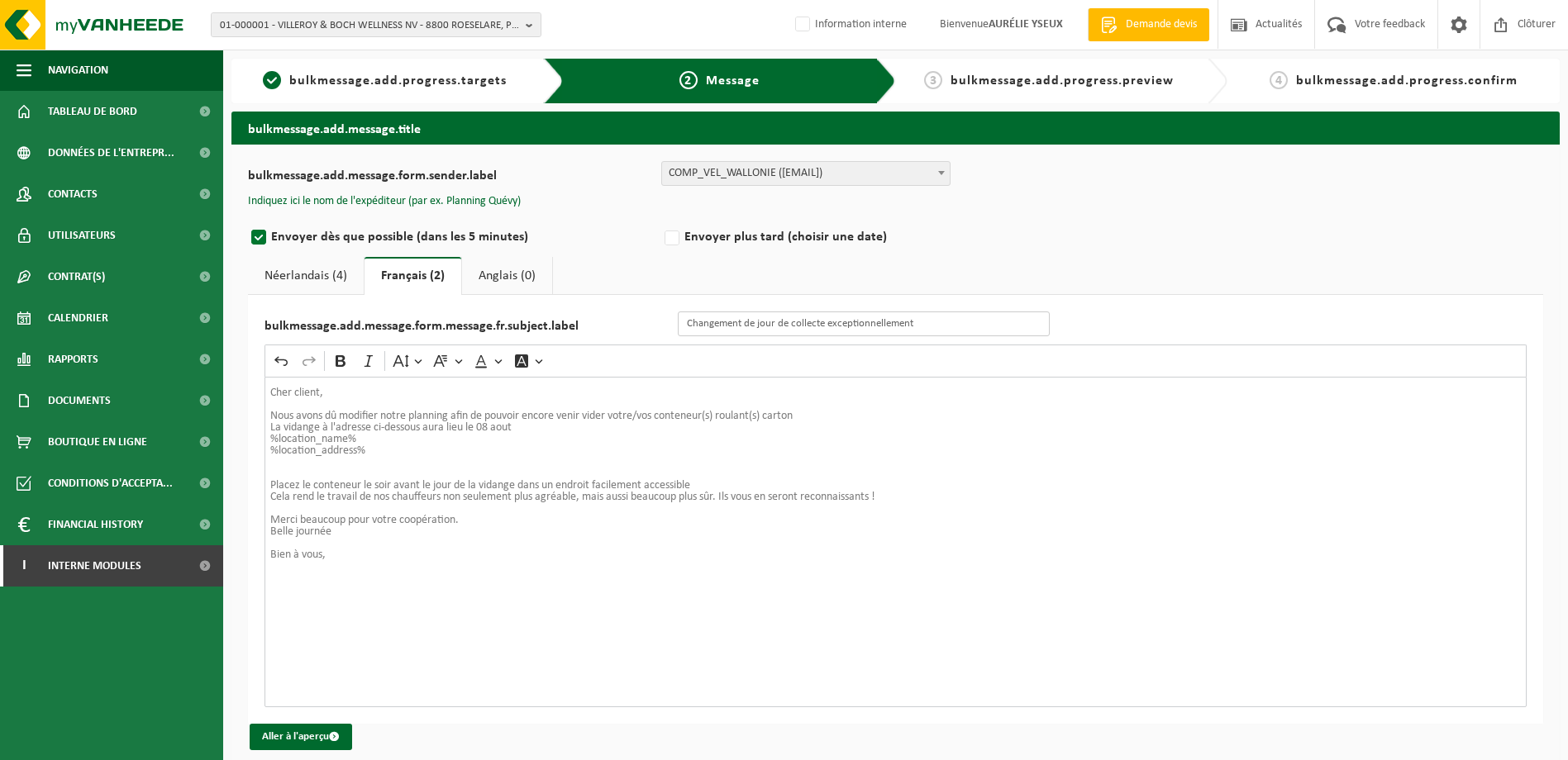 type on "Changement de jour de collecte exceptionnellement" 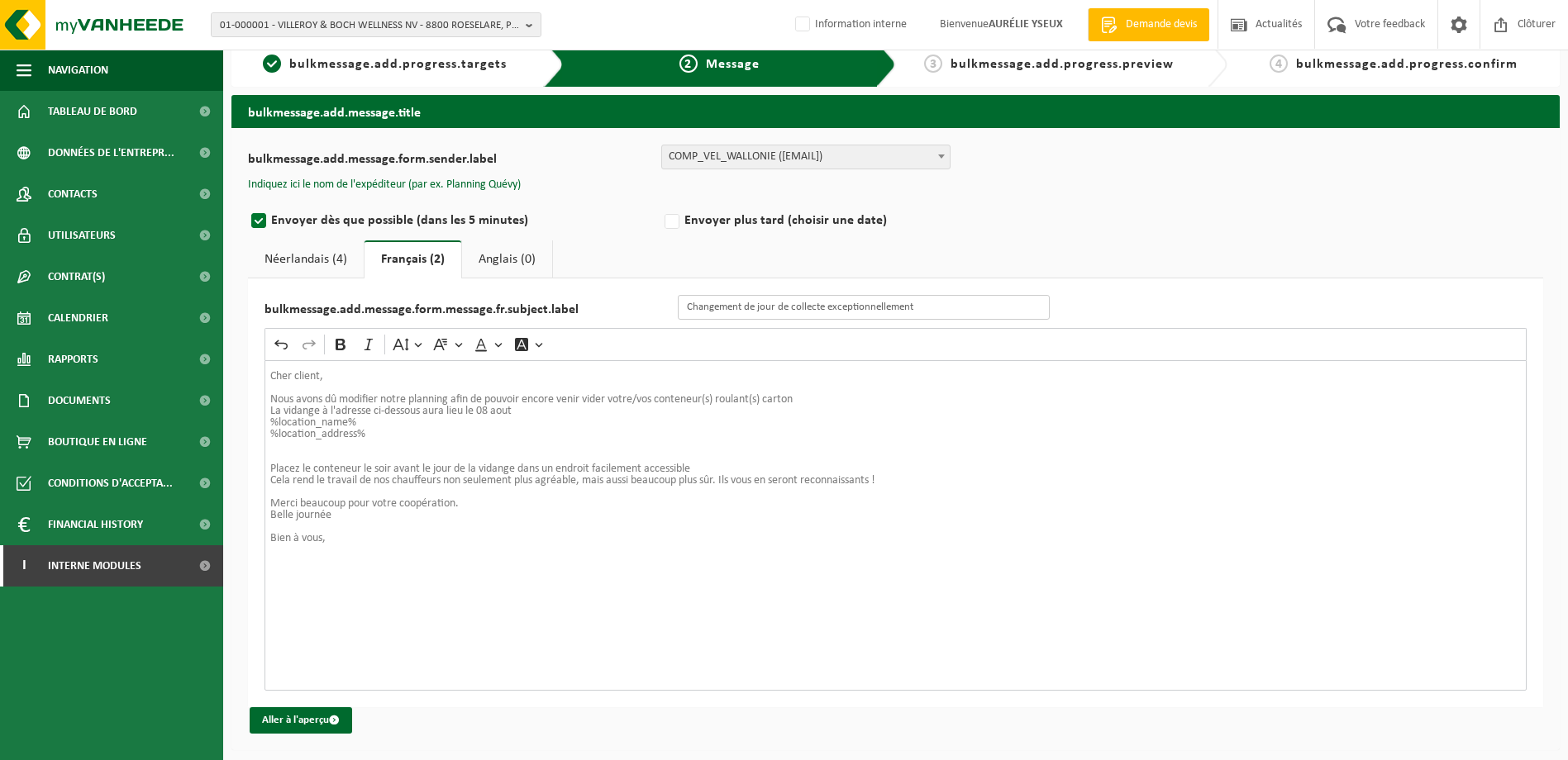 scroll, scrollTop: 21, scrollLeft: 0, axis: vertical 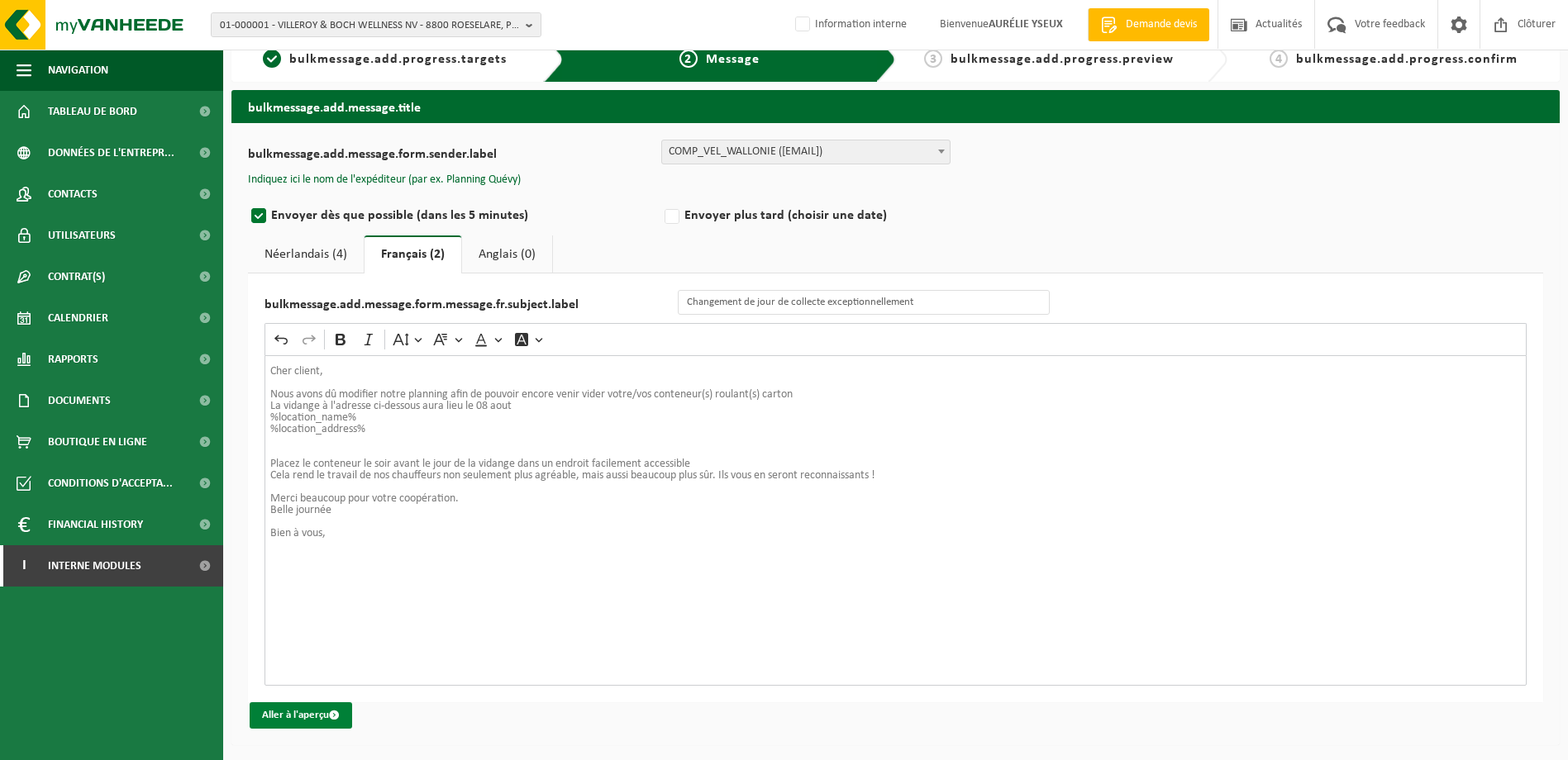 click on "Aller à l'aperçu" at bounding box center [301, 715] 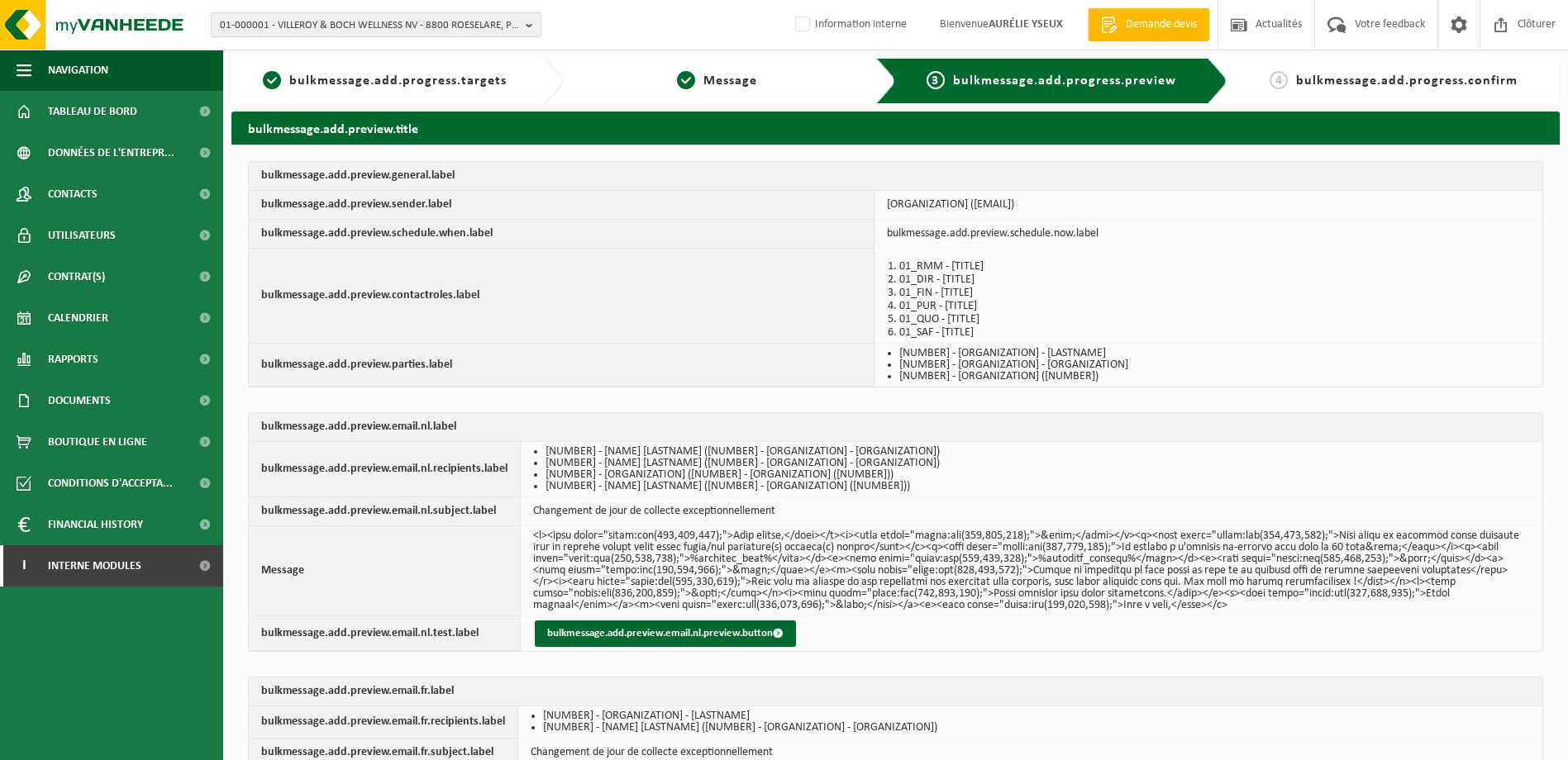 scroll, scrollTop: 0, scrollLeft: 0, axis: both 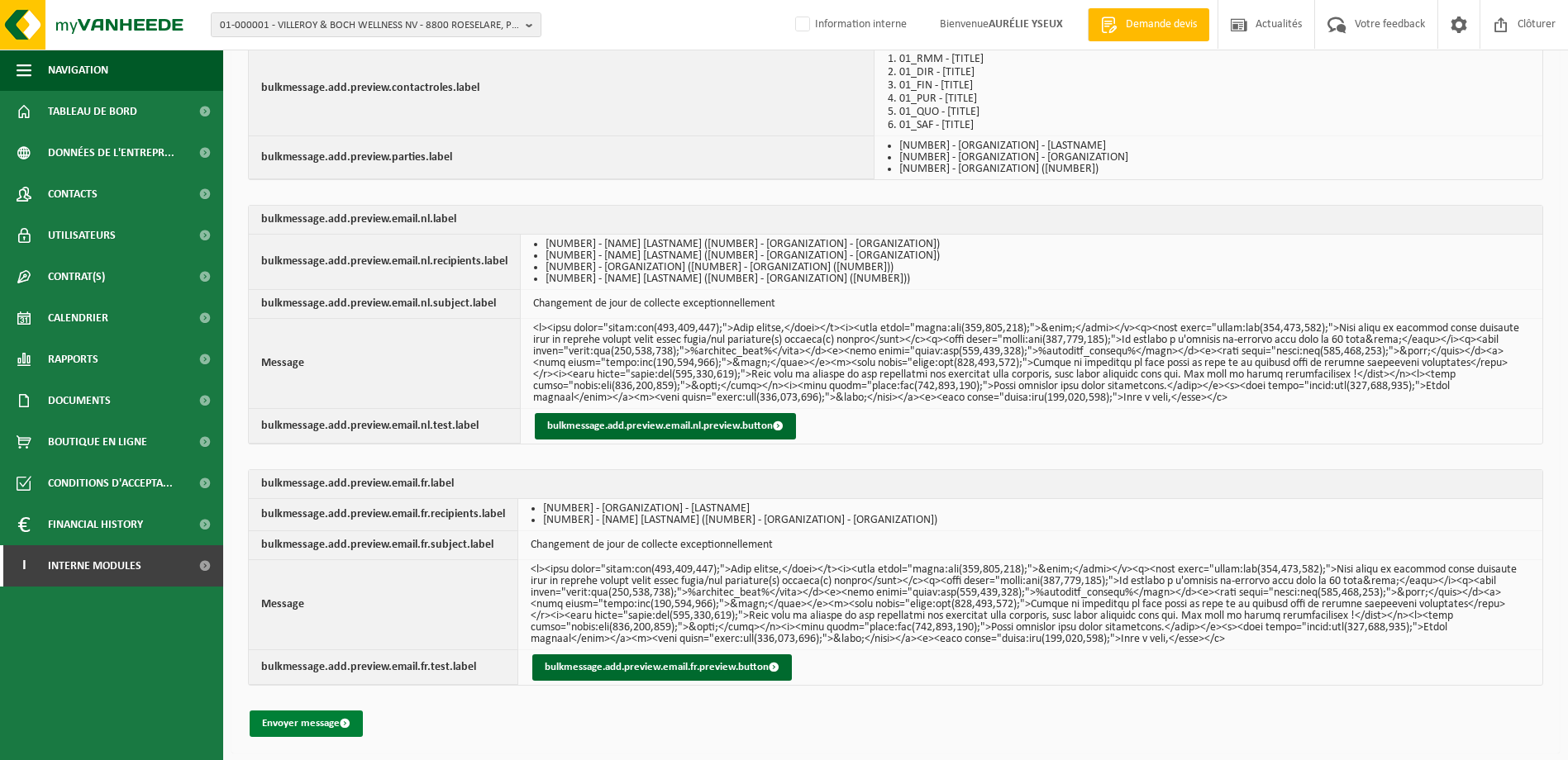 click on "Envoyer message" at bounding box center (306, 724) 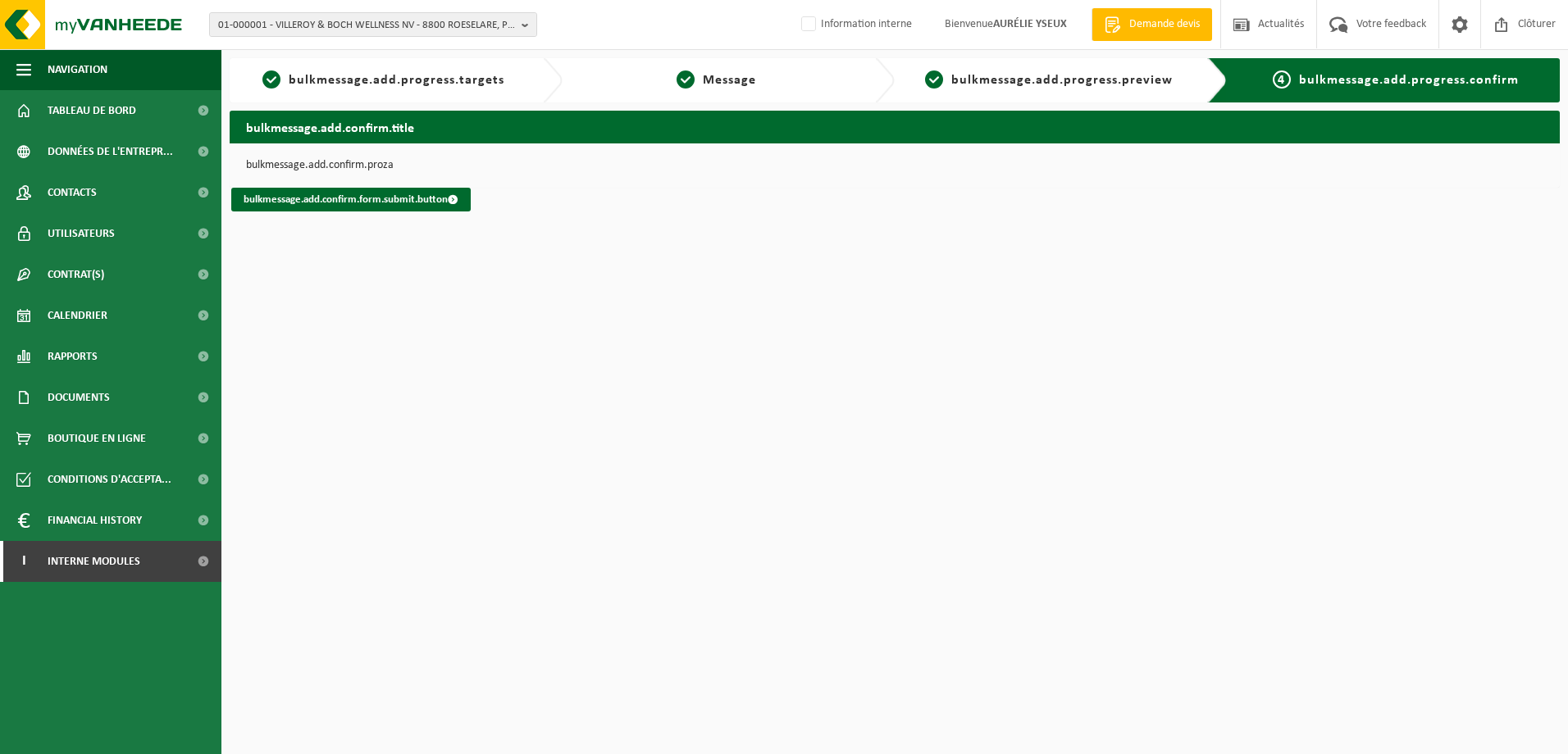 scroll, scrollTop: 0, scrollLeft: 0, axis: both 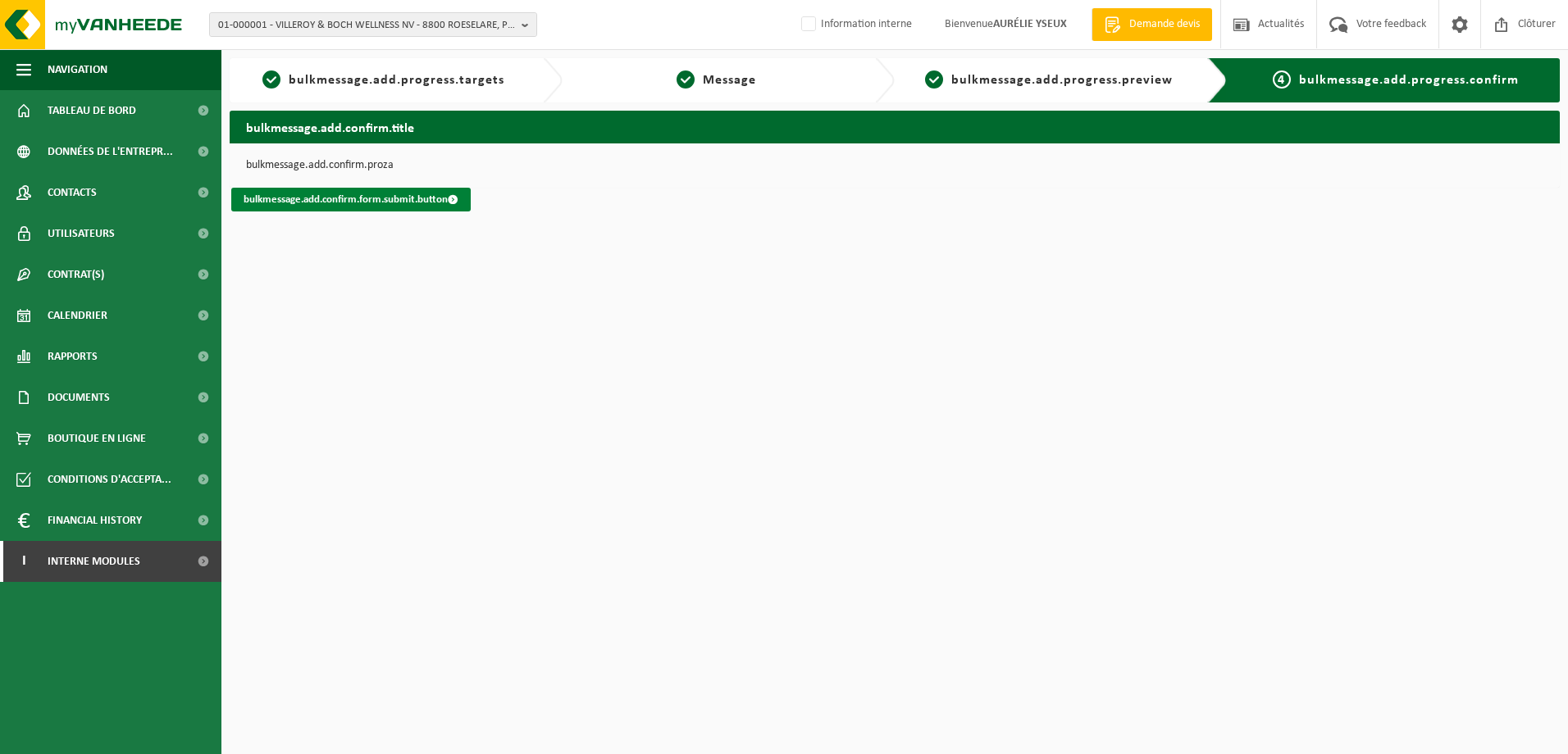 click on "bulkmessage.add.confirm.form.submit.button" at bounding box center (351, 199) 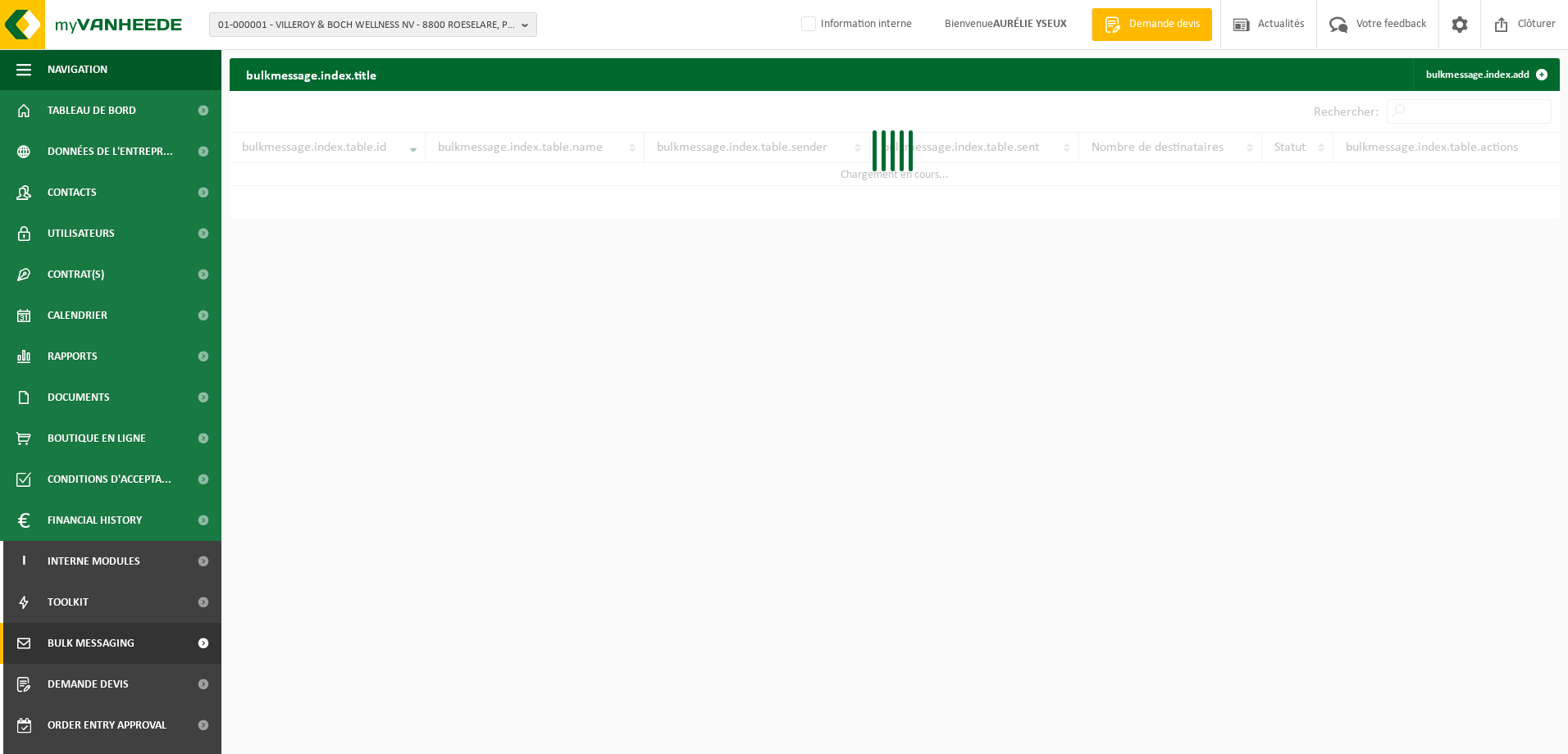 scroll, scrollTop: 0, scrollLeft: 0, axis: both 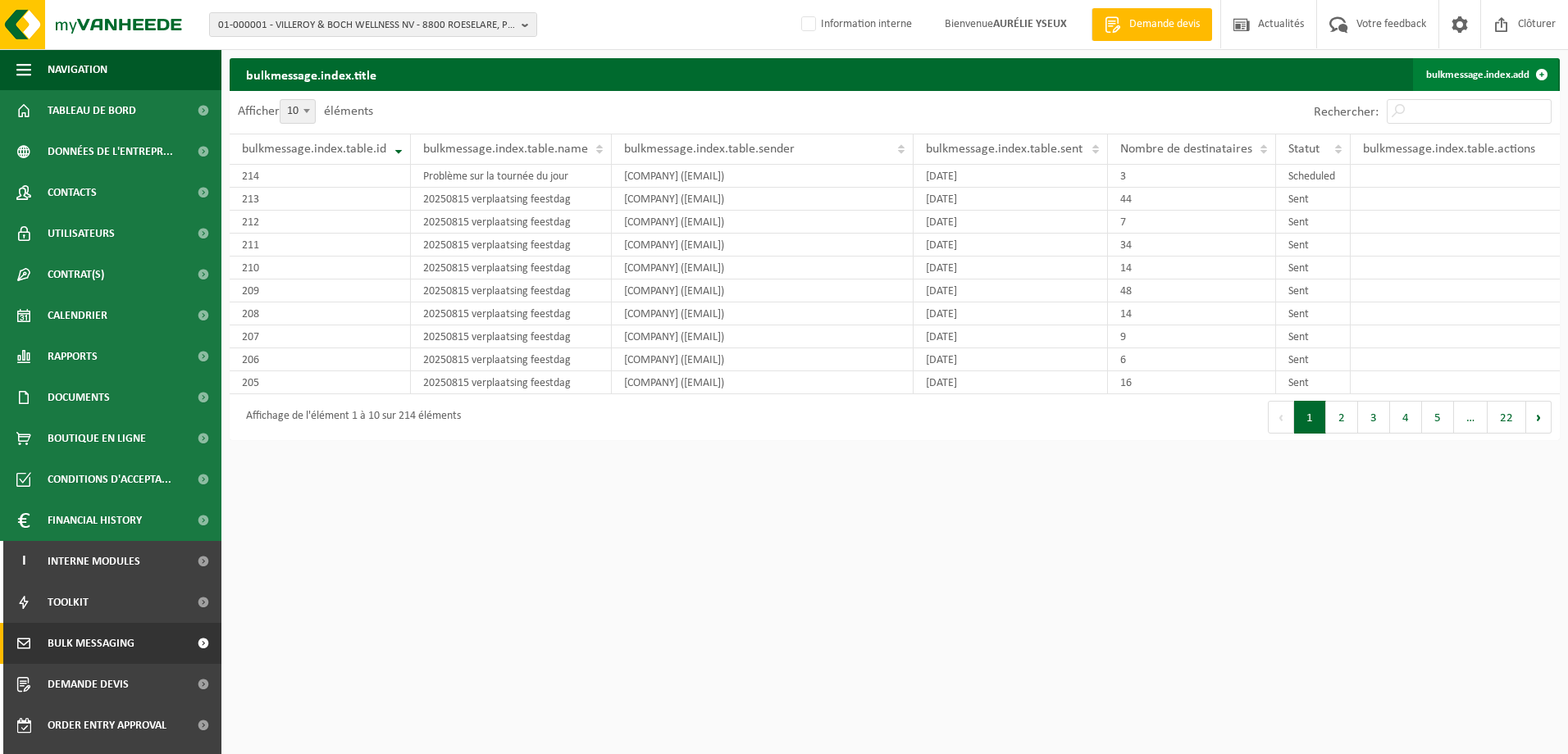 click on "bulkmessage.index.add" at bounding box center (1485, 75) 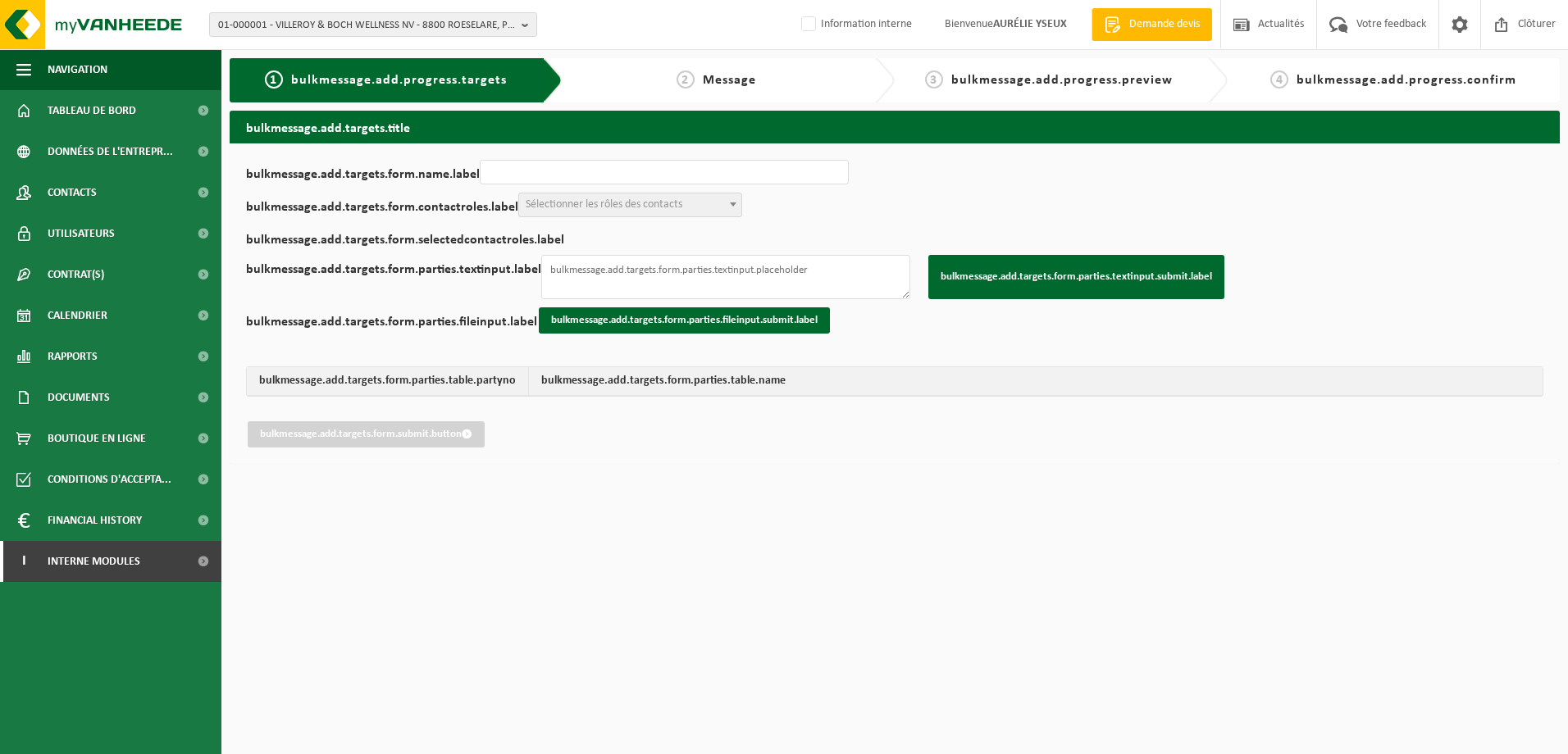scroll, scrollTop: 0, scrollLeft: 0, axis: both 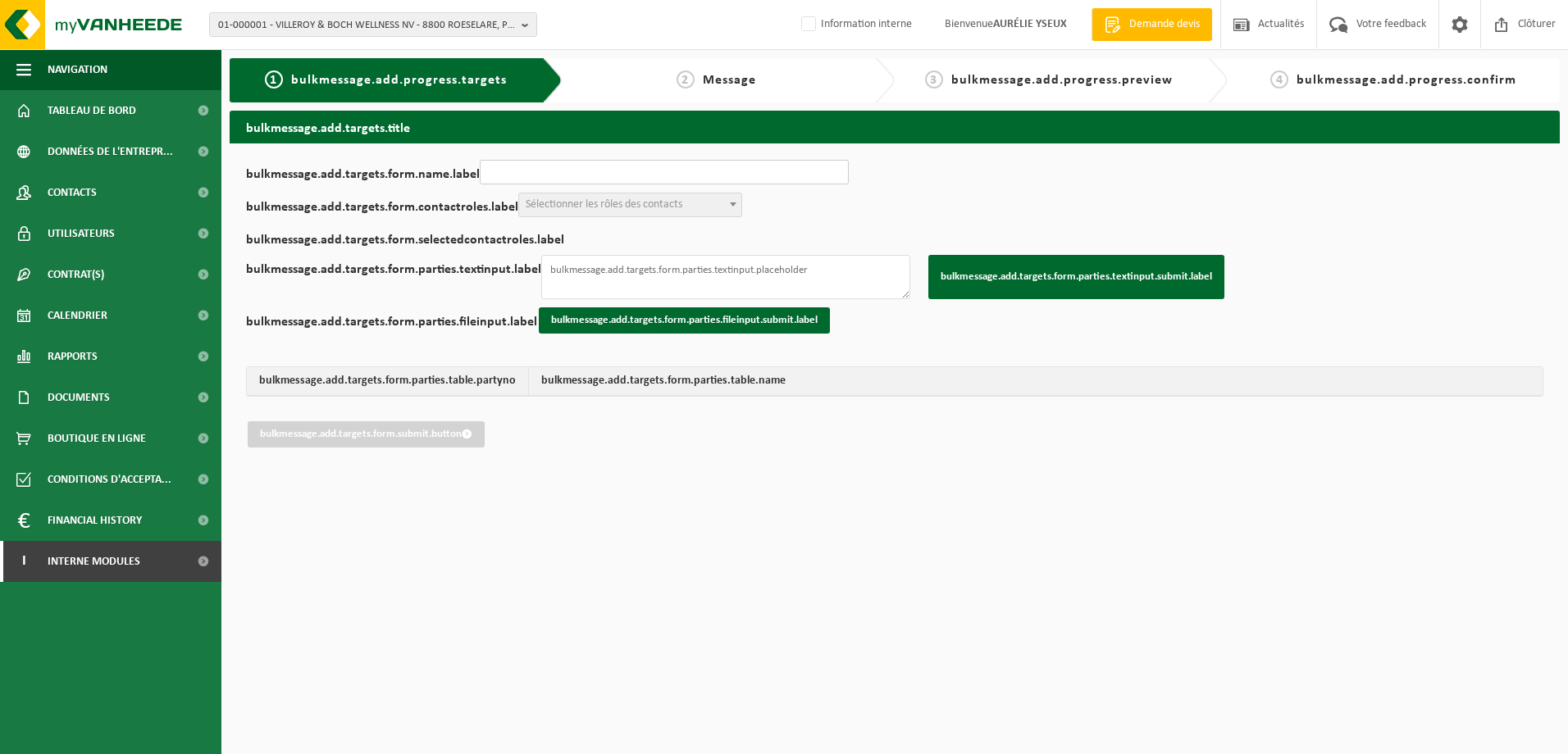 click on "bulkmessage.add.targets.form.name.label" at bounding box center [664, 172] 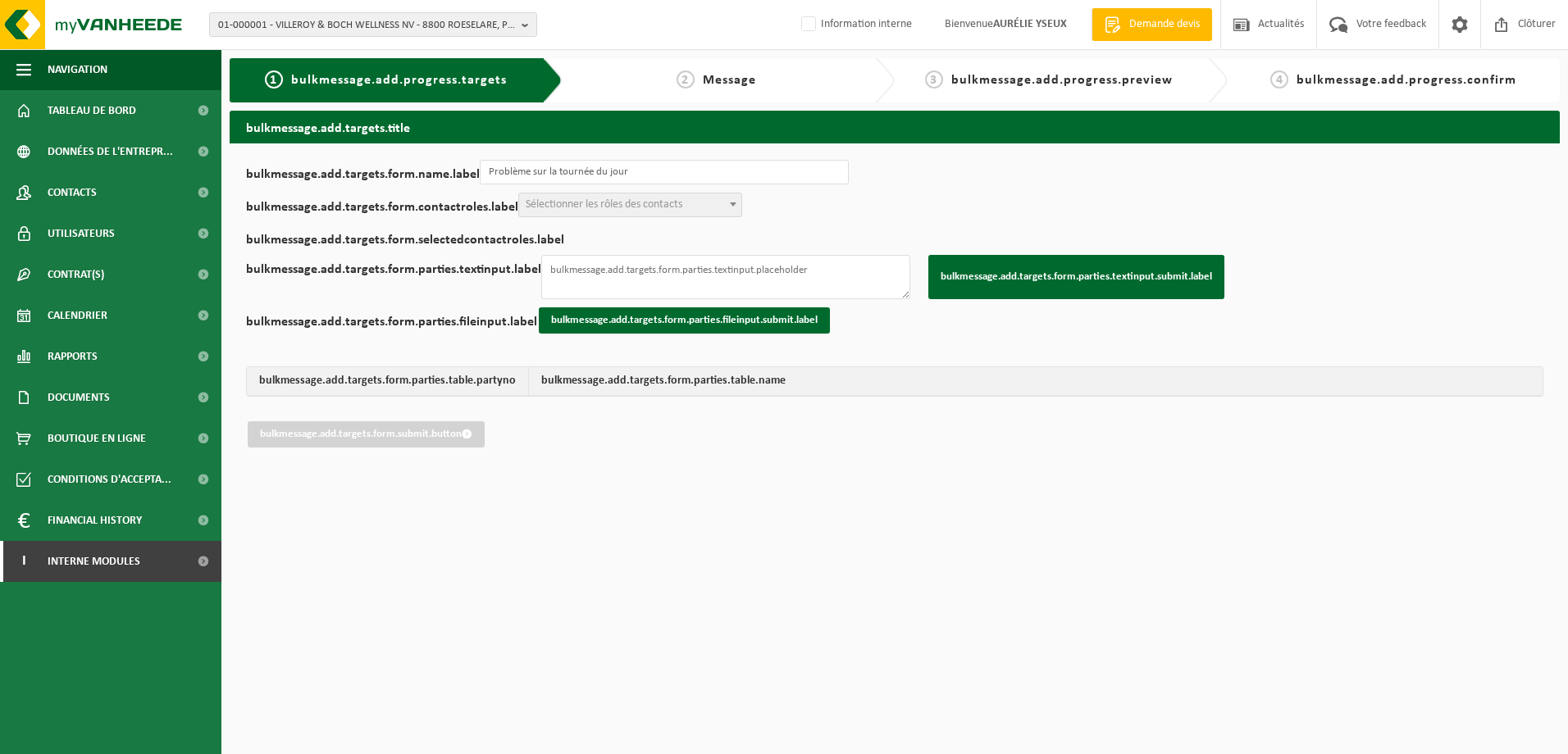 click on "Sélectionner les rôles des contacts" at bounding box center (604, 204) 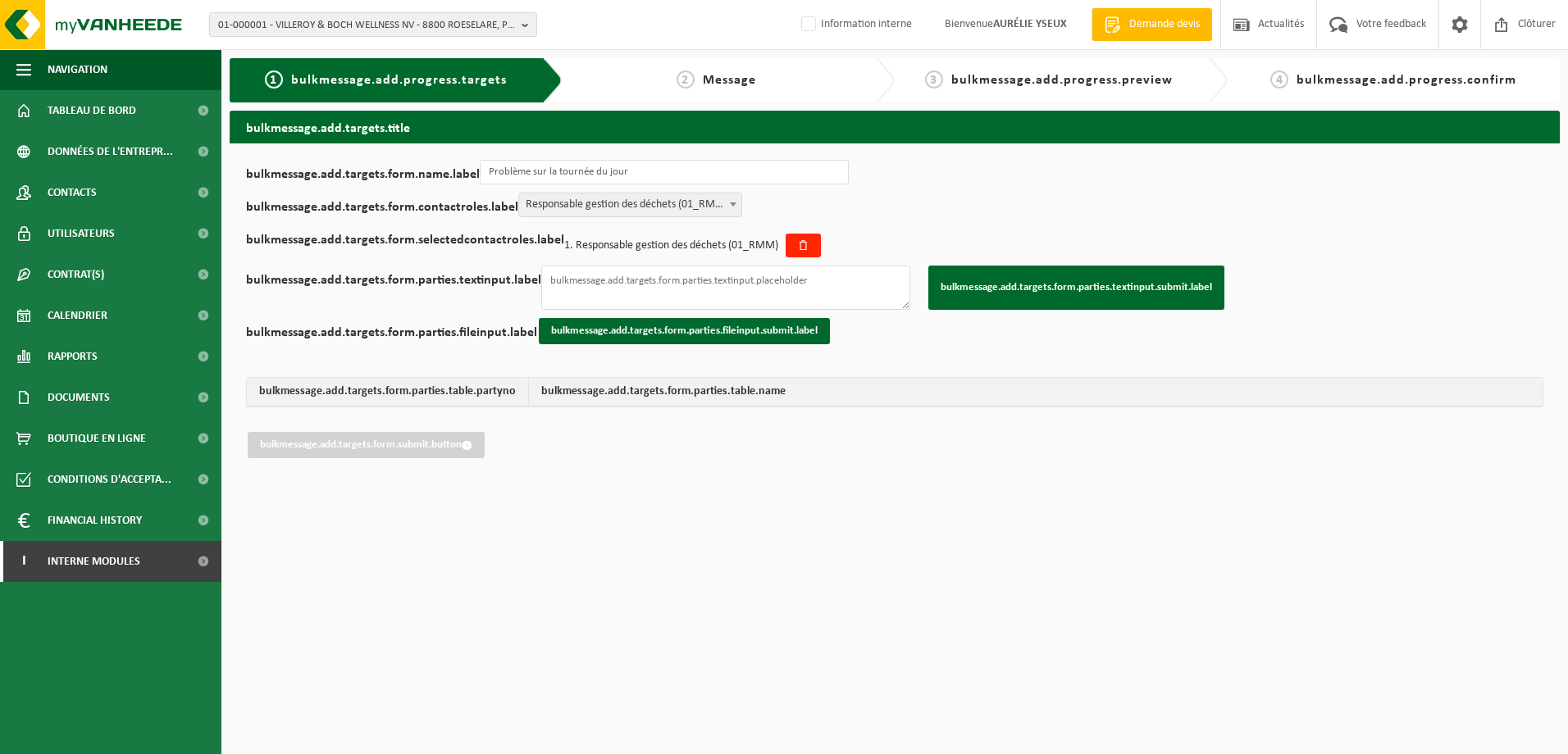 click on "Responsable gestion des déchets (01_RMM)" at bounding box center [630, 205] 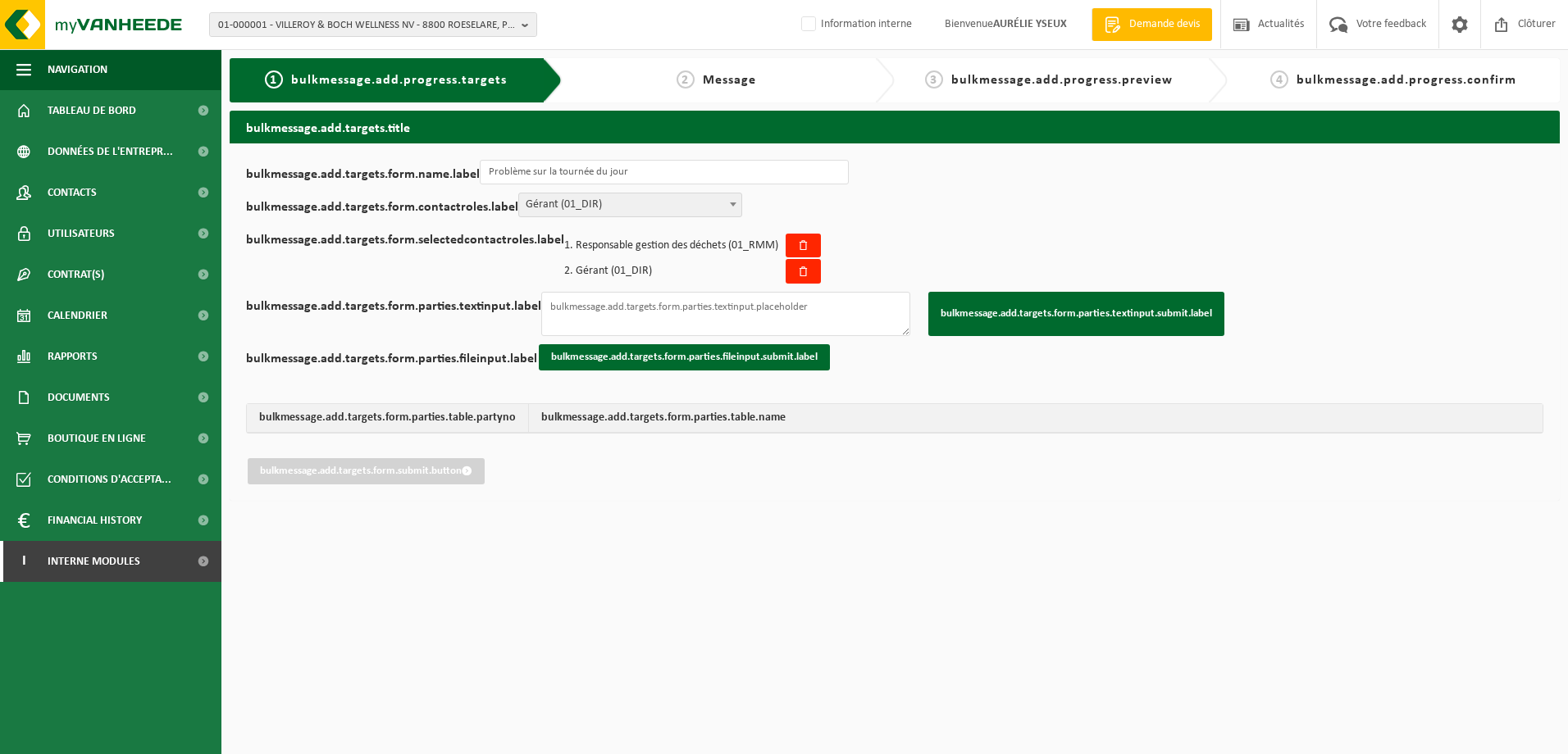 click on "Gérant (01_DIR)" at bounding box center [630, 205] 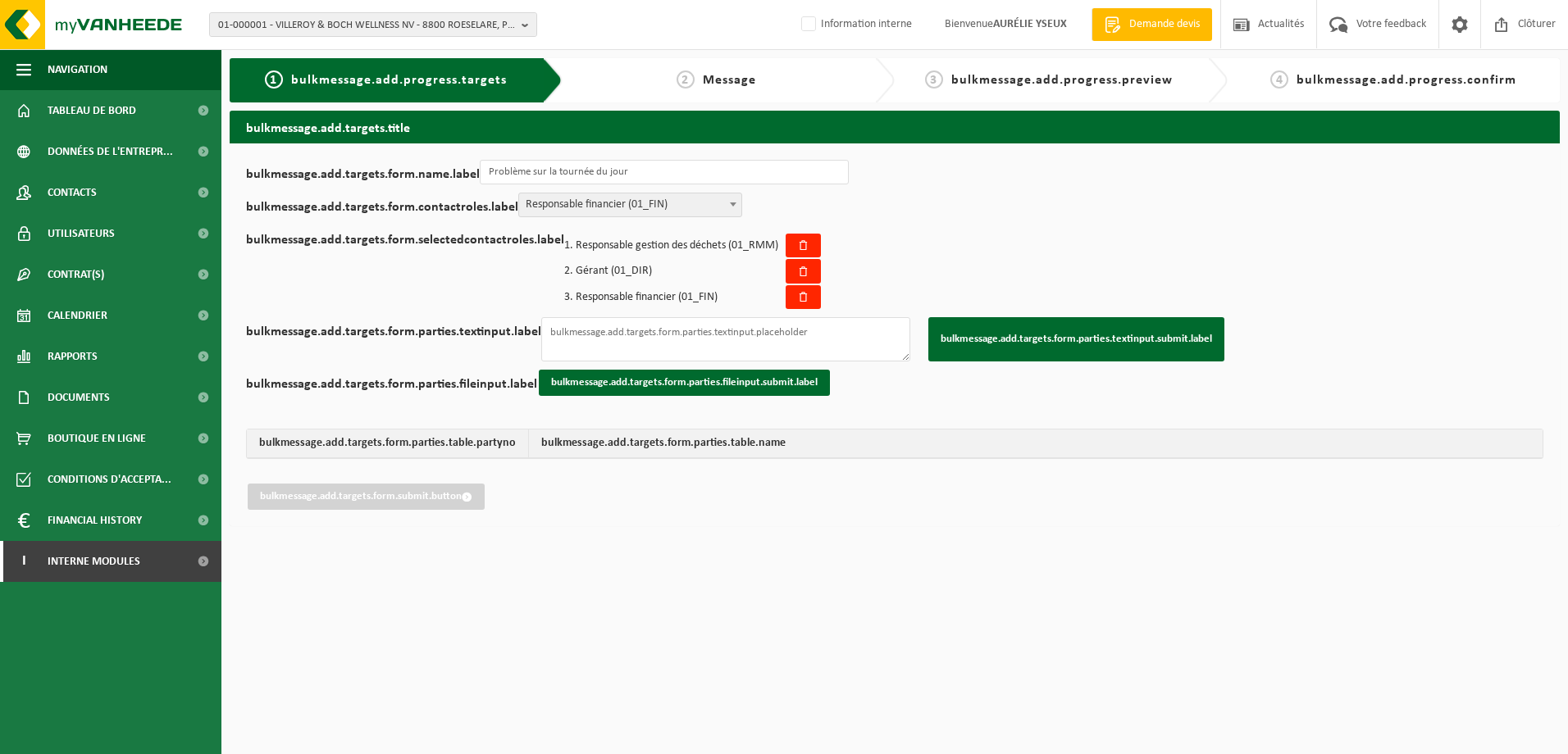 click on "Responsable financier (01_FIN)" at bounding box center [630, 205] 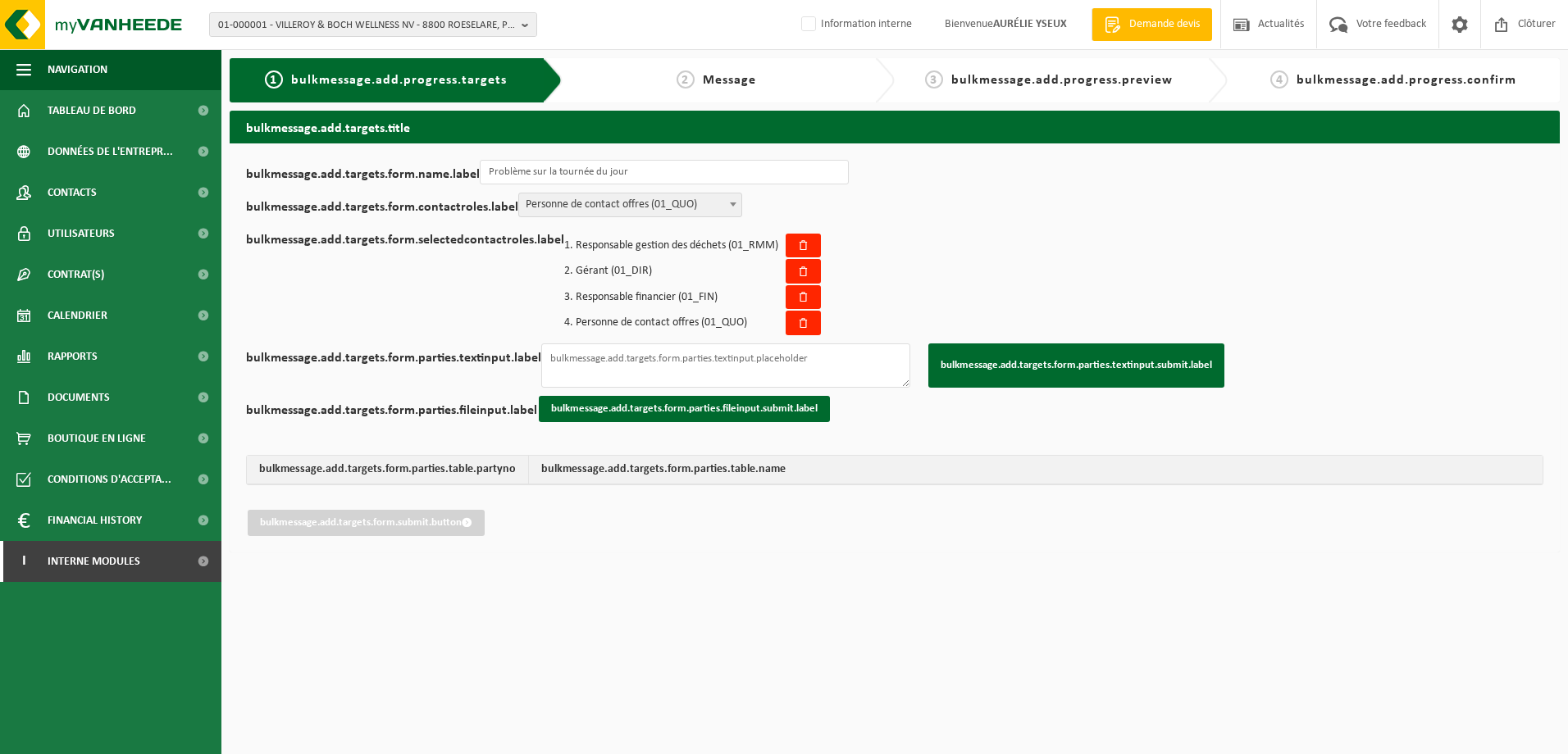 click on "Personne de contact offres (01_QUO)" at bounding box center [630, 205] 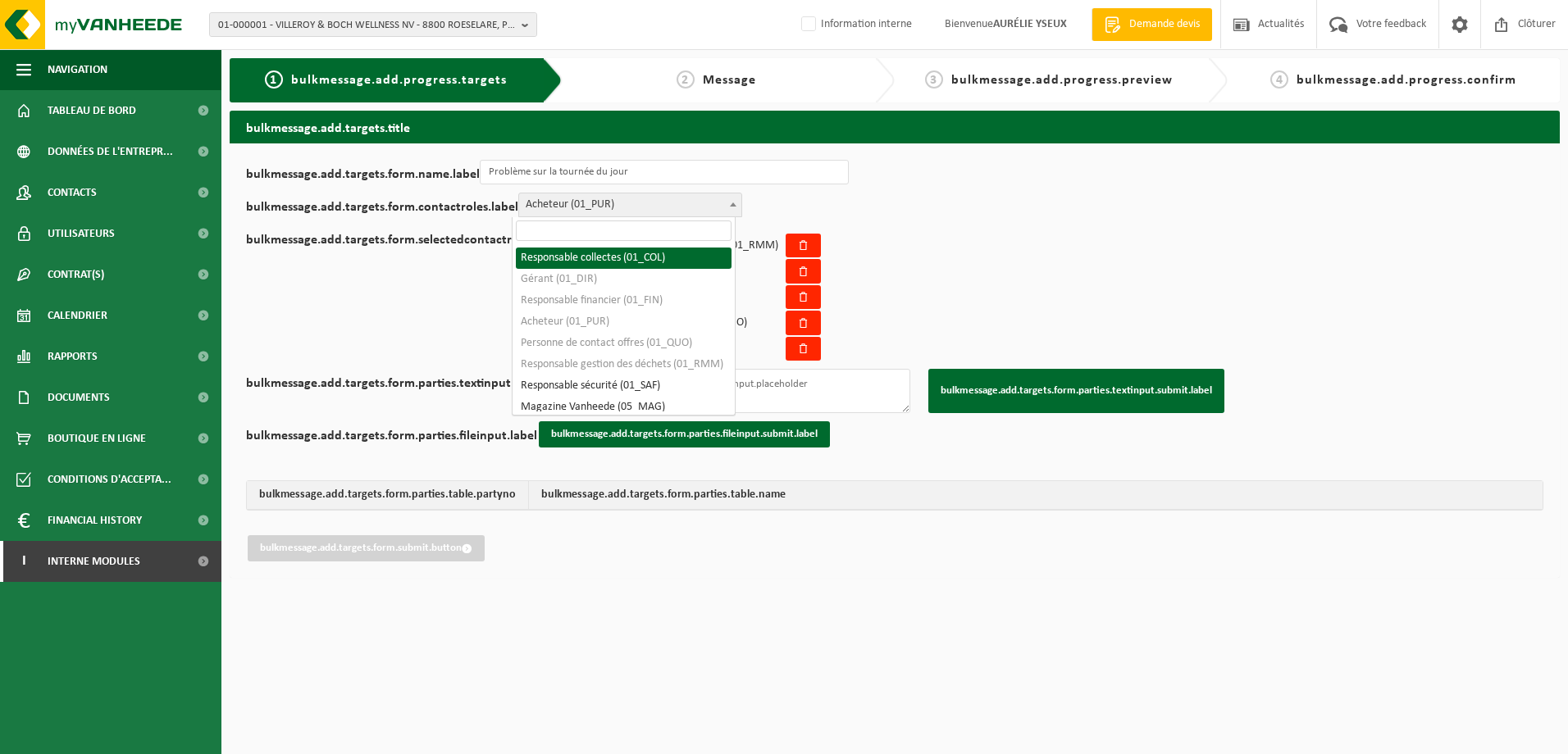 click on "Acheteur (01_PUR)" at bounding box center (630, 205) 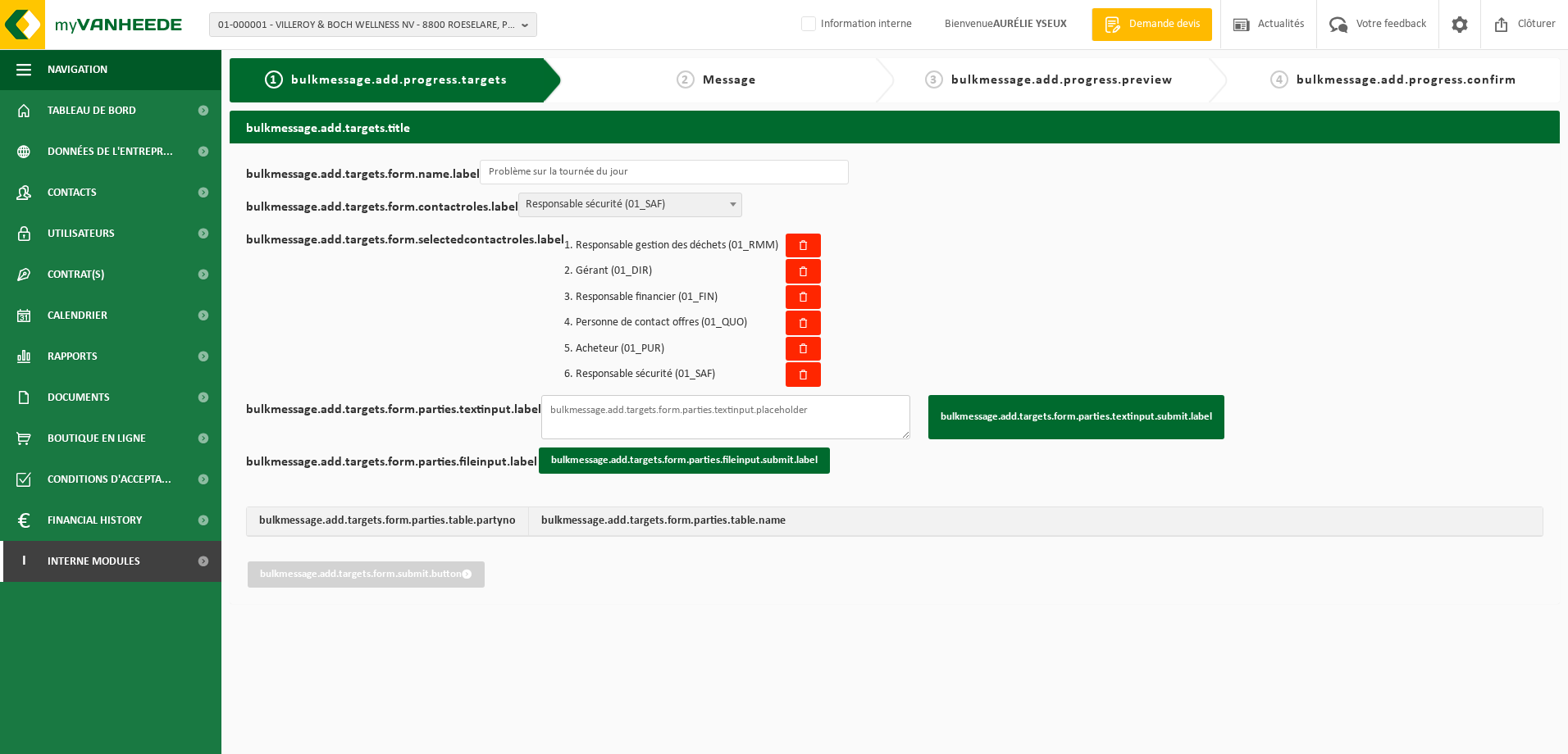 click on "bulkmessage.add.targets.form.parties.textinput.label" at bounding box center (726, 417) 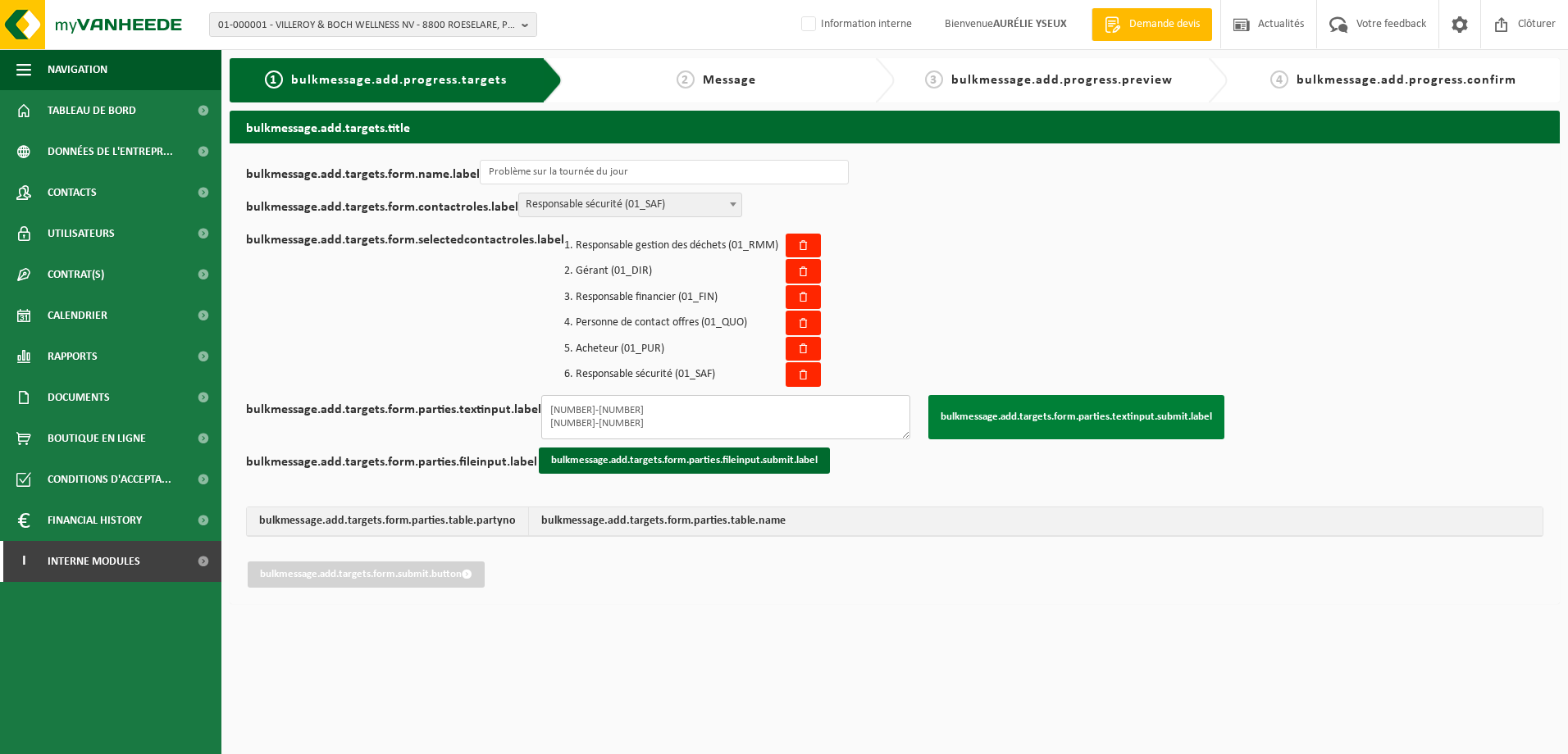type on "10-834528
10-981459" 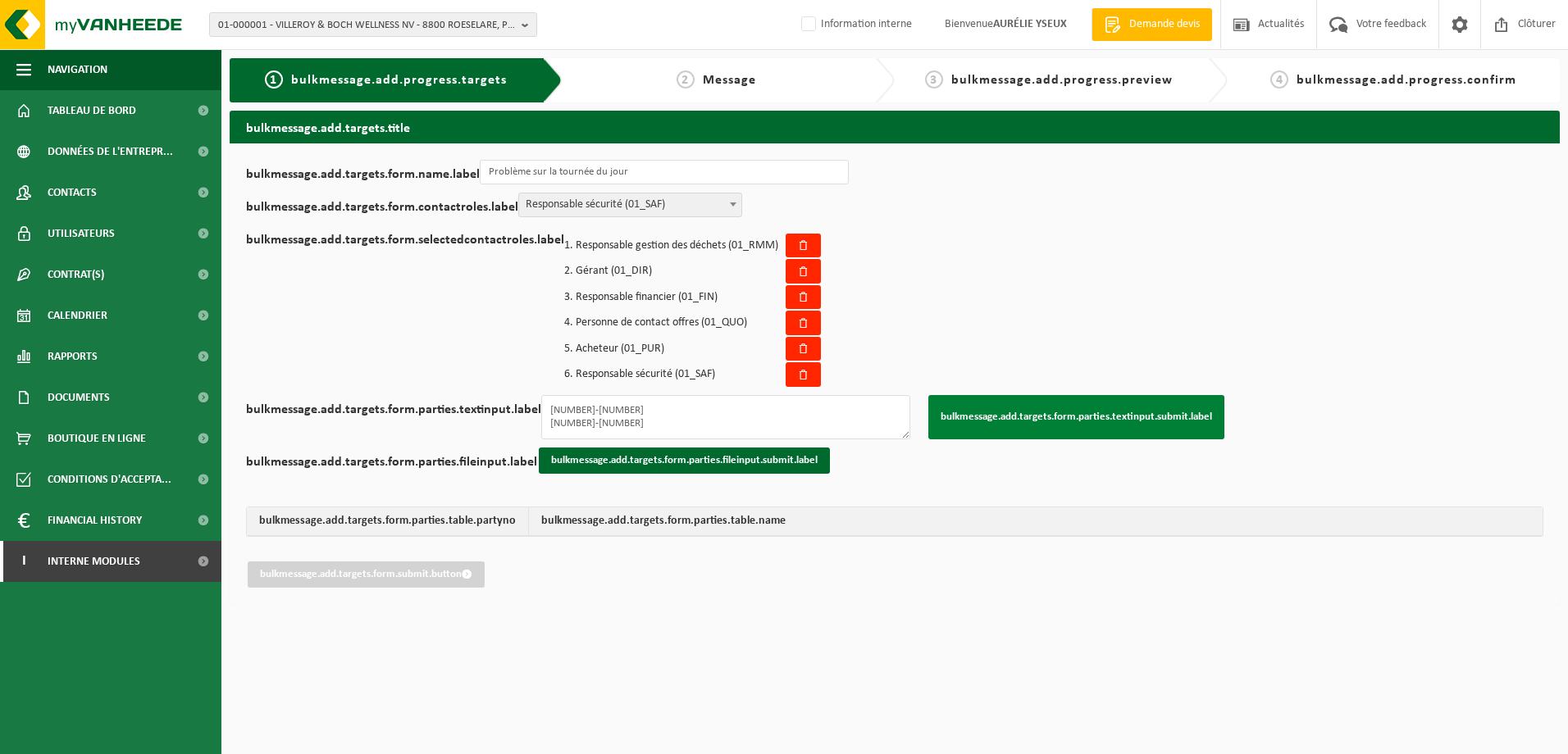 click on "bulkmessage.add.targets.form.parties.textinput.submit.label" at bounding box center [1076, 417] 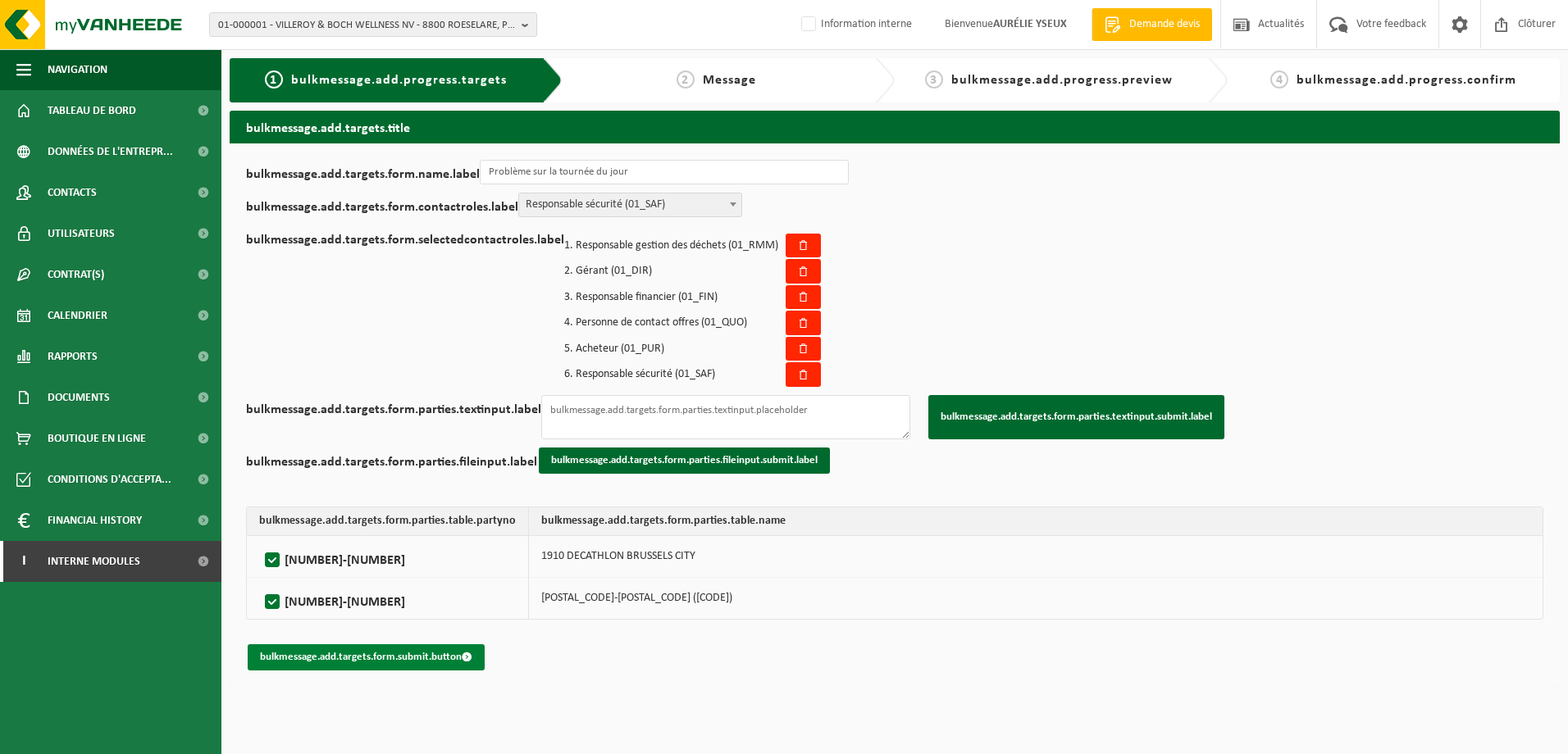 click on "bulkmessage.add.targets.form.submit.button" at bounding box center (366, 657) 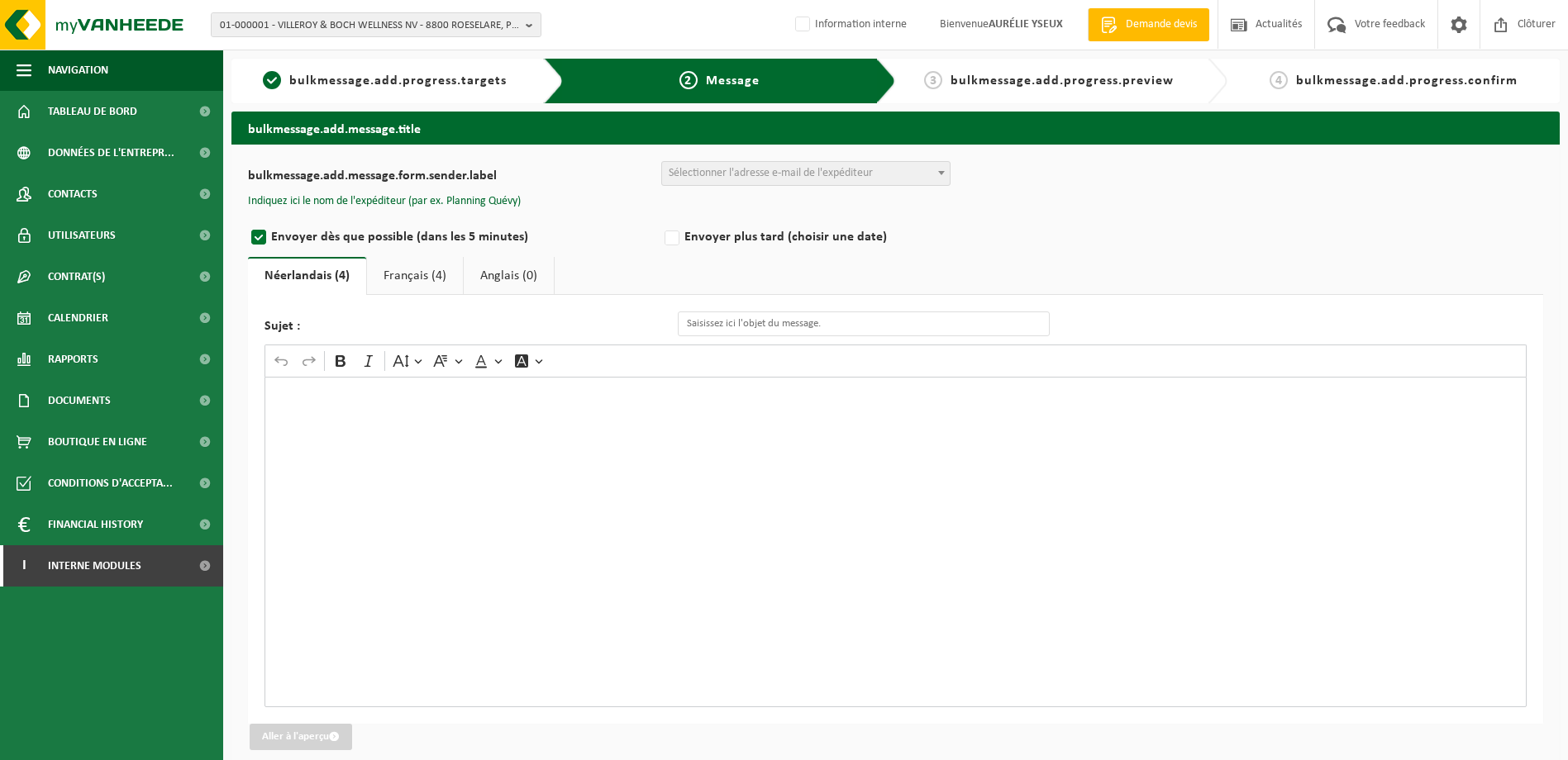 scroll, scrollTop: 0, scrollLeft: 0, axis: both 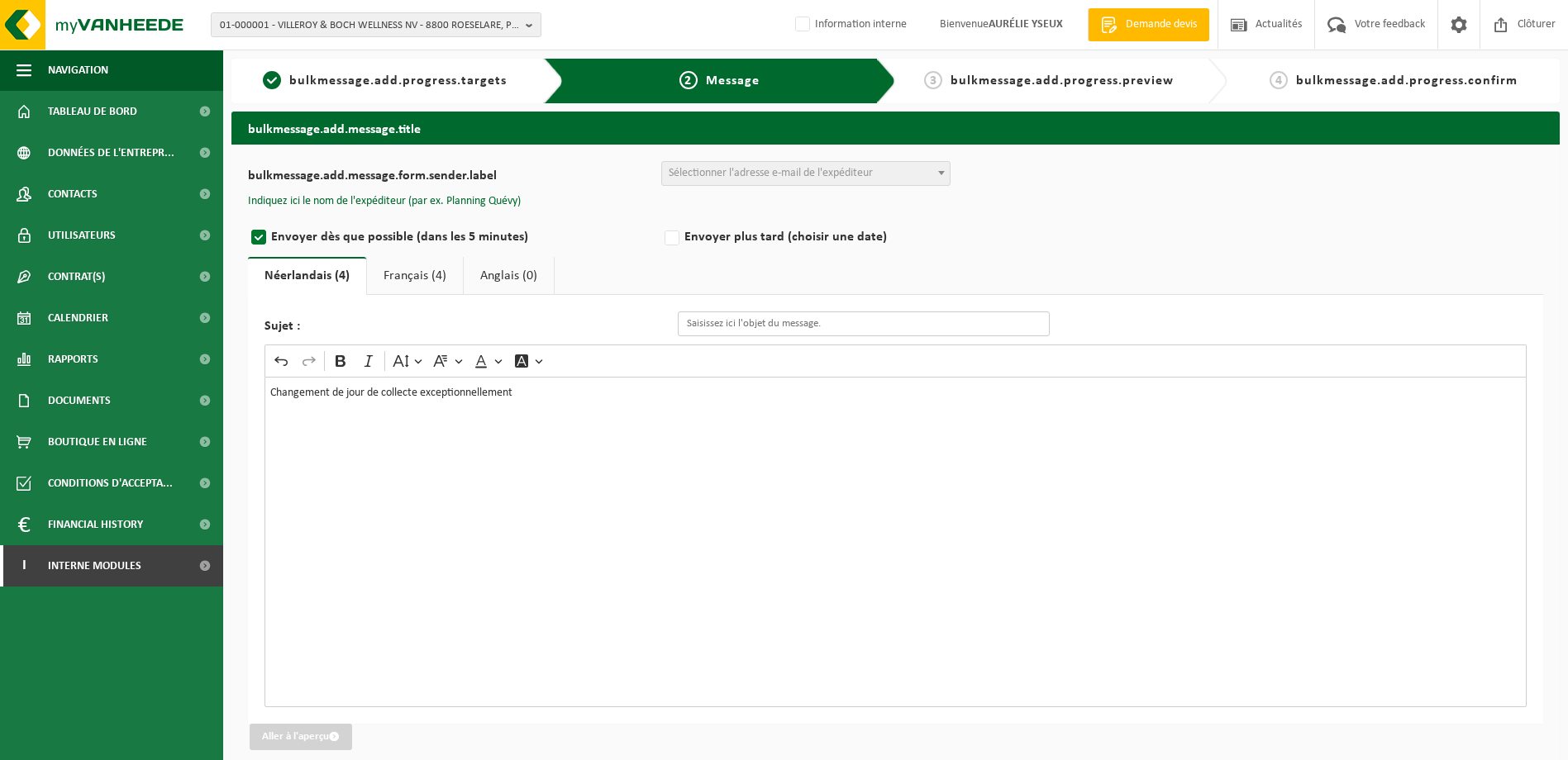 click on "Sujet :" at bounding box center [864, 324] 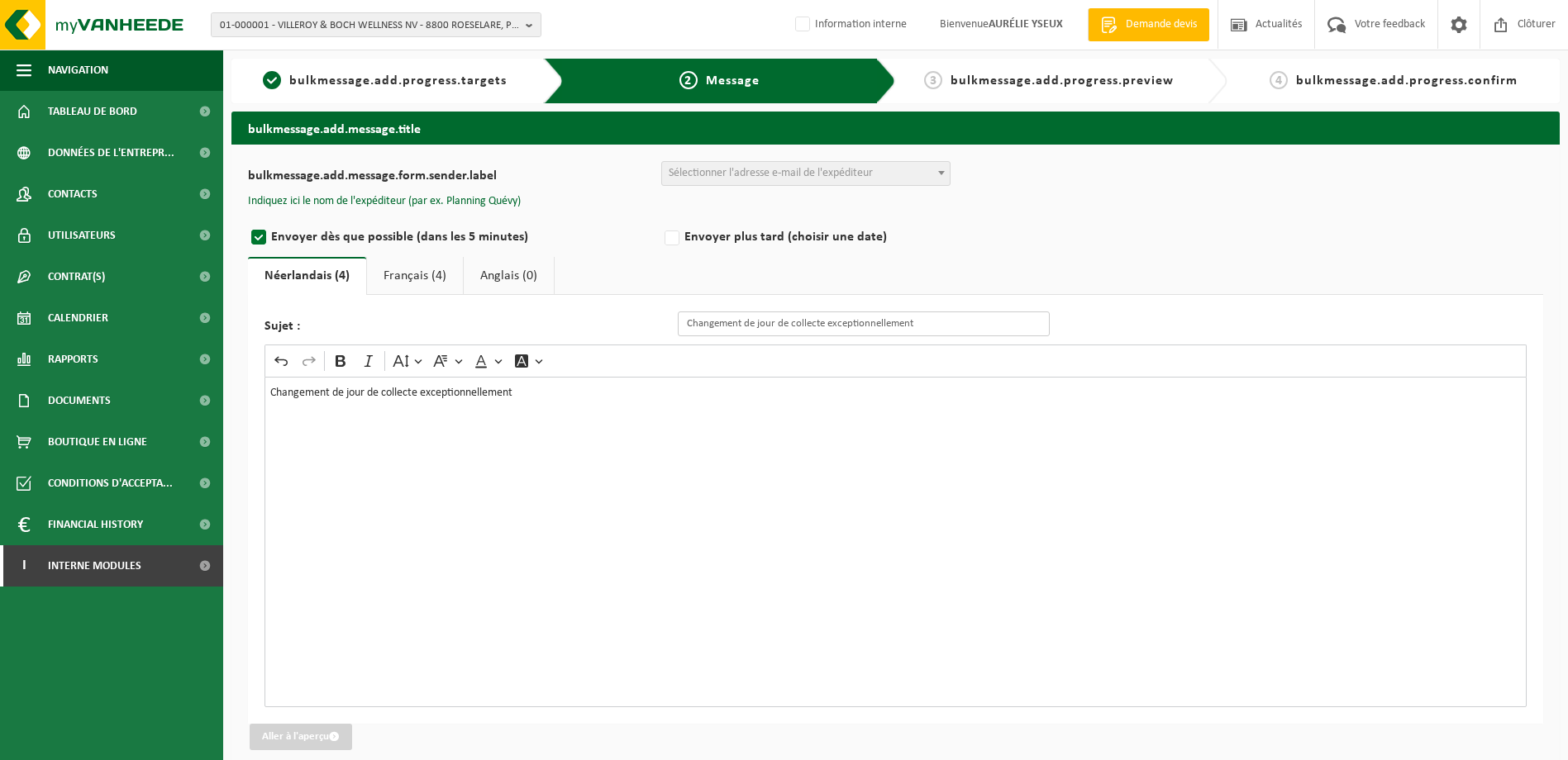 type on "Changement de jour de collecte exceptionnellement" 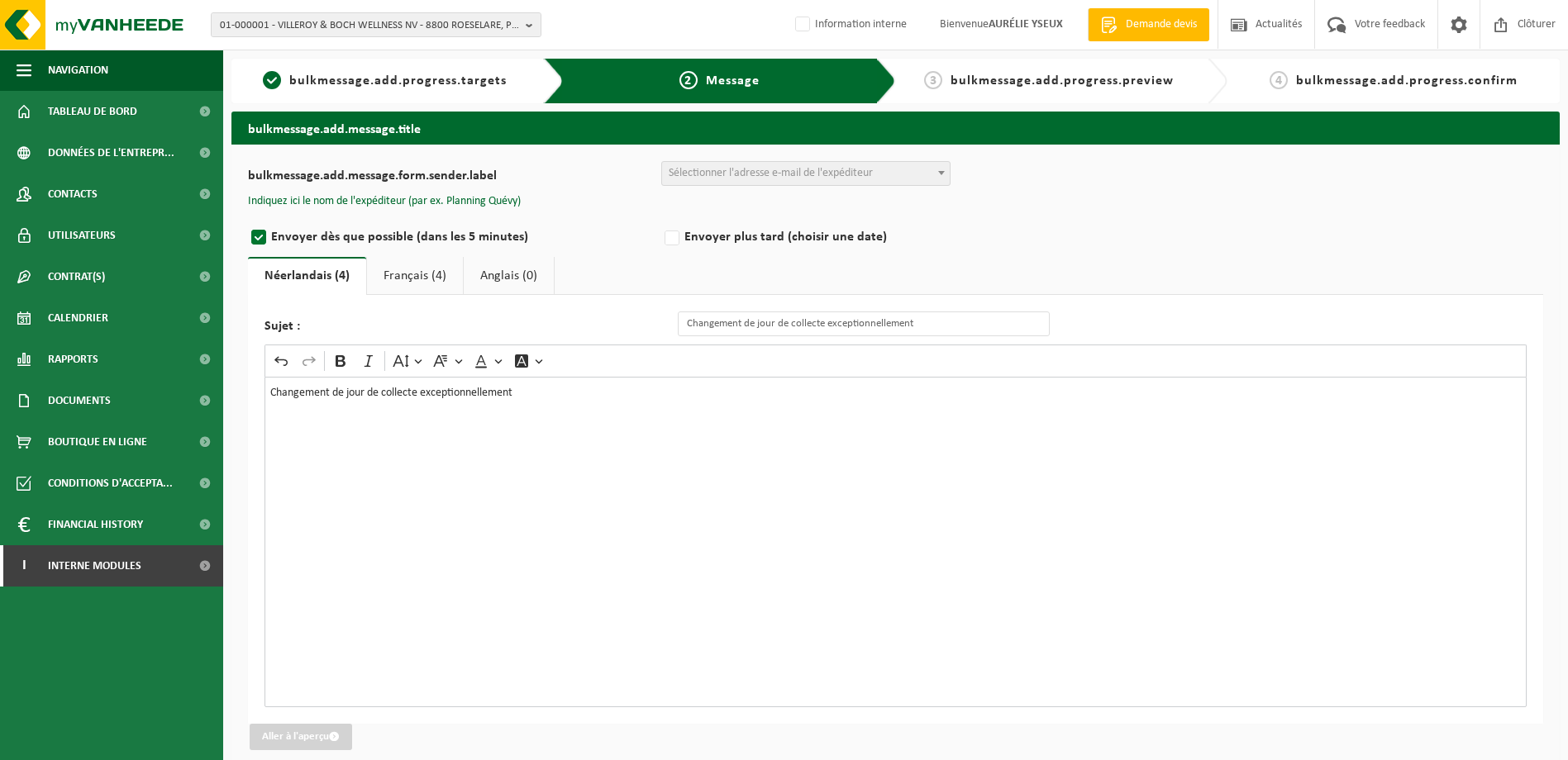 drag, startPoint x: 367, startPoint y: 273, endPoint x: 393, endPoint y: 273, distance: 26 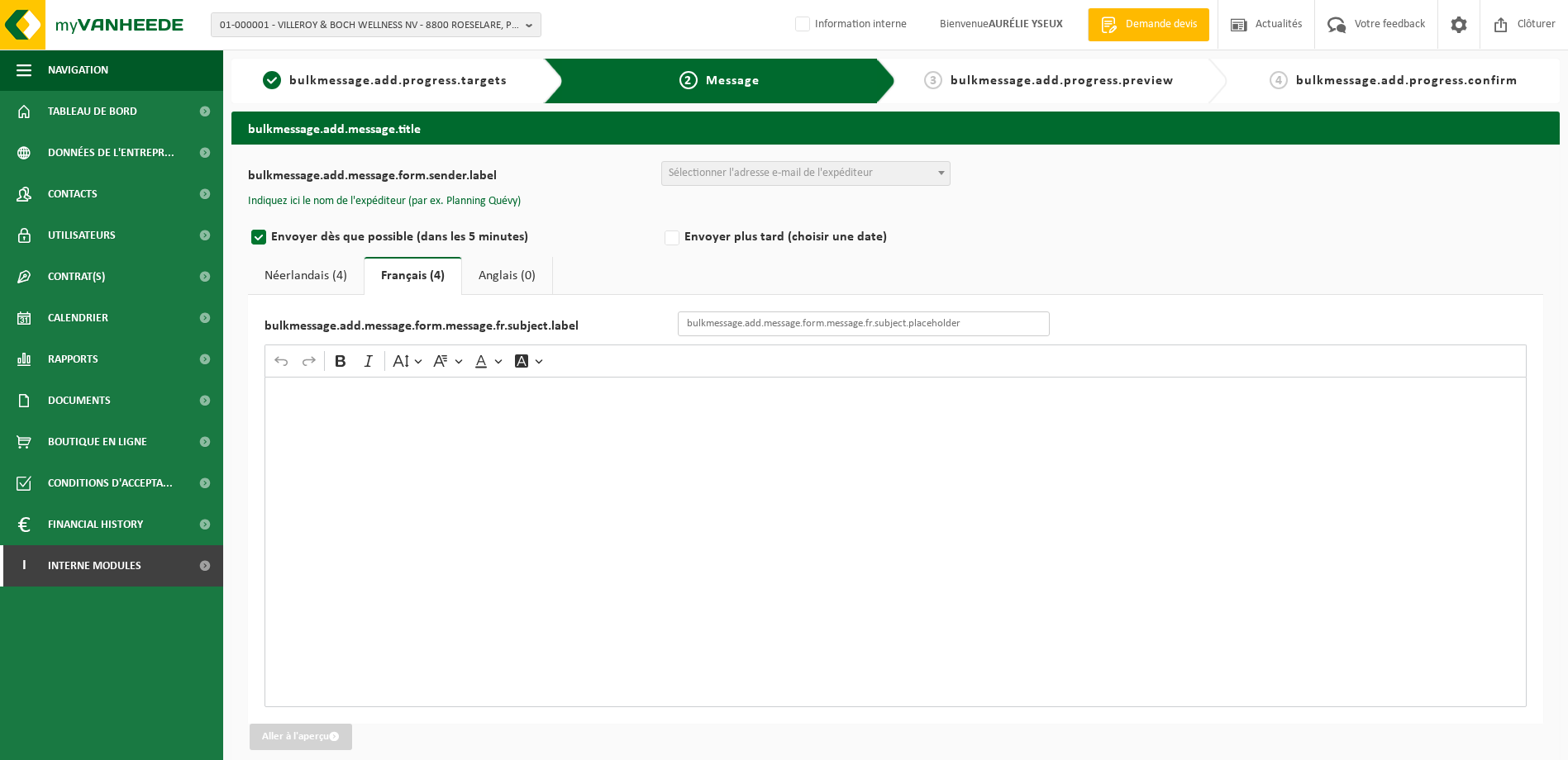 click on "bulkmessage.add.message.form.message.fr.subject.label" at bounding box center [864, 324] 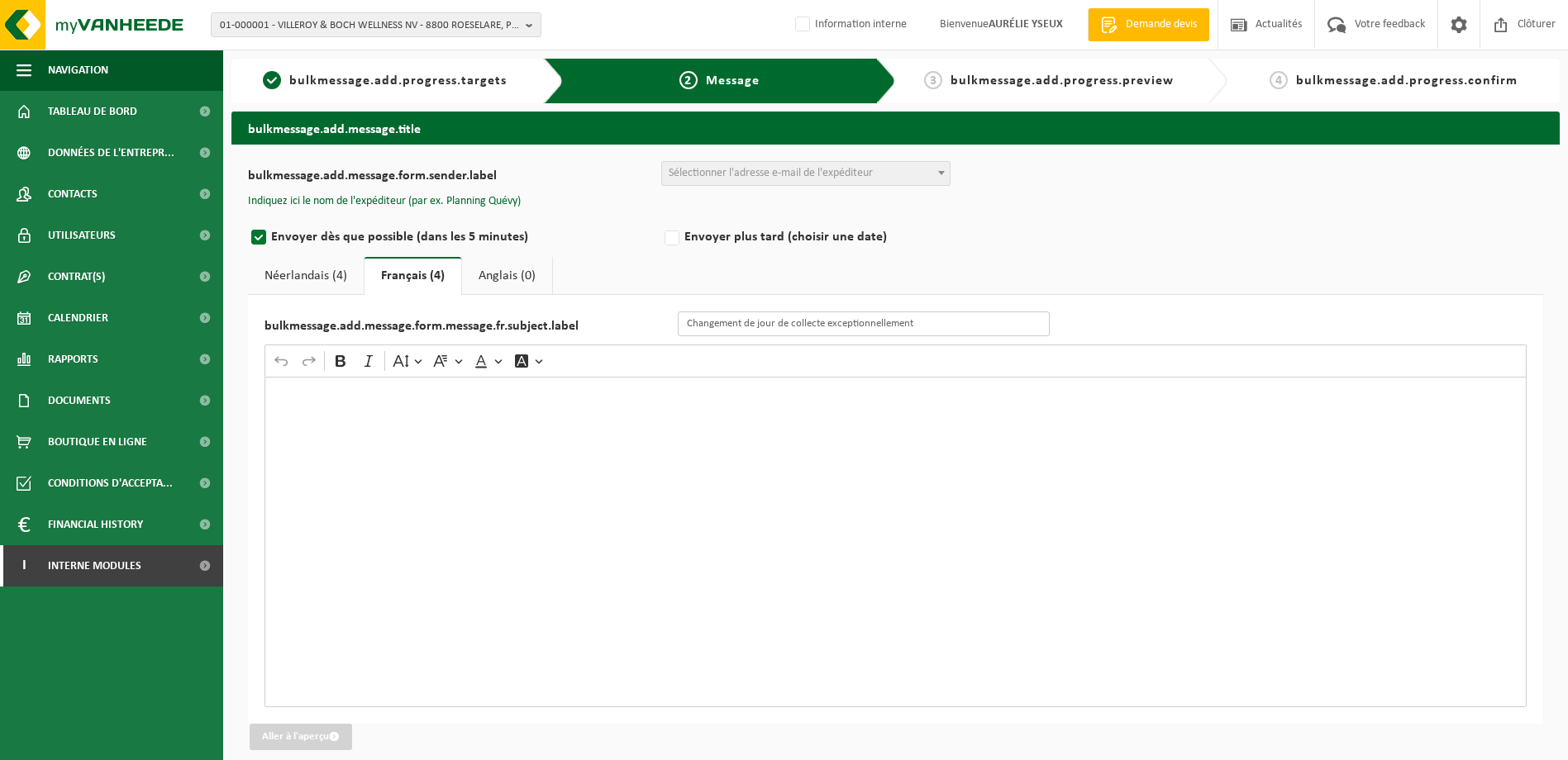 type on "Changement de jour de collecte exceptionnellement" 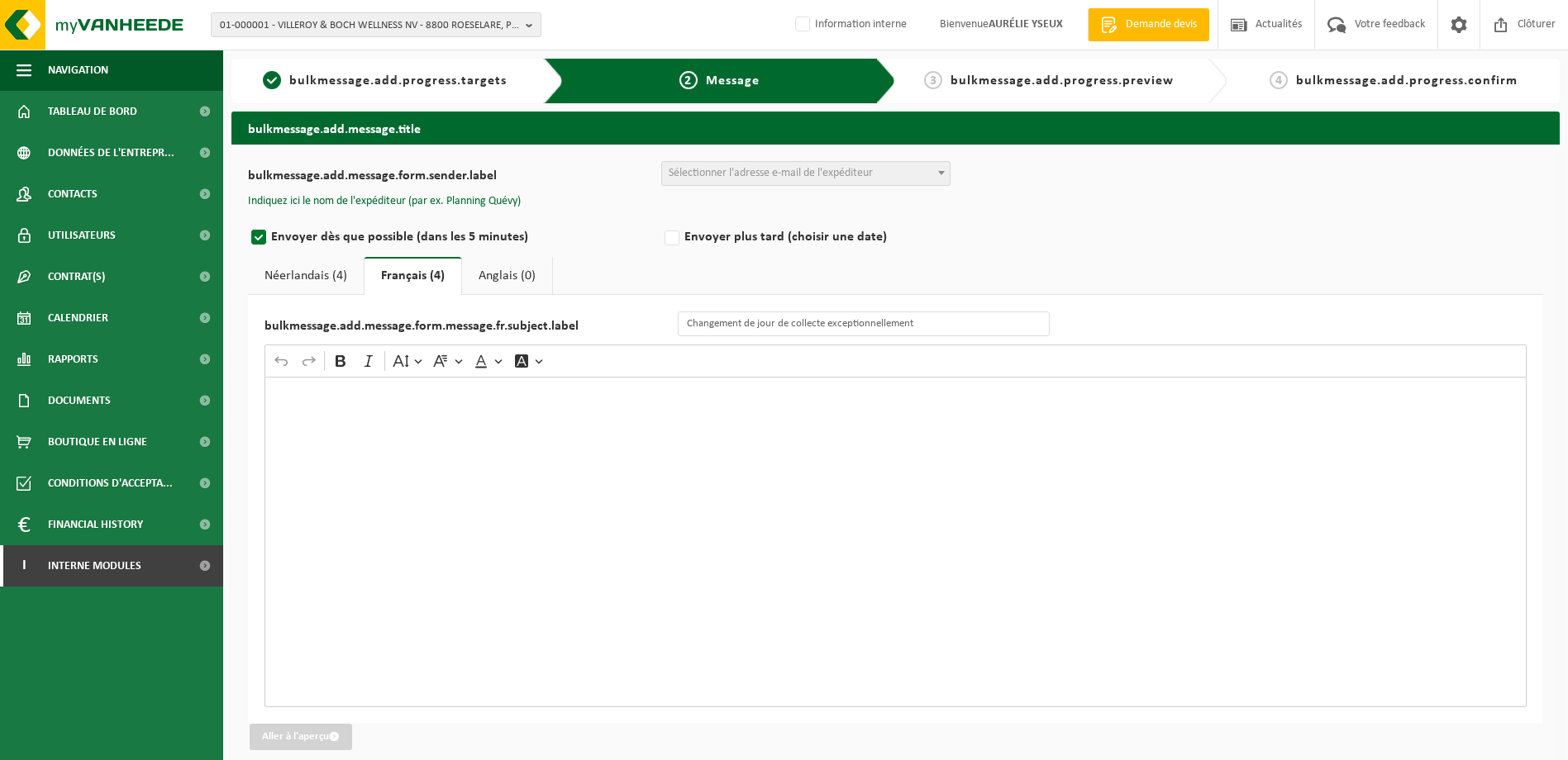 click on "Néerlandais (4)" at bounding box center [306, 276] 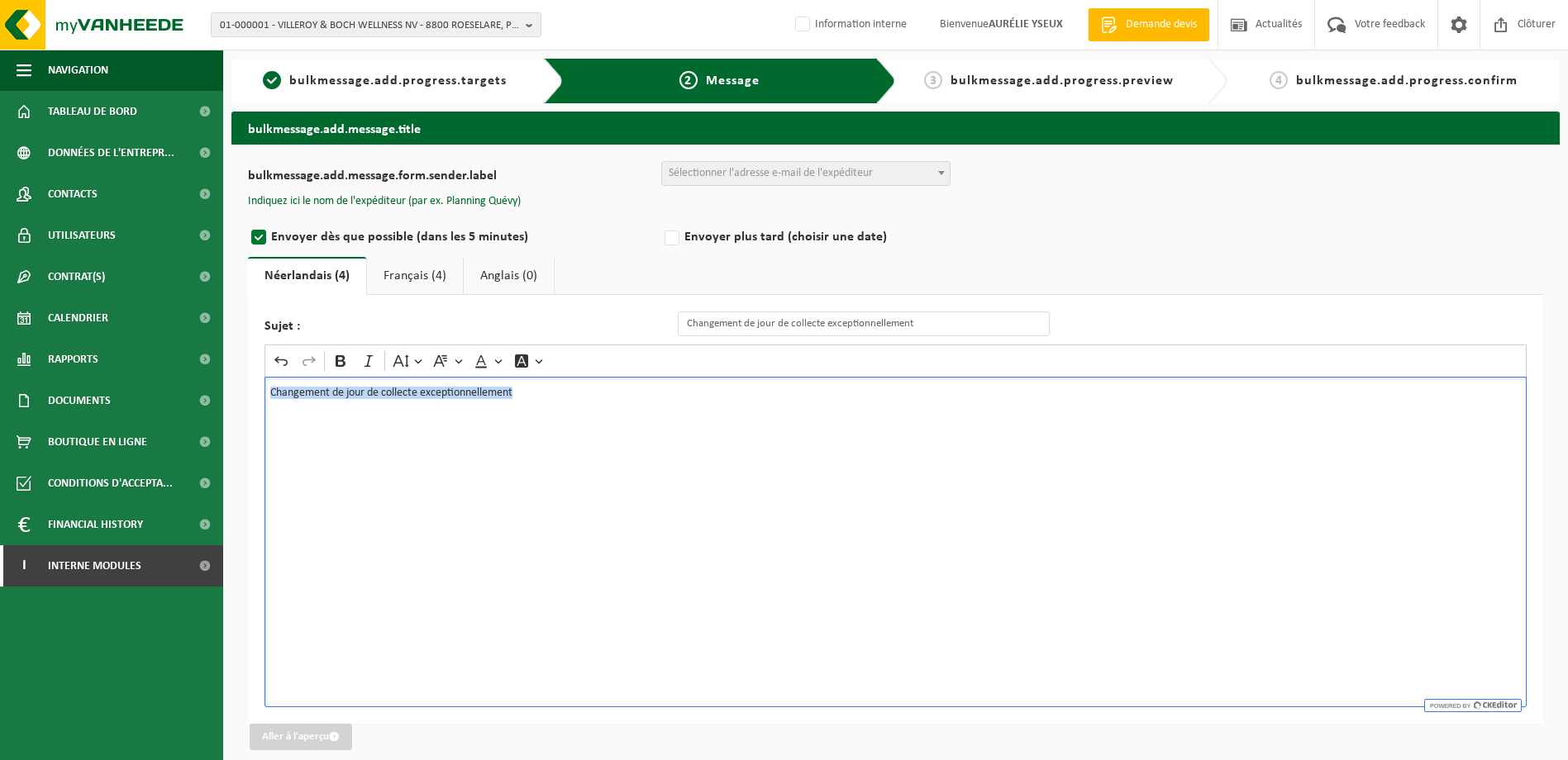 drag, startPoint x: 546, startPoint y: 394, endPoint x: 238, endPoint y: 393, distance: 308.00162 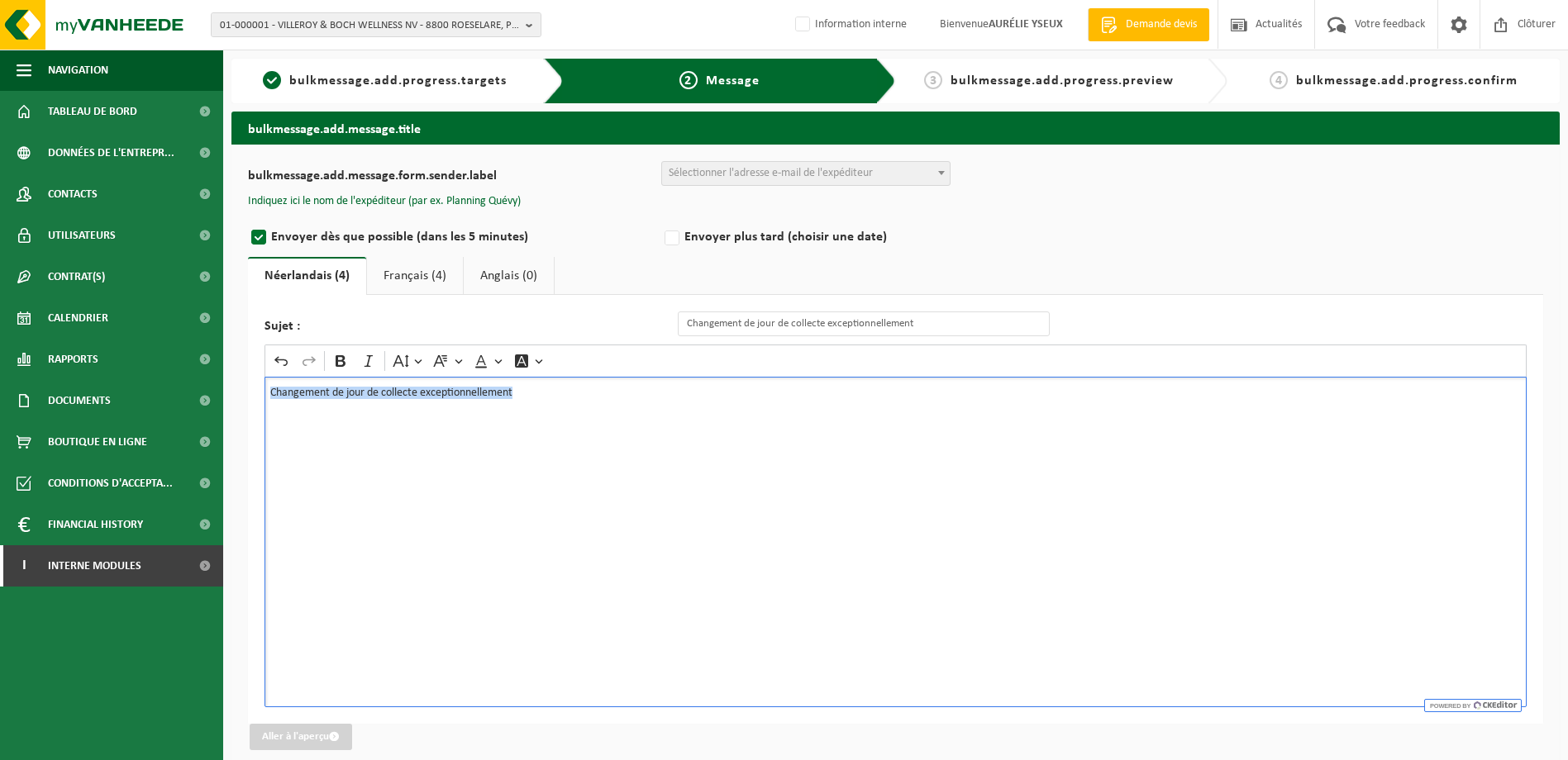 click on "bulkmessage.add.message.form.sender.label BULK_MAR_LUX (planning.[EMAIL]) BULK_VEL_GEL (planning.[EMAIL]) BULK_VEL_LUX (planning.[EMAIL]) BULK_VFR_BIL ([EMAIL]) CLEAN_VES_BEL ([EMAIL]) CLEAN_VFR_FRA ([EMAIL]) COLLI_MAR_LUX (planning.[EMAIL]) COLLI_VES_BEL ([EMAIL]) COLLI_VFR_FRA ([EMAIL]) COMP_MAR_LUX (planning.[EMAIL]) COMP_VEL_FLANDERS (planning.[EMAIL]) COMP_VEL_WALLONIE (planning.[EMAIL]) COMP_VFR_FNORTH ([EMAIL]) CRANE_MAR_LUX (planning.[EMAIL]) CRANE_VEL_BCENEAST (planning.[EMAIL]) CRANE_VEL_BCOAST (planning.[EMAIL]) CRANE_VEL_BSOUTH (planning.[EMAIL]) CRANE_VEL_BWEST (planning.[EMAIL]) CRANE_VEL_LUX (planning.[EMAIL]) CRANE_VFR_FNORTH ([EMAIL])" at bounding box center [895, 455] 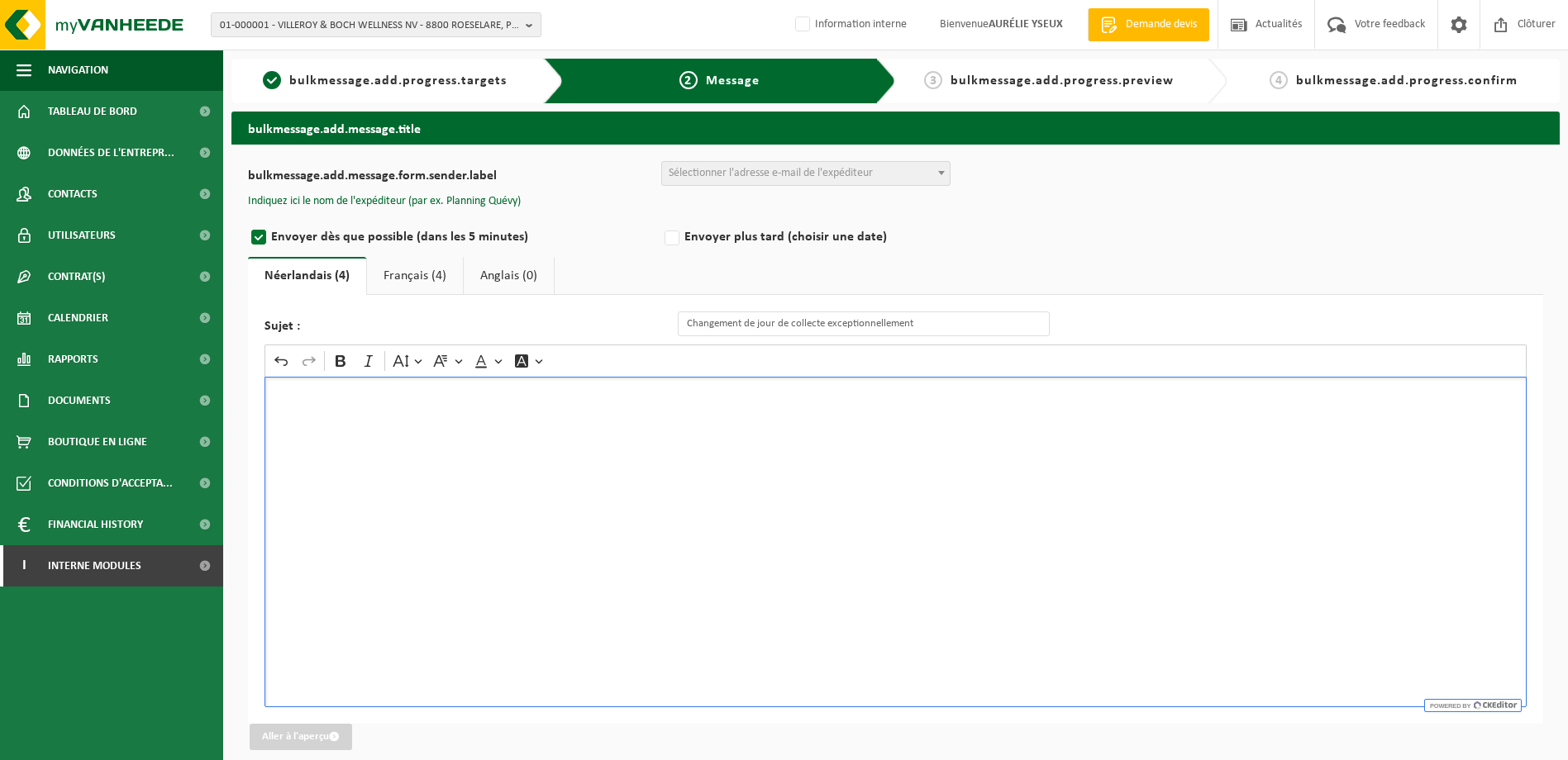 click on "Sélectionner l'adresse e-mail de l'expéditeur" at bounding box center (770, 173) 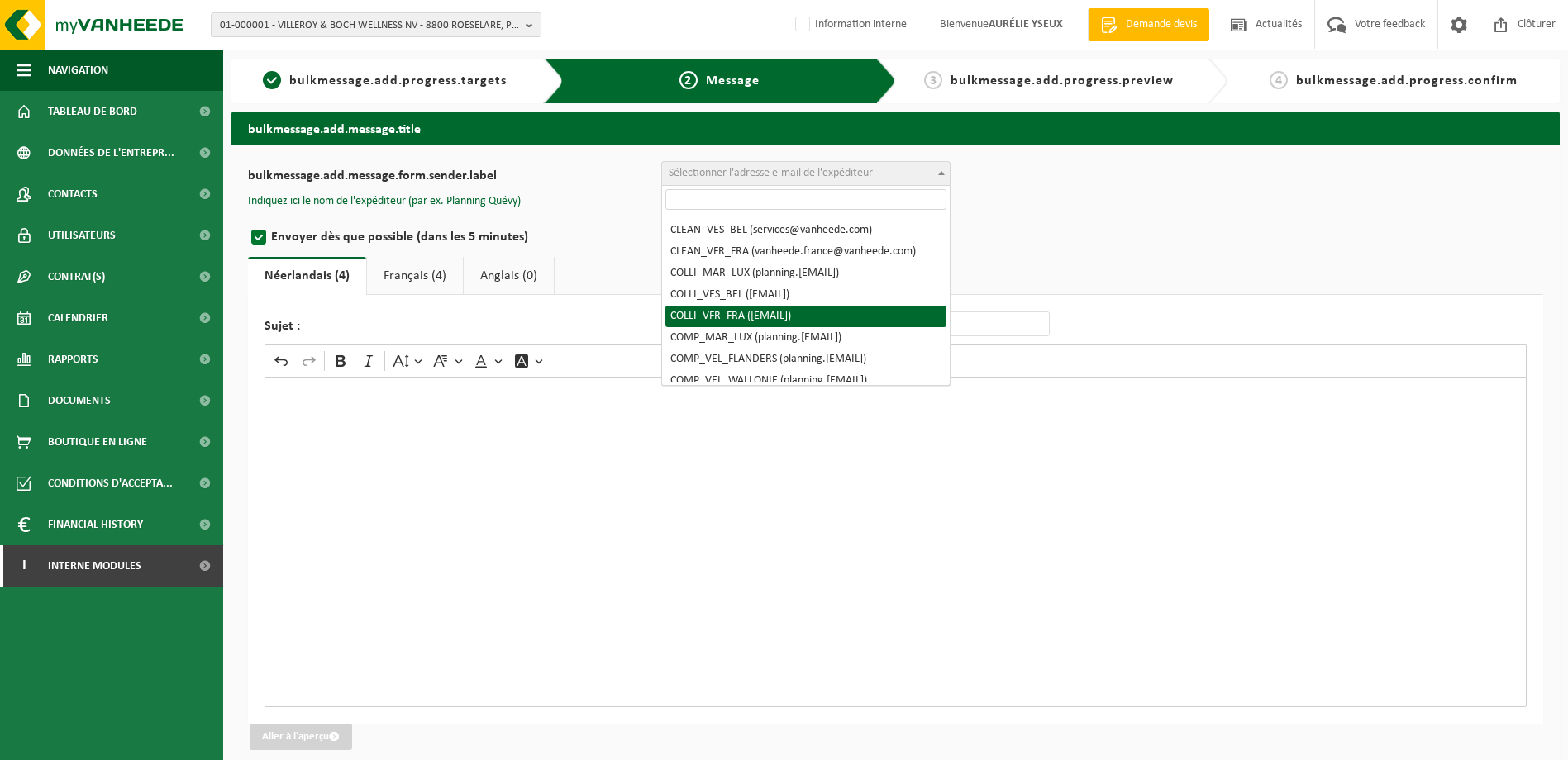 scroll, scrollTop: 165, scrollLeft: 0, axis: vertical 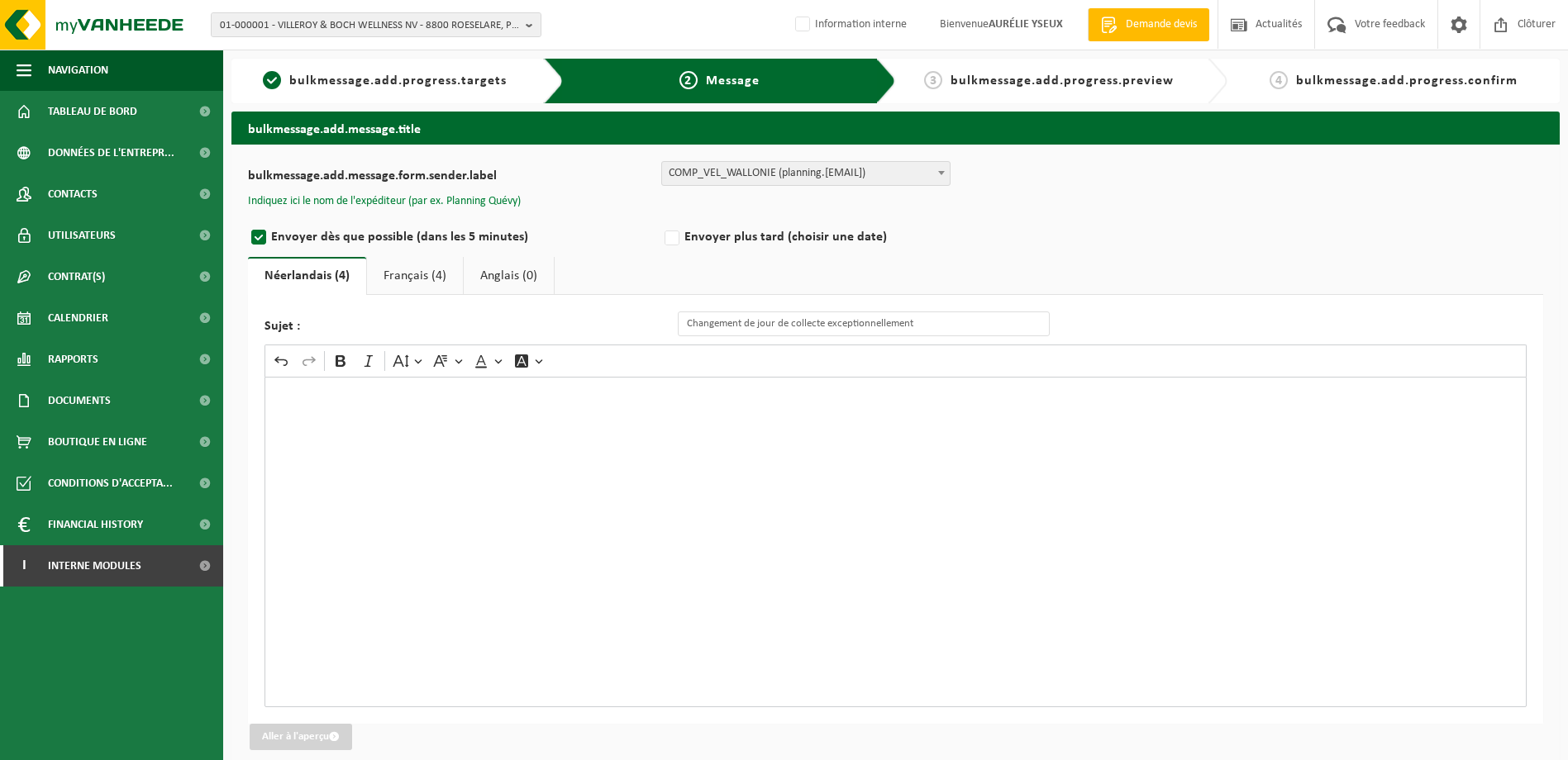 click on "Indiquez ici le nom de l'expéditeur (par ex. Planning Quévy)" at bounding box center (384, 202) 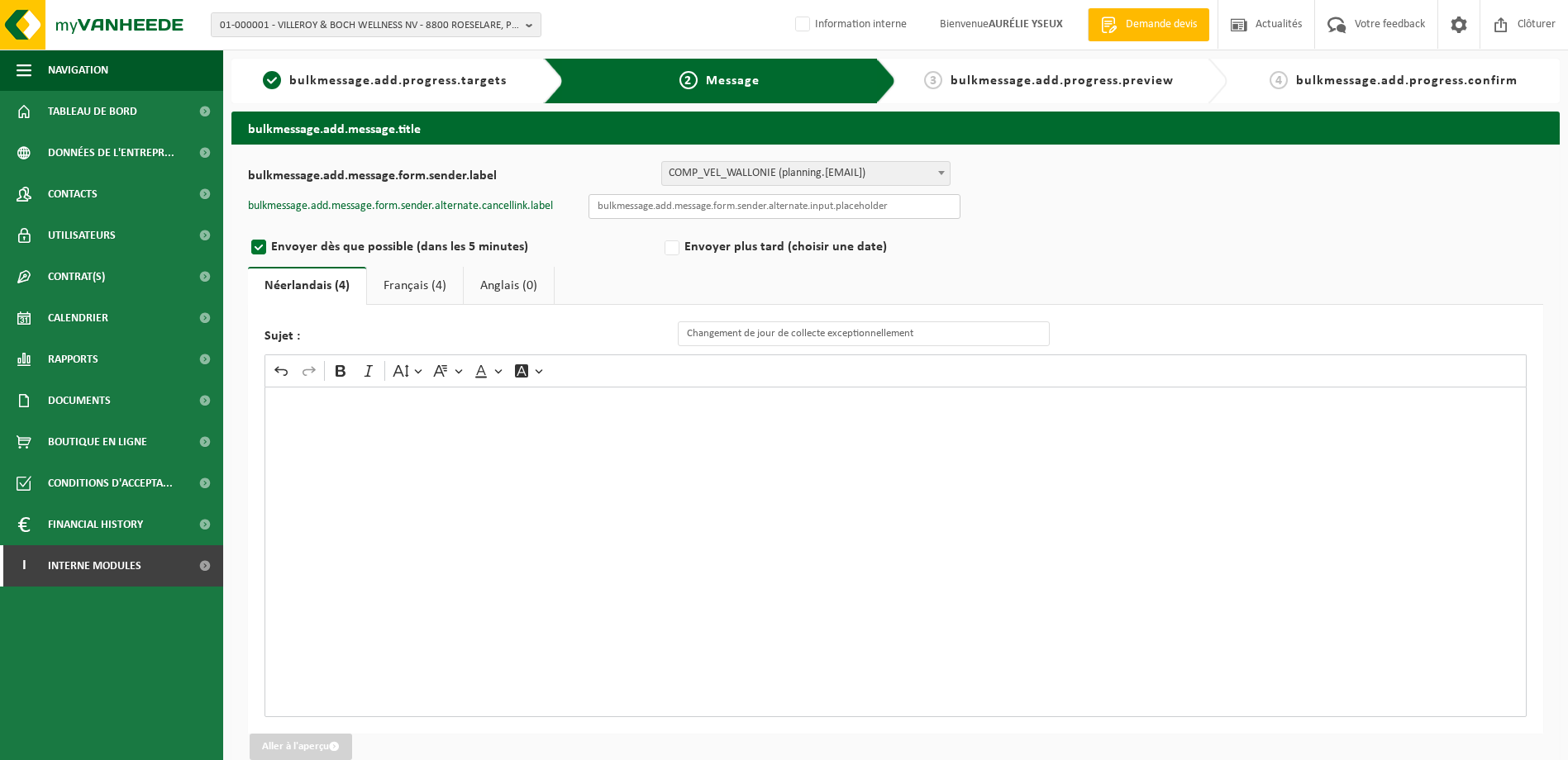 click at bounding box center (774, 207) 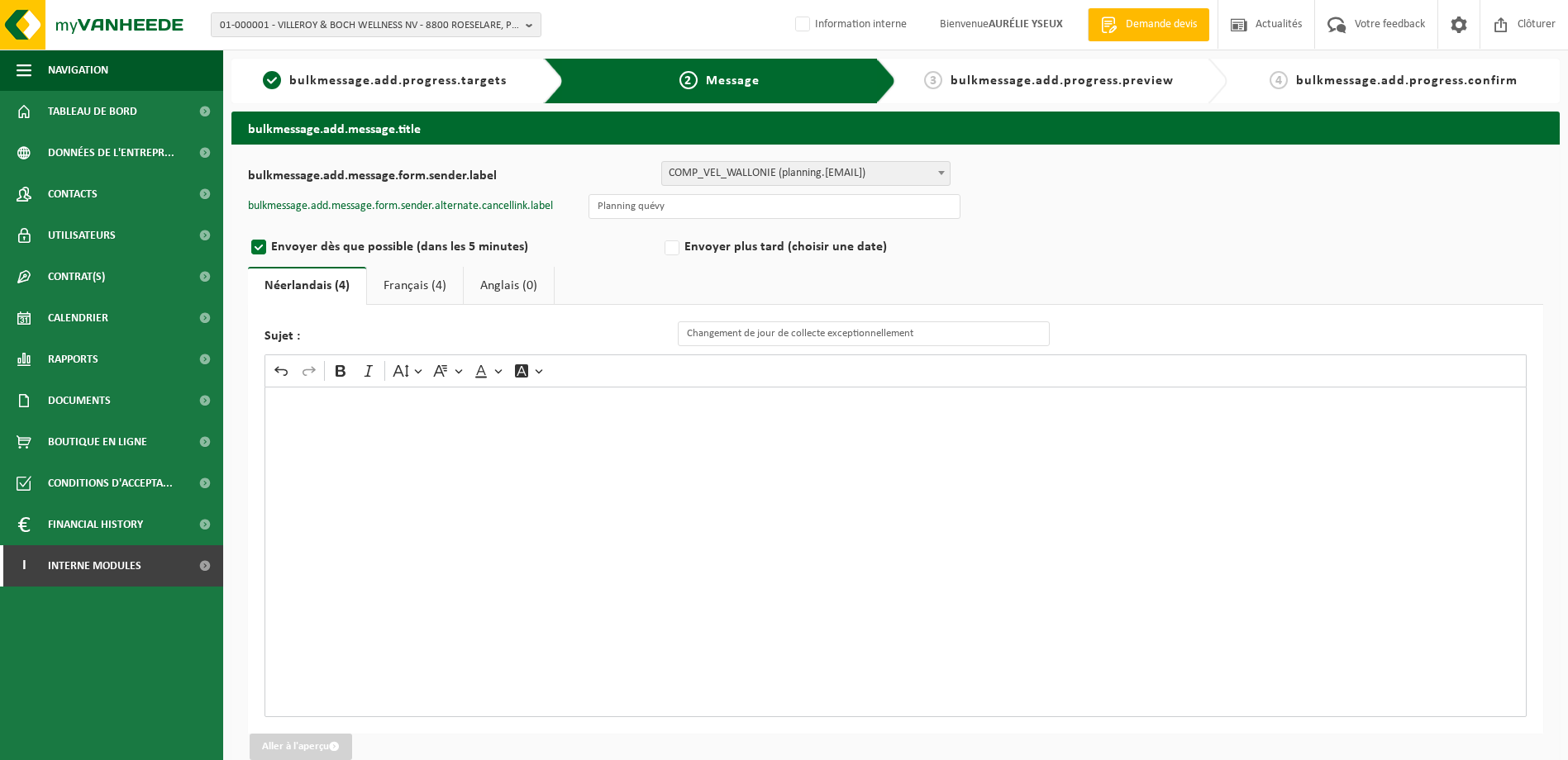 click on "bulkmessage.add.message.form.sender.label       BULK_MAR_LUX (planning.messancy@vanheede.com)   BULK_VEL_GEL (planning.dottignies@vanheede.com)   BULK_VEL_LUX (planning.messancy@vanheede.com)   BULK_VFR_BIL (vanheede.france@vanheede.com)   CLEAN_VES_BEL (services@vanheede.com)   CLEAN_VFR_FRA (vanheede.france@vanheede.com)   COLLI_MAR_LUX (planning.messancy@vanheede.com)   COLLI_VES_BEL (services@vanheede.com)   COLLI_VFR_FRA (swvev@vanheede.com)   COMP_MAR_LUX (planning.messancy@vanheede.com)   COMP_VEL_FLANDERS (planning.geluwe@vanheede.com)   COMP_VEL_WALLONIE (planning.quevy@vanheede.com)   COMP_VFR_FNORTH (vanheede.france@vanheede.com)   CRANE_MAR_LUX (planning.messancy@vanheede.com)   CRANE_VEL_BCENEAST (planning.antwerpen@vanheede.com)   CRANE_VEL_BCOAST (planning.oostkamp@vanheede.com)   CRANE_VEL_BSOUTH (planning.quevy@vanheede.com)   CRANE_VEL_BWEST (planning.geluwe@vanheede.com)   CRANE_VEL_LUX (planning.messancy@vanheede.com)   CRANE_VFR_FNORTH (vanheede.france@vanheede.com)" at bounding box center [895, 173] 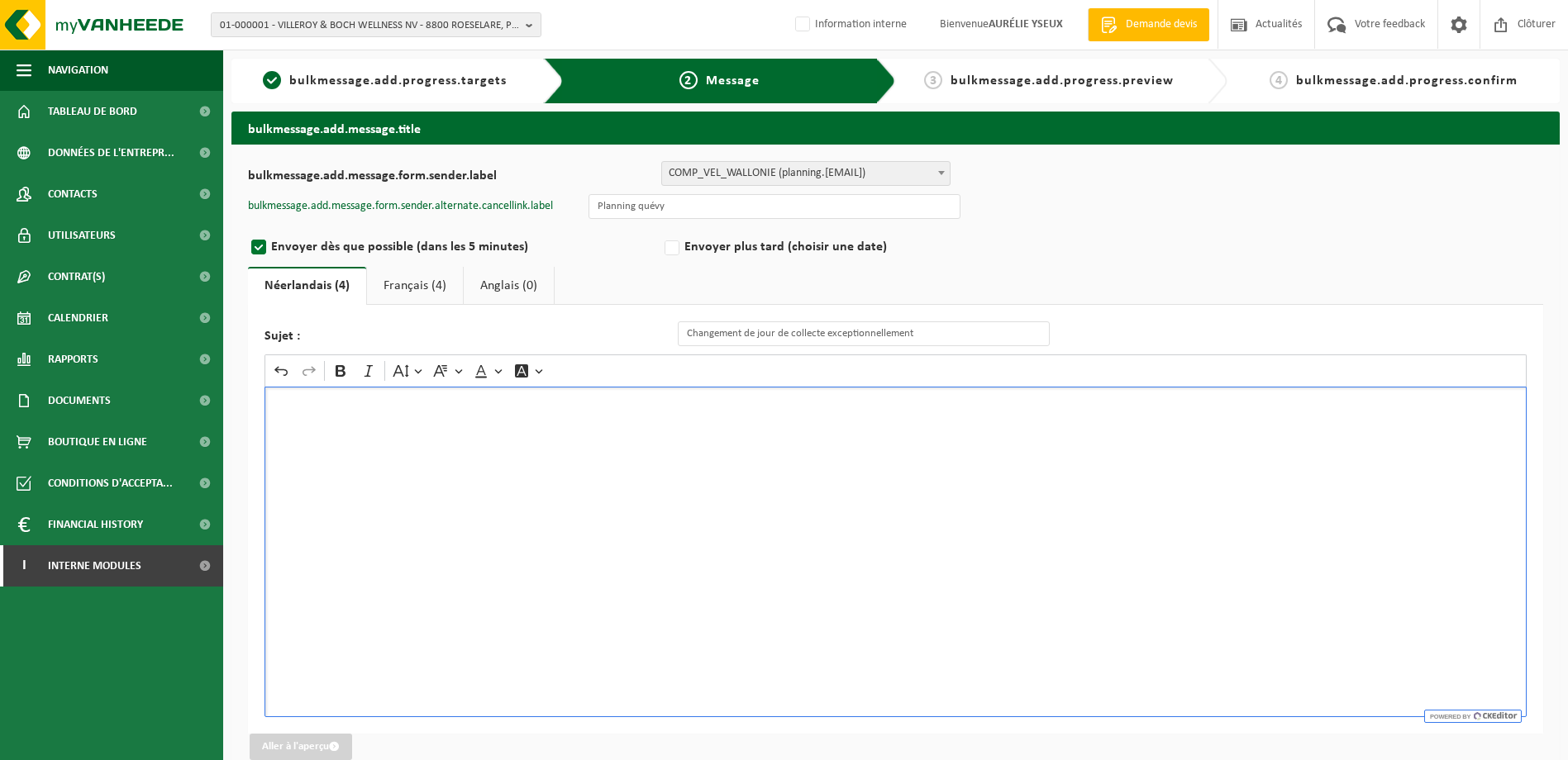 click at bounding box center [895, 552] 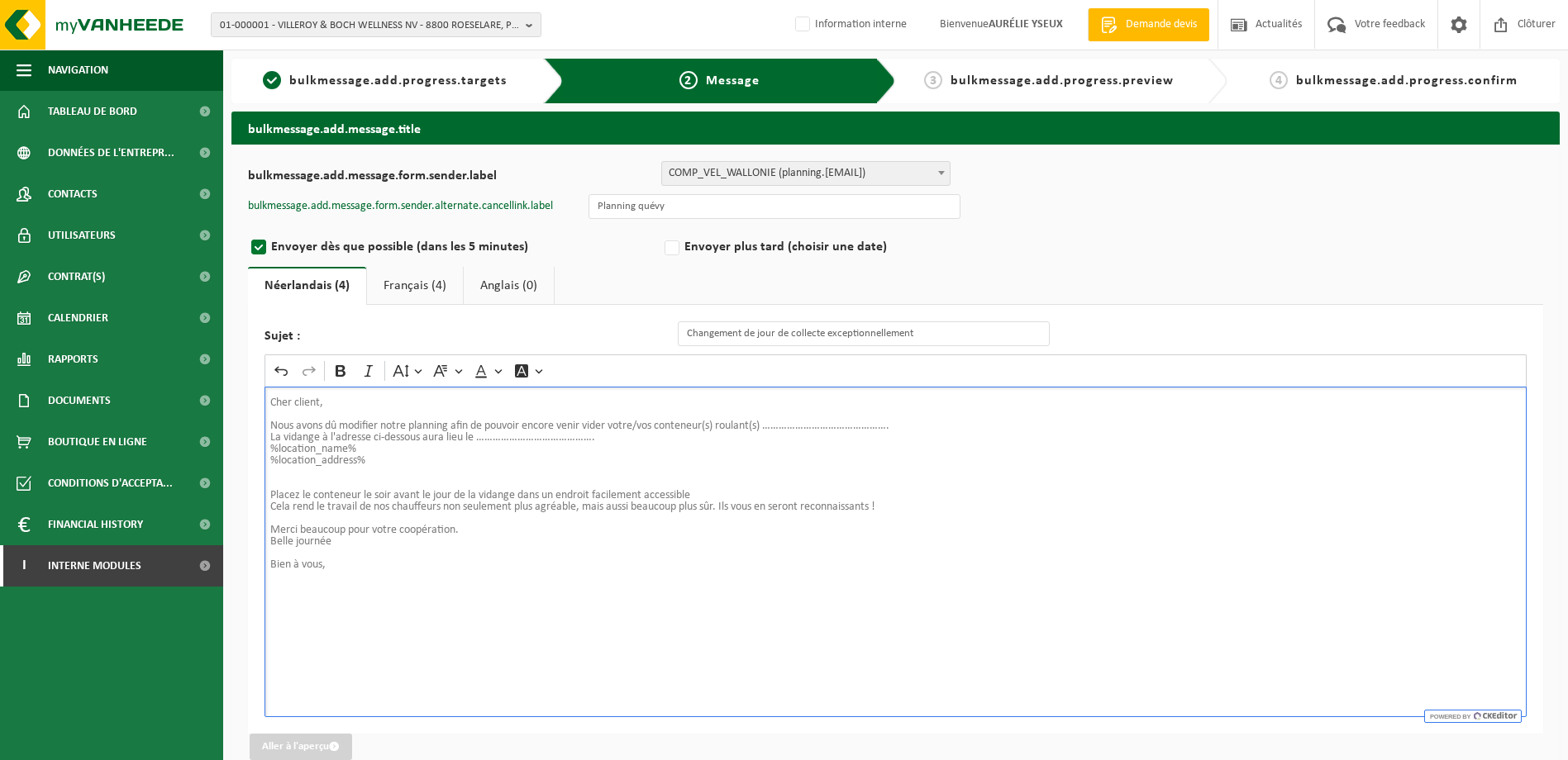 drag, startPoint x: 858, startPoint y: 422, endPoint x: 903, endPoint y: 432, distance: 46.09772 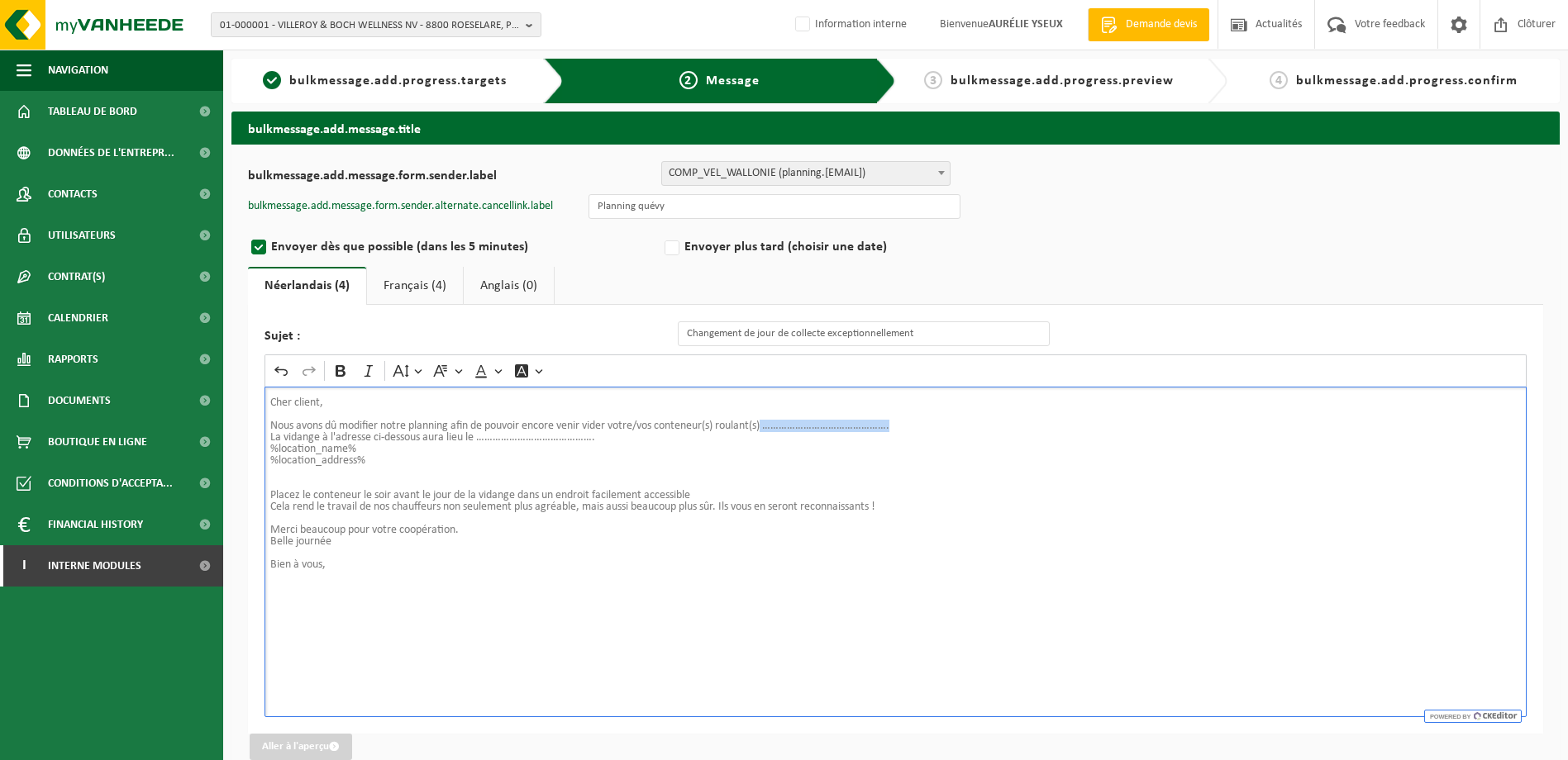 drag, startPoint x: 910, startPoint y: 424, endPoint x: 774, endPoint y: 419, distance: 136.09188 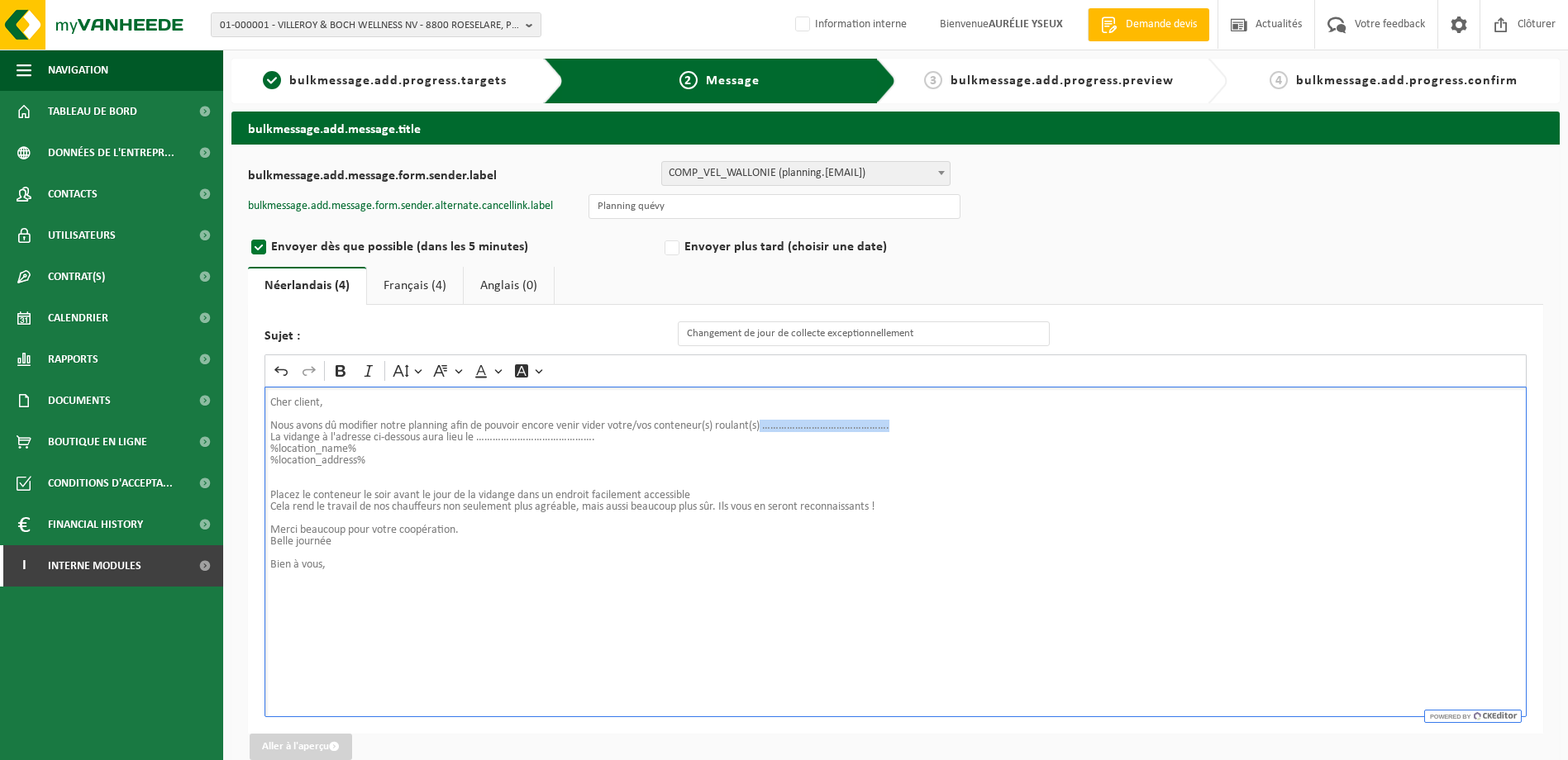 click on "Nous avons dû modifier notre planning afin de pouvoir encore venir vider votre/vos conteneur(s) roulant(s) ………………………………………." at bounding box center (895, 426) 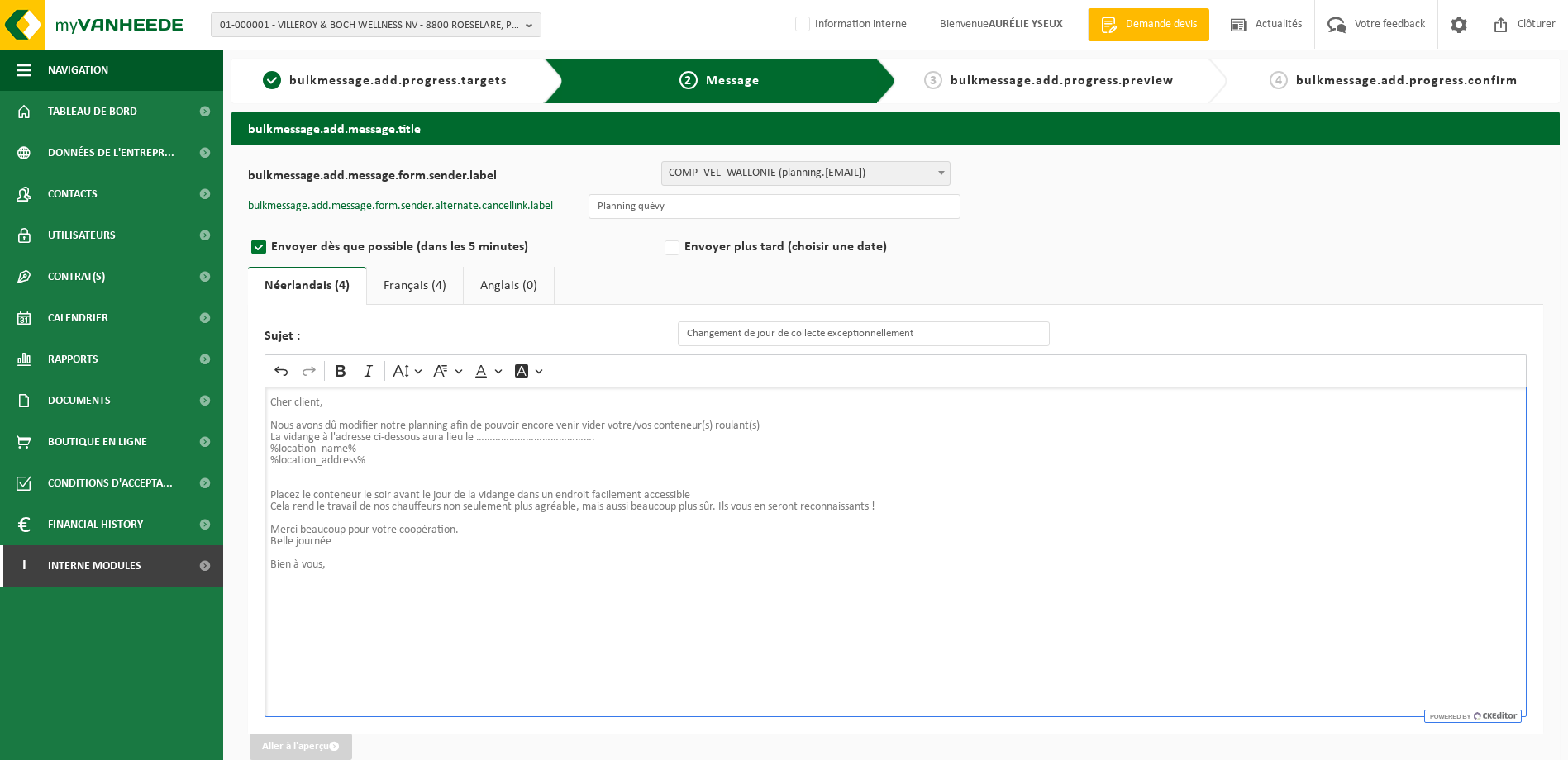 type 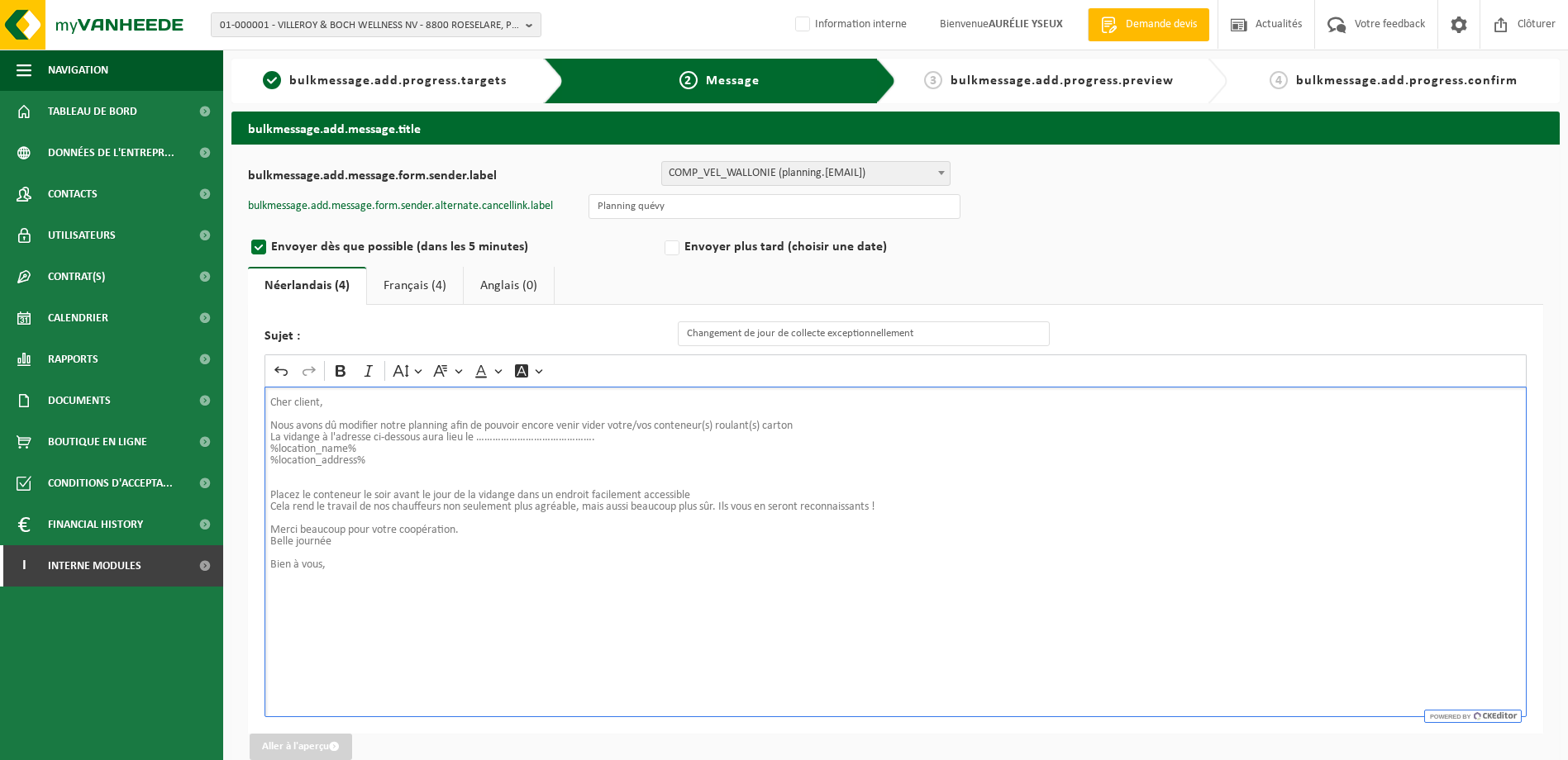click on "%location_name%" at bounding box center [895, 449] 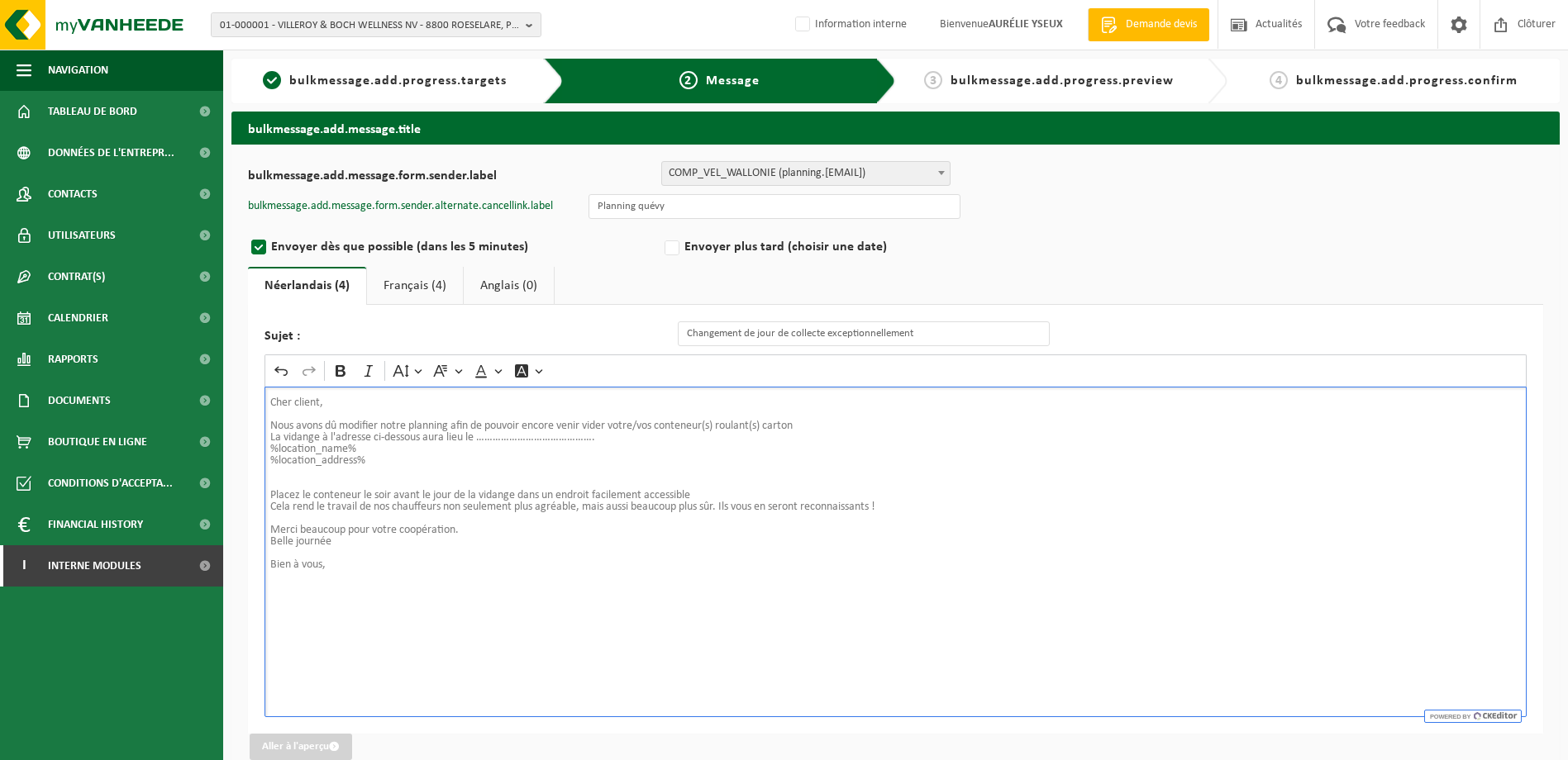 click on "Nous avons dû modifier notre planning afin de pouvoir encore venir vider votre/vos conteneur(s) roulant(s) carton" at bounding box center (531, 425) 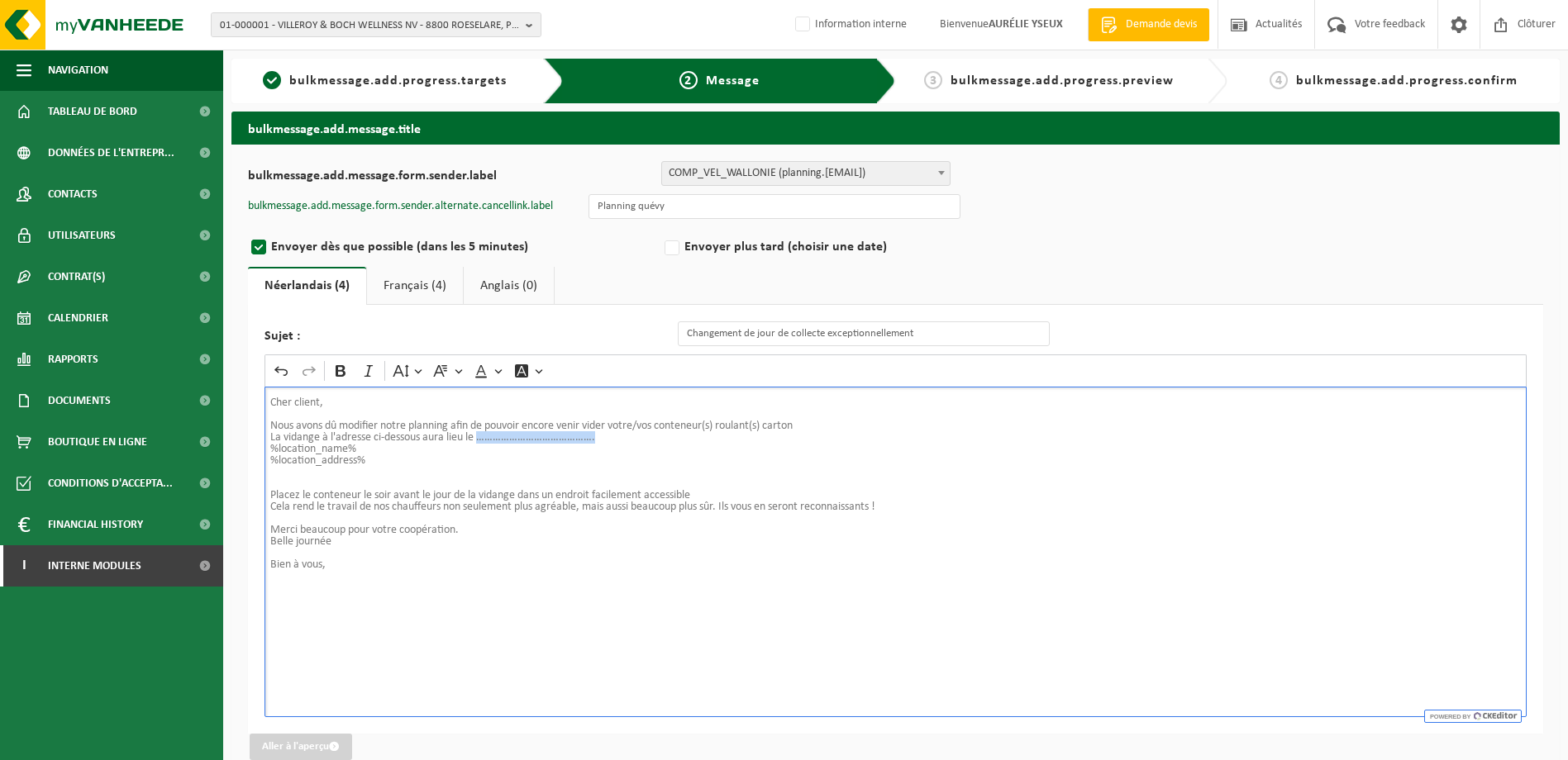 drag, startPoint x: 602, startPoint y: 439, endPoint x: 482, endPoint y: 441, distance: 120.01667 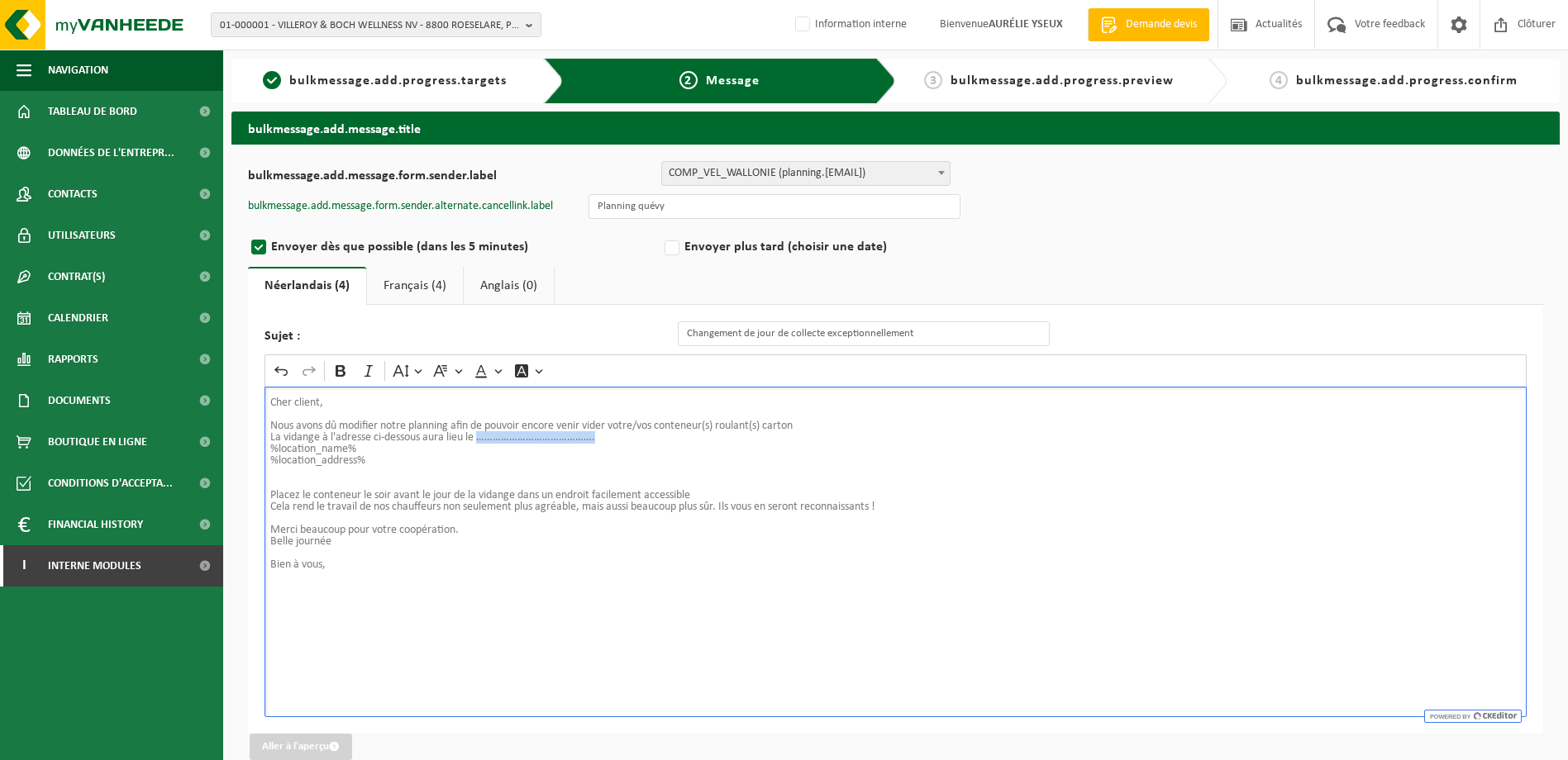 click on "La vidange à l'adresse ci-dessous aura lieu le ……………………………………." at bounding box center [895, 438] 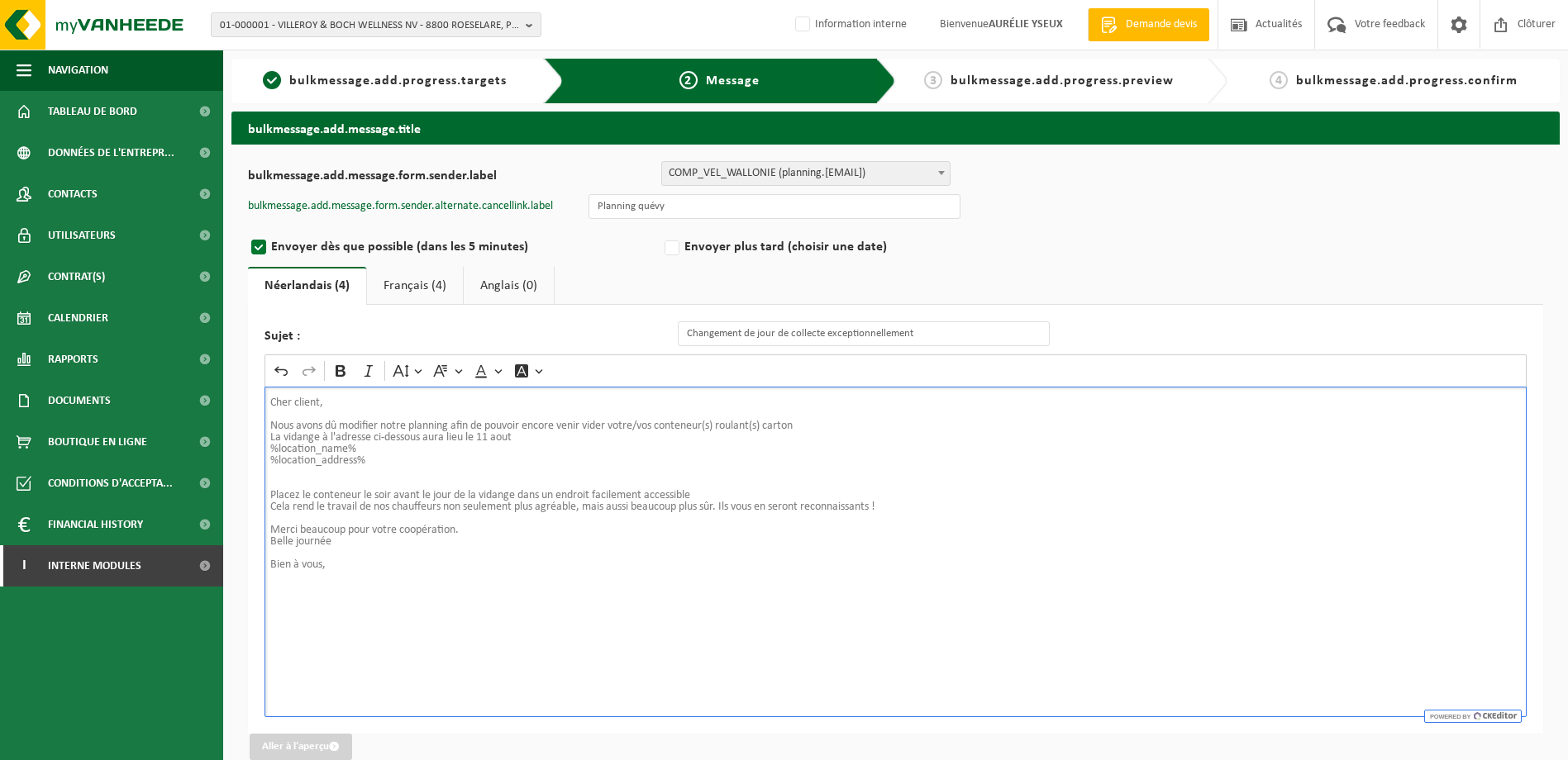 click on "Cher client,   Nous avons dû modifier notre planning afin de pouvoir encore venir vider votre/vos conteneur(s) roulant(s) carton La vidange à l'adresse ci-dessous aura lieu le 11 aout  %location_name% %location_address%     Placez le conteneur le soir avant le jour de la vidange dans un endroit facilement accessible Cela rend le travail de nos chauffeurs non seulement plus agréable, mais aussi beaucoup plus sûr. Ils vous en seront reconnaissants !   Merci beaucoup pour votre coopération. Belle journée   Bien à vous," at bounding box center (895, 552) 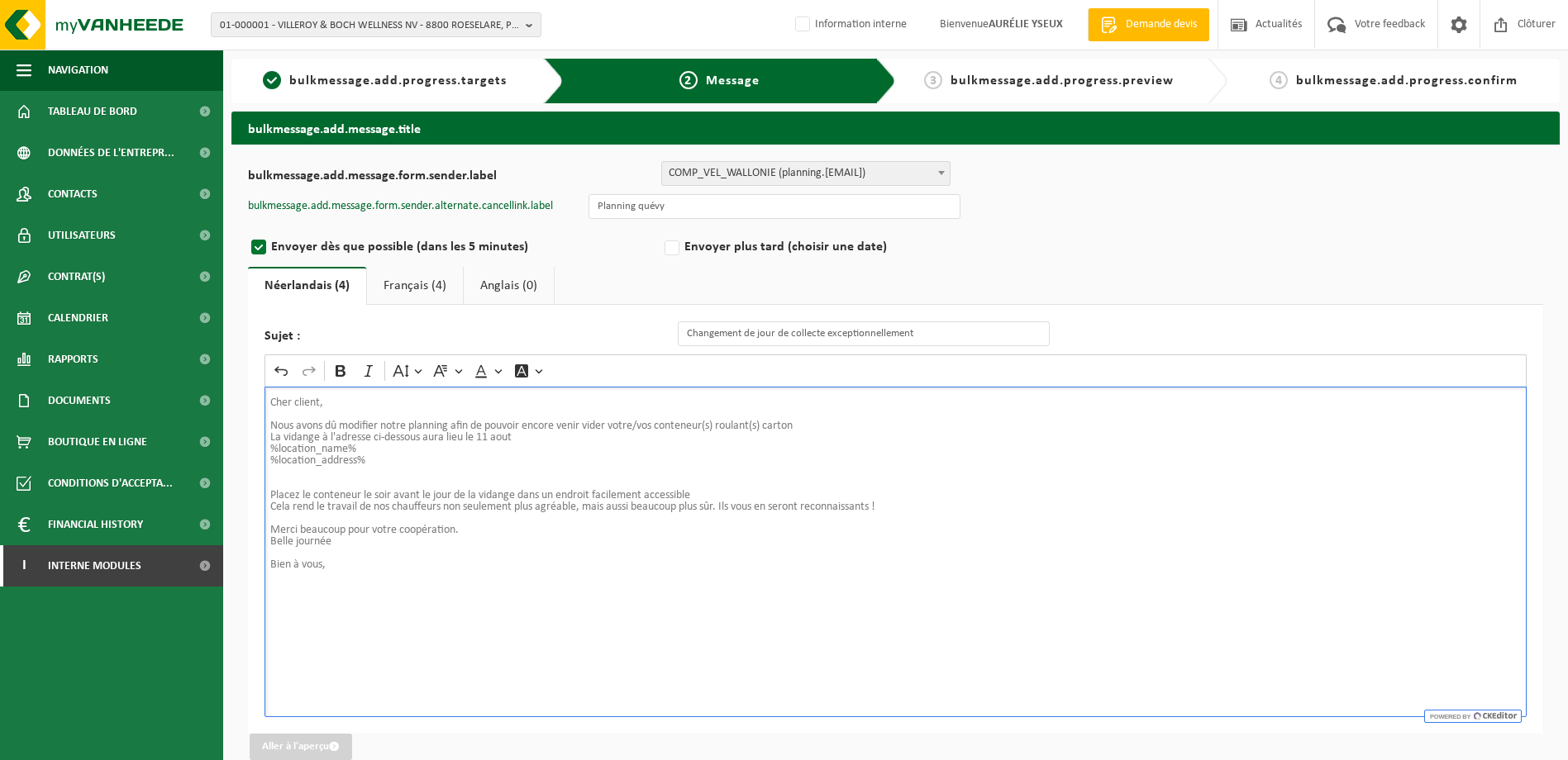 click on "Bien à vous," at bounding box center (895, 565) 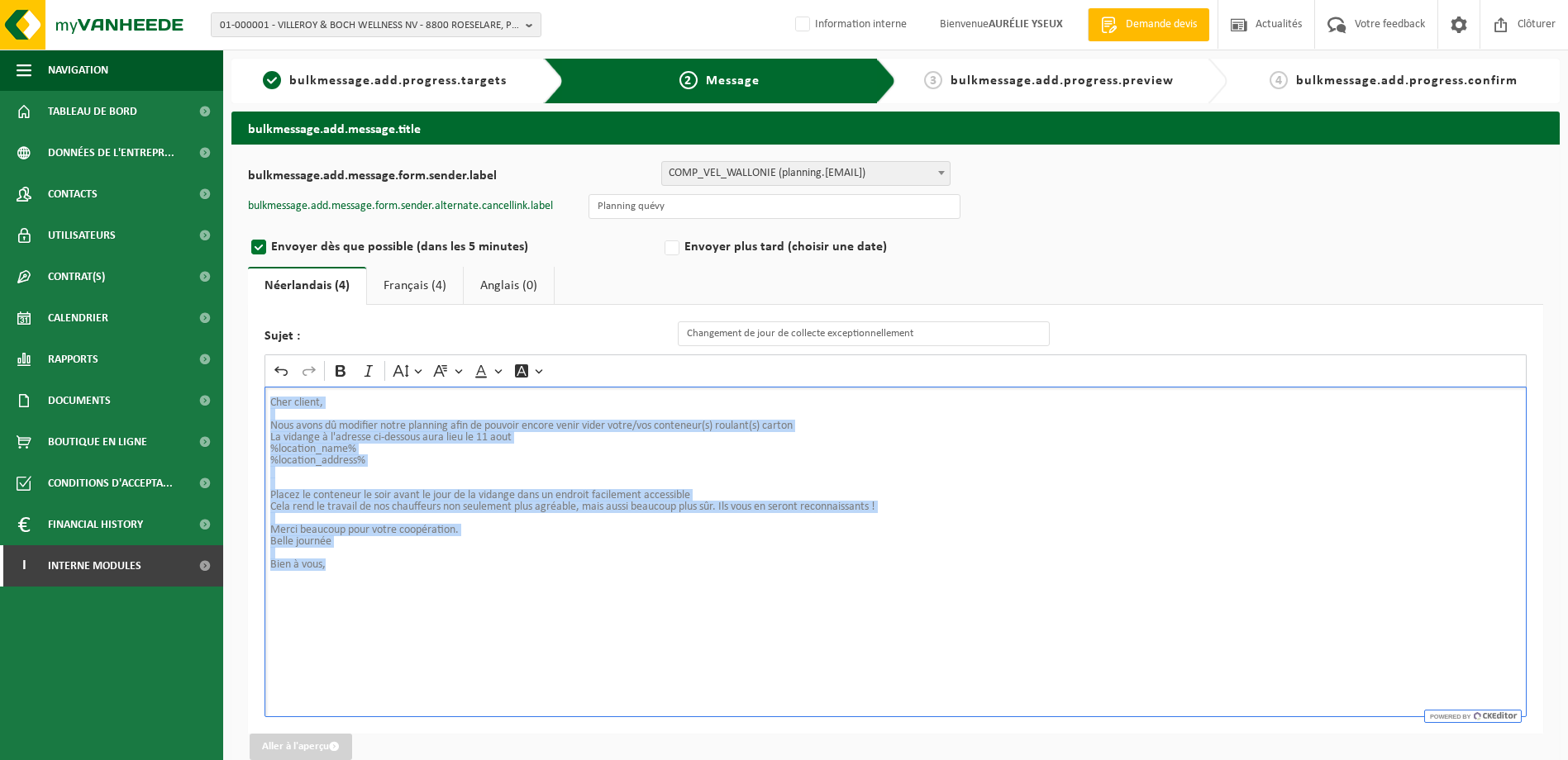 drag, startPoint x: 339, startPoint y: 567, endPoint x: 261, endPoint y: 406, distance: 178.89941 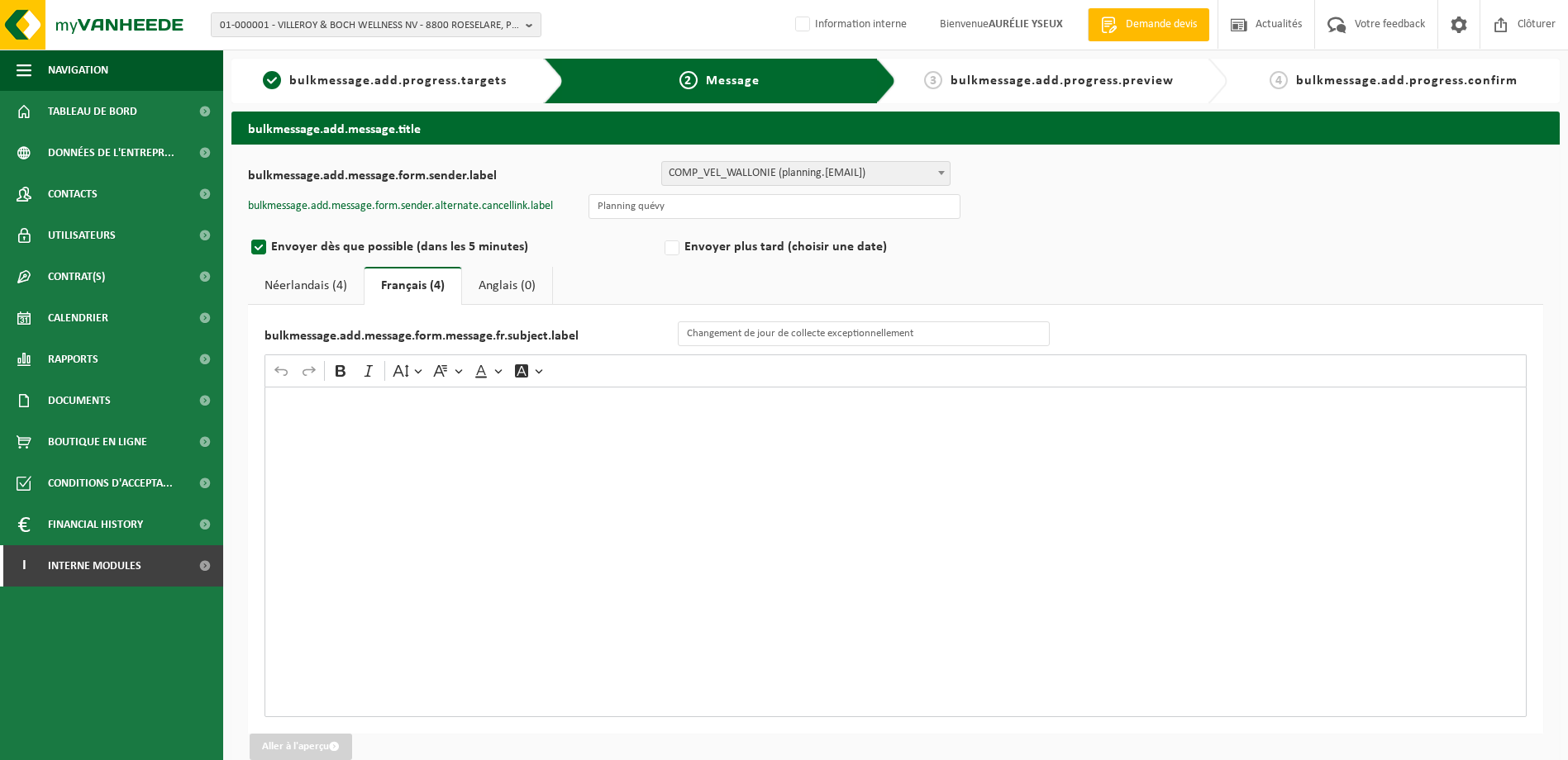 click at bounding box center [895, 552] 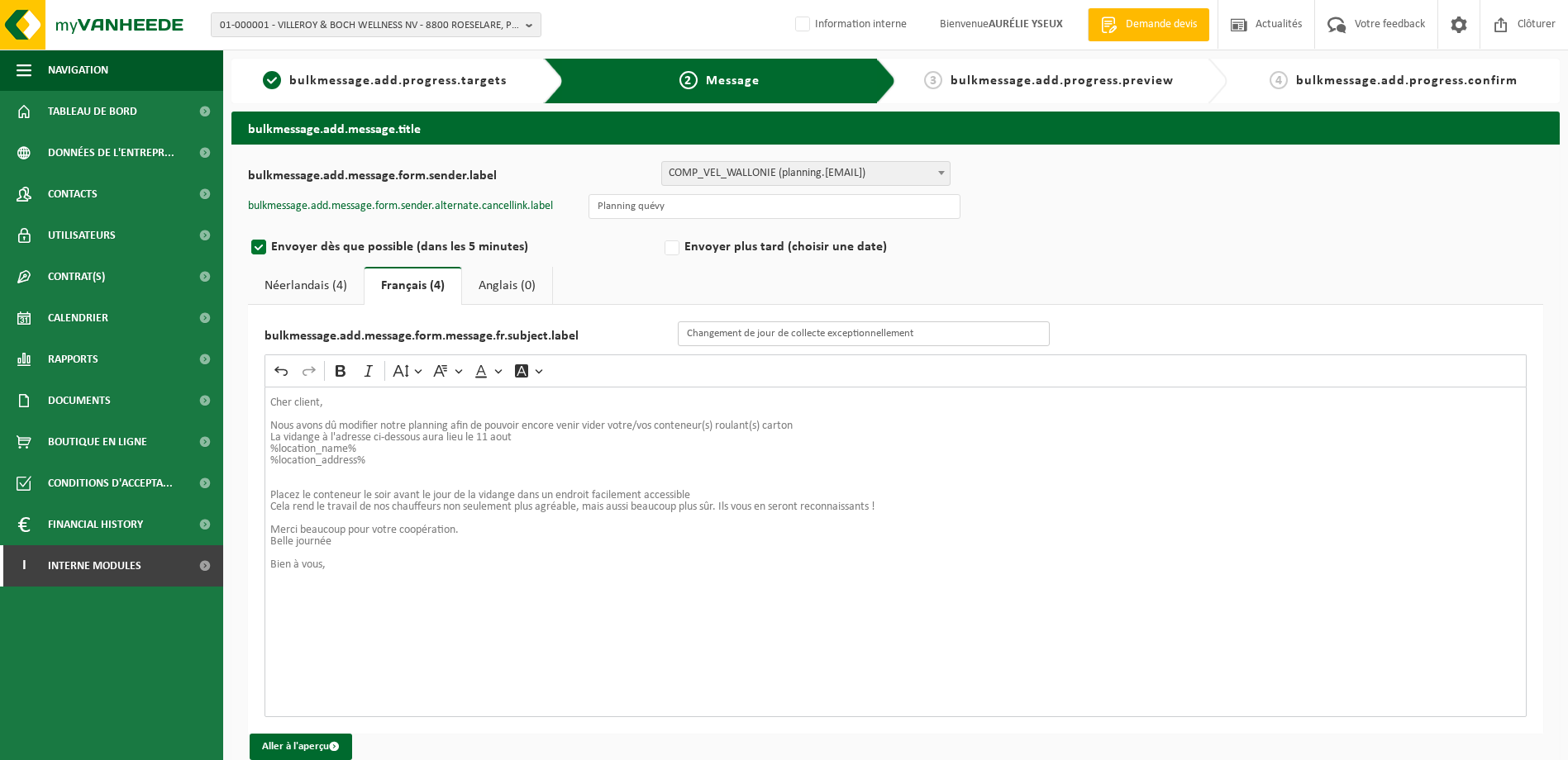click on "Changement de jour de collecte exceptionnellement" at bounding box center (864, 334) 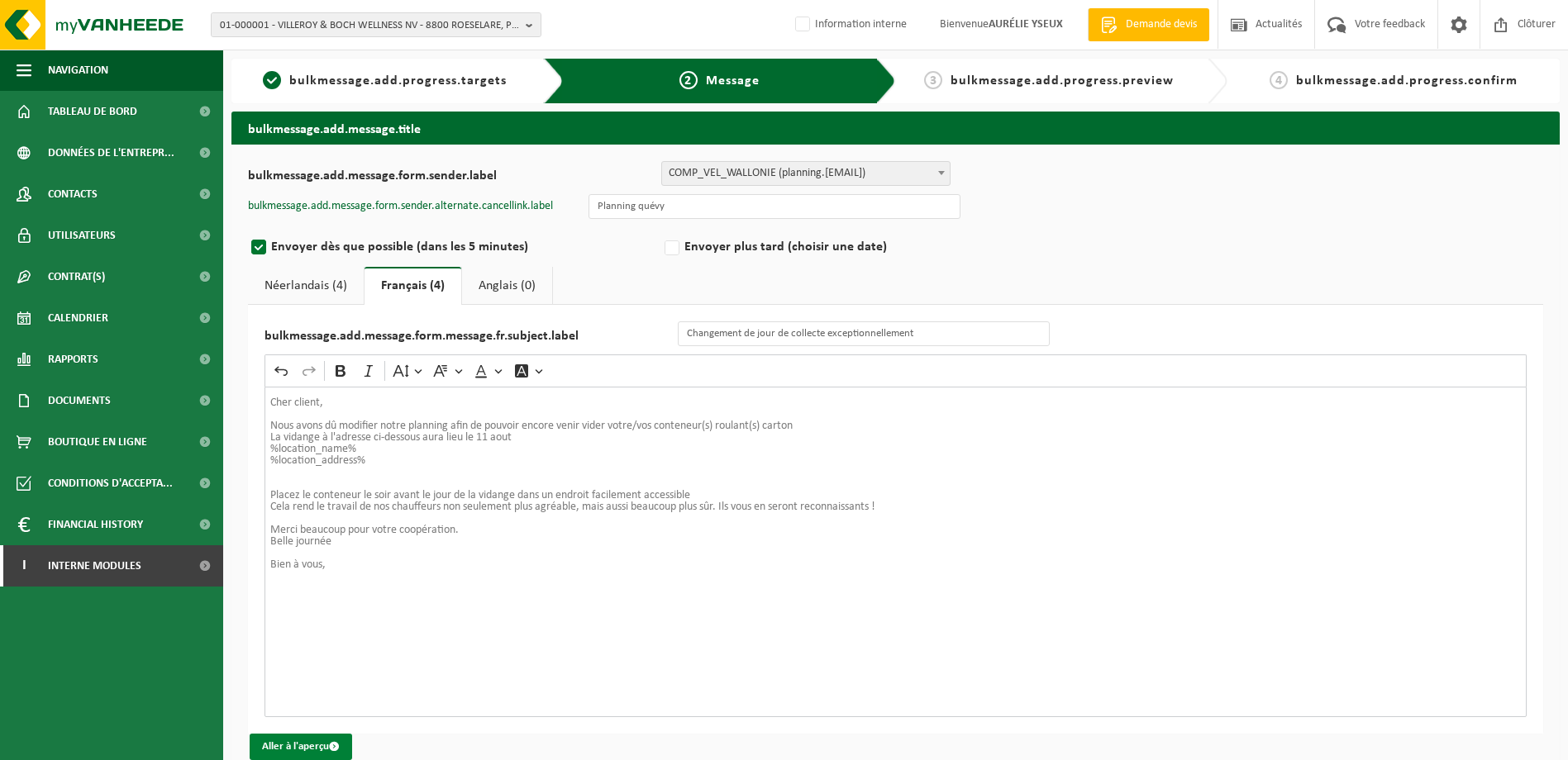click on "Aller à l'aperçu" at bounding box center [301, 747] 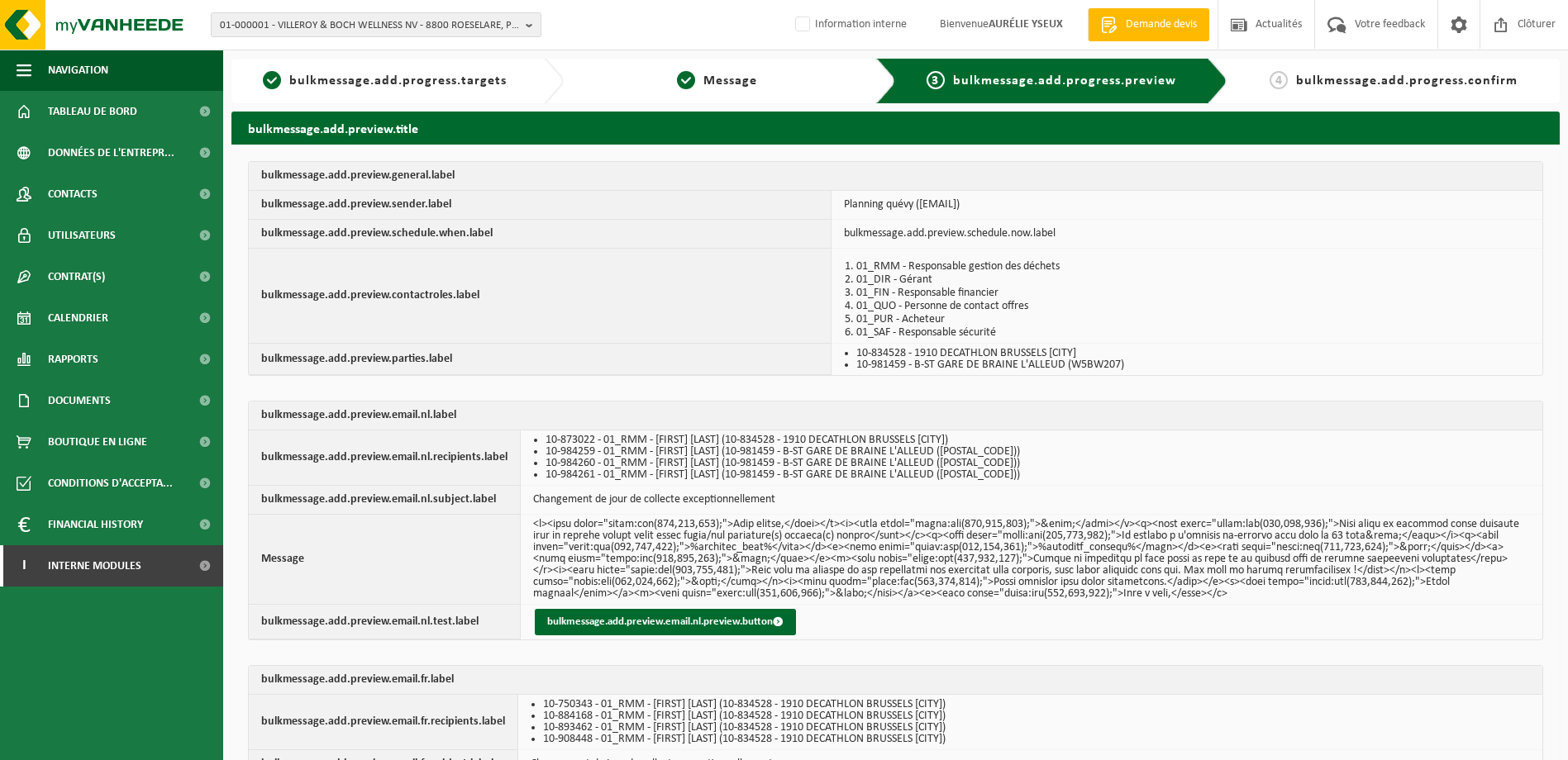 scroll, scrollTop: 0, scrollLeft: 0, axis: both 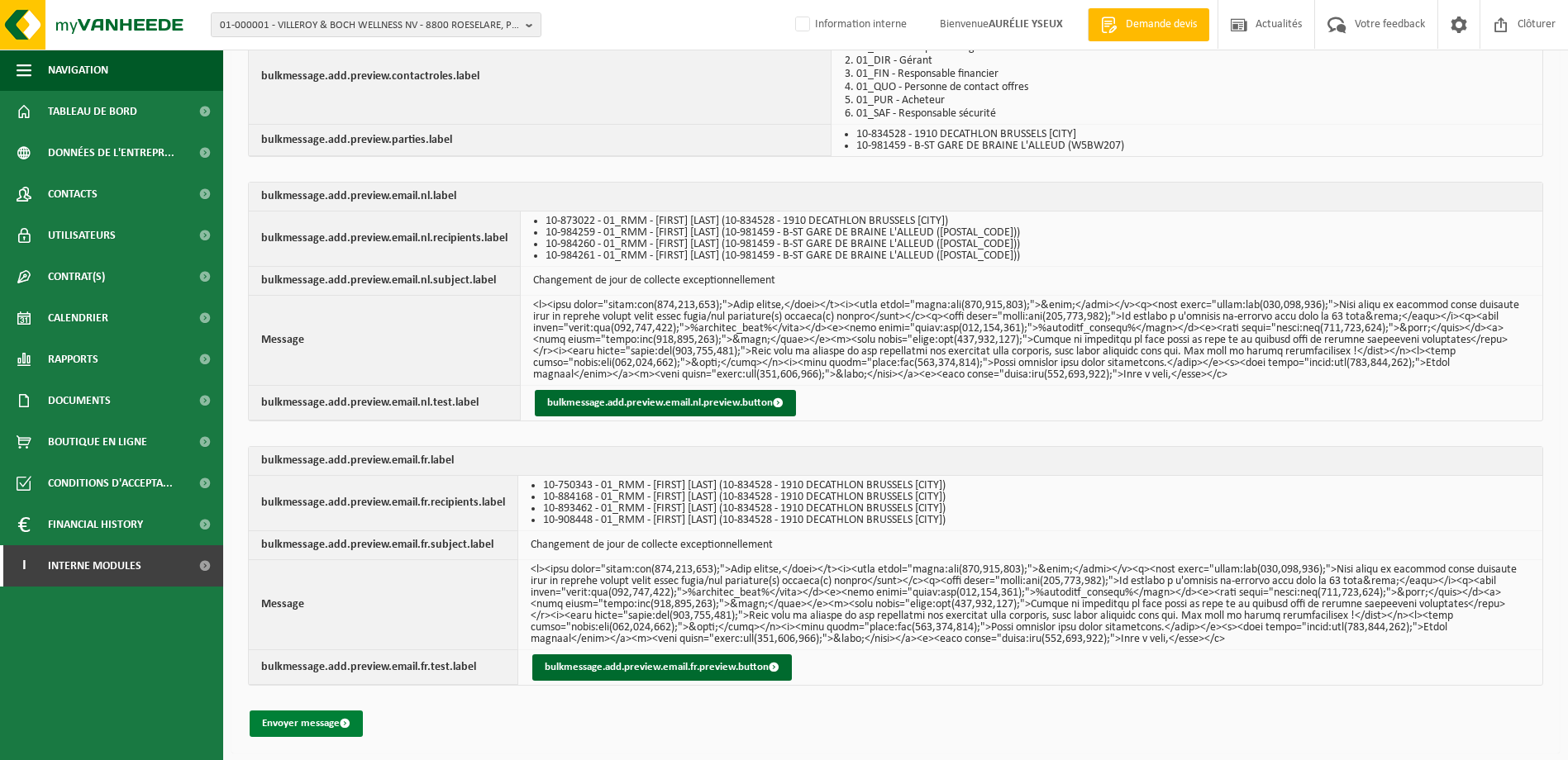click on "Envoyer message" at bounding box center [306, 724] 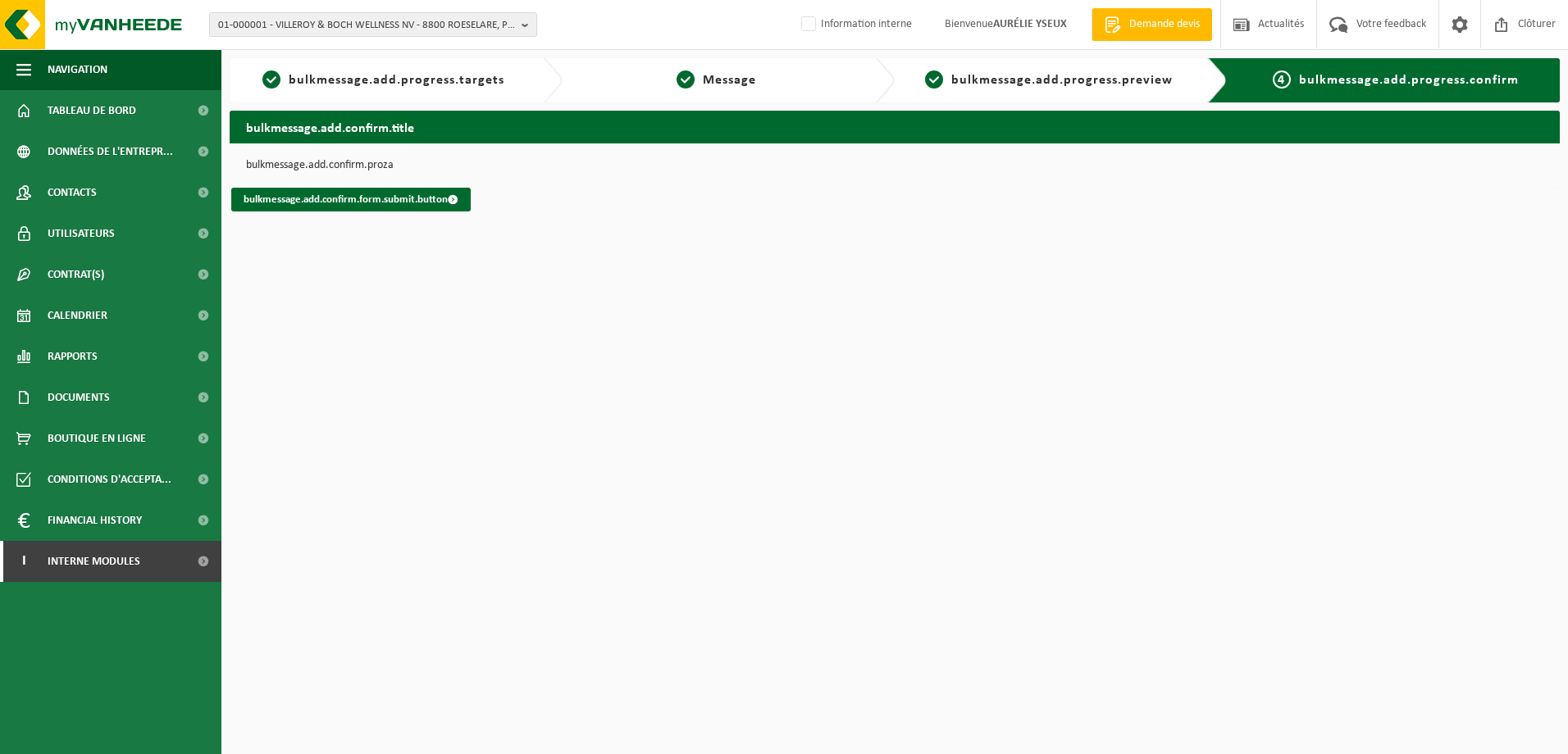 scroll, scrollTop: 0, scrollLeft: 0, axis: both 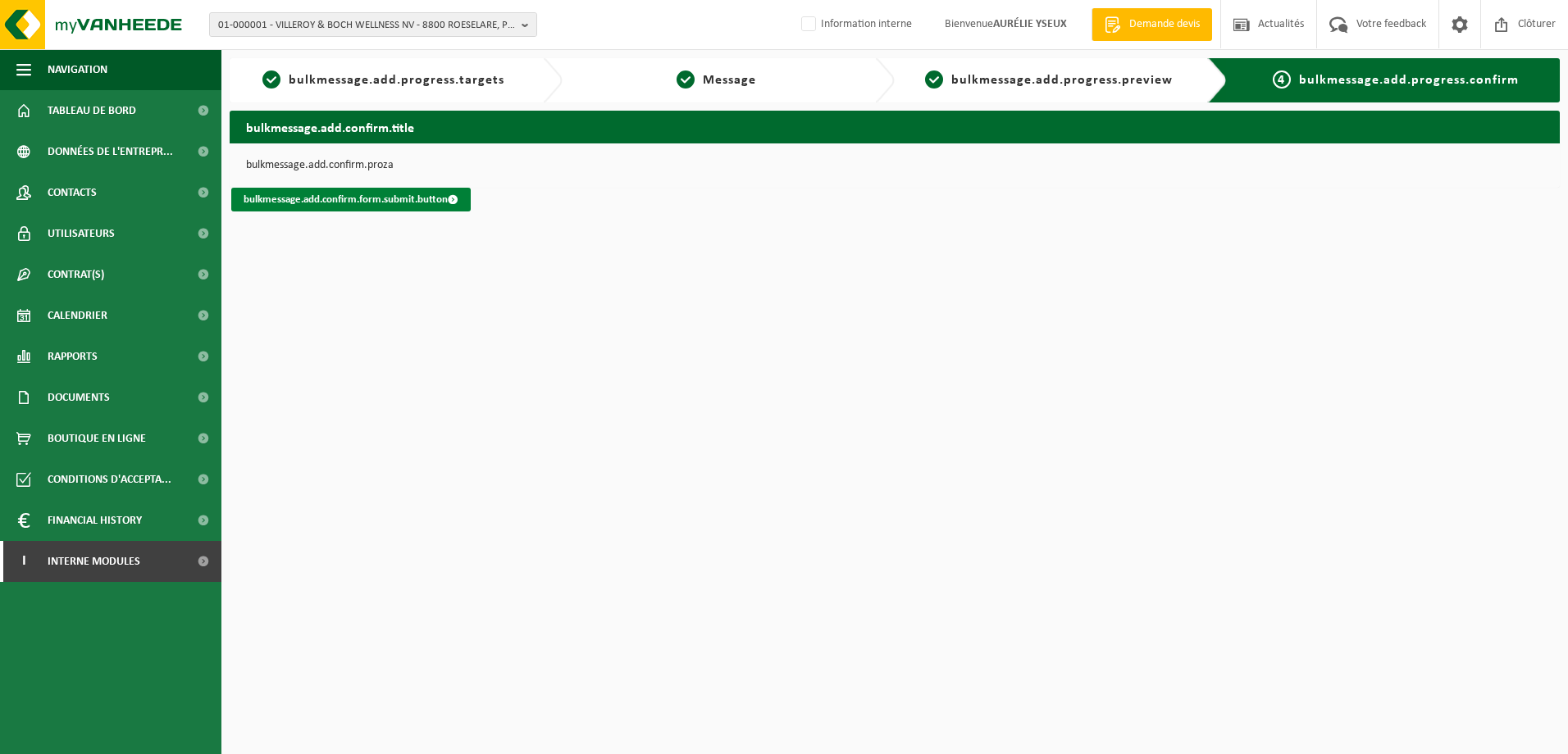 click on "bulkmessage.add.confirm.form.submit.button" at bounding box center [351, 199] 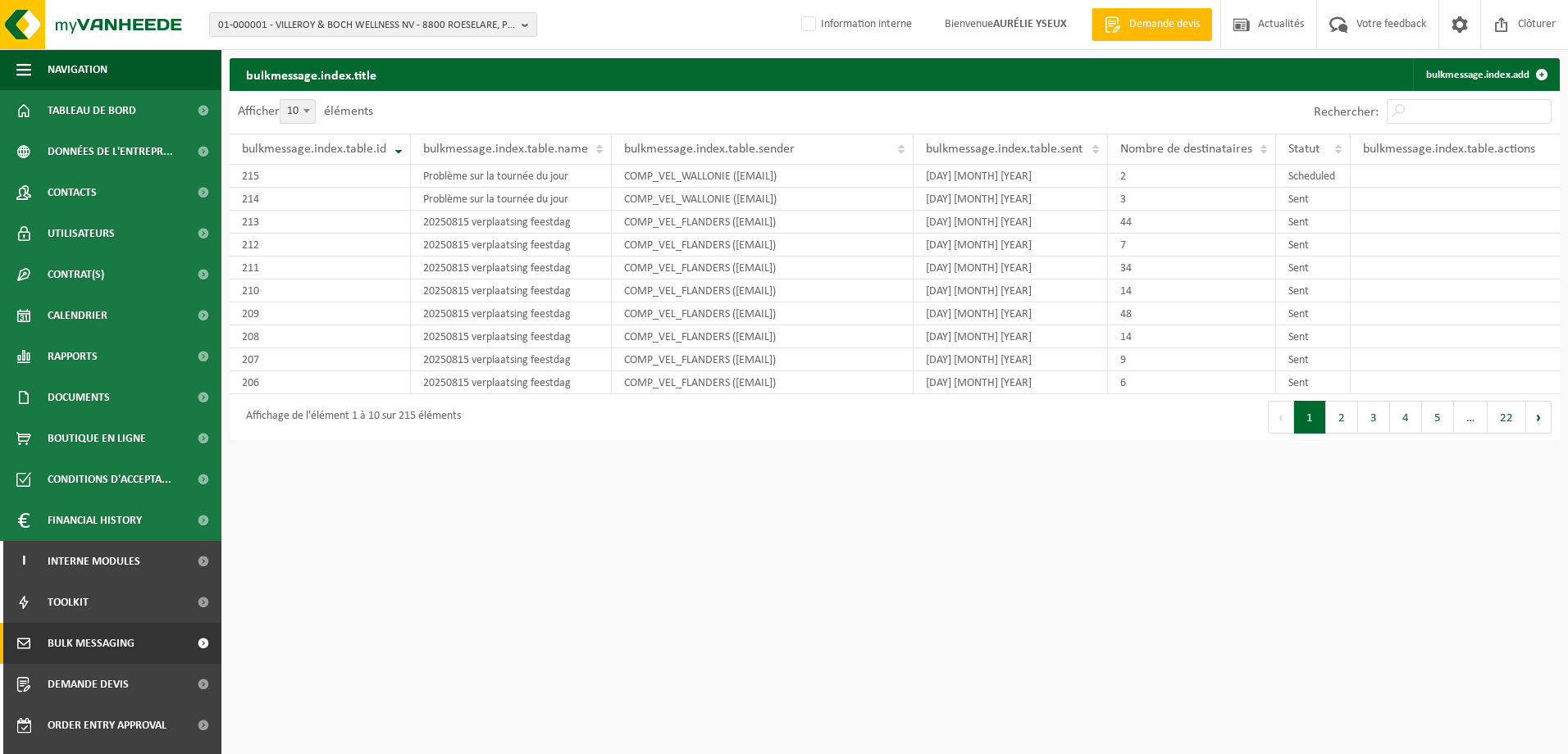 scroll, scrollTop: 0, scrollLeft: 0, axis: both 